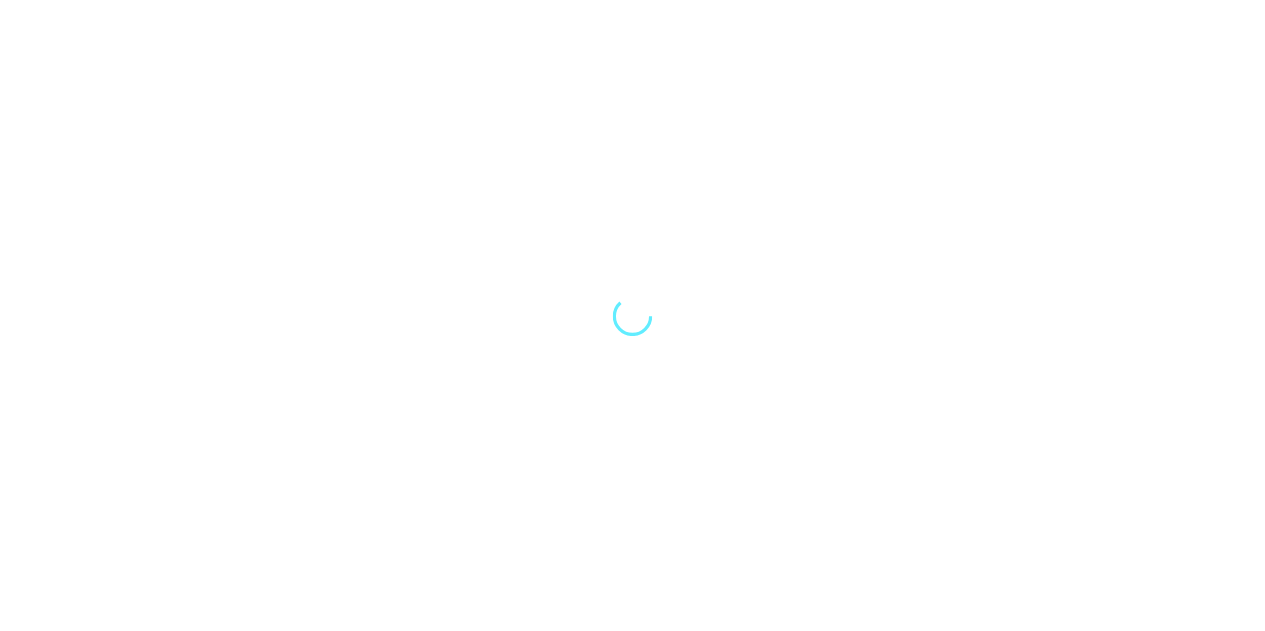 scroll, scrollTop: 0, scrollLeft: 0, axis: both 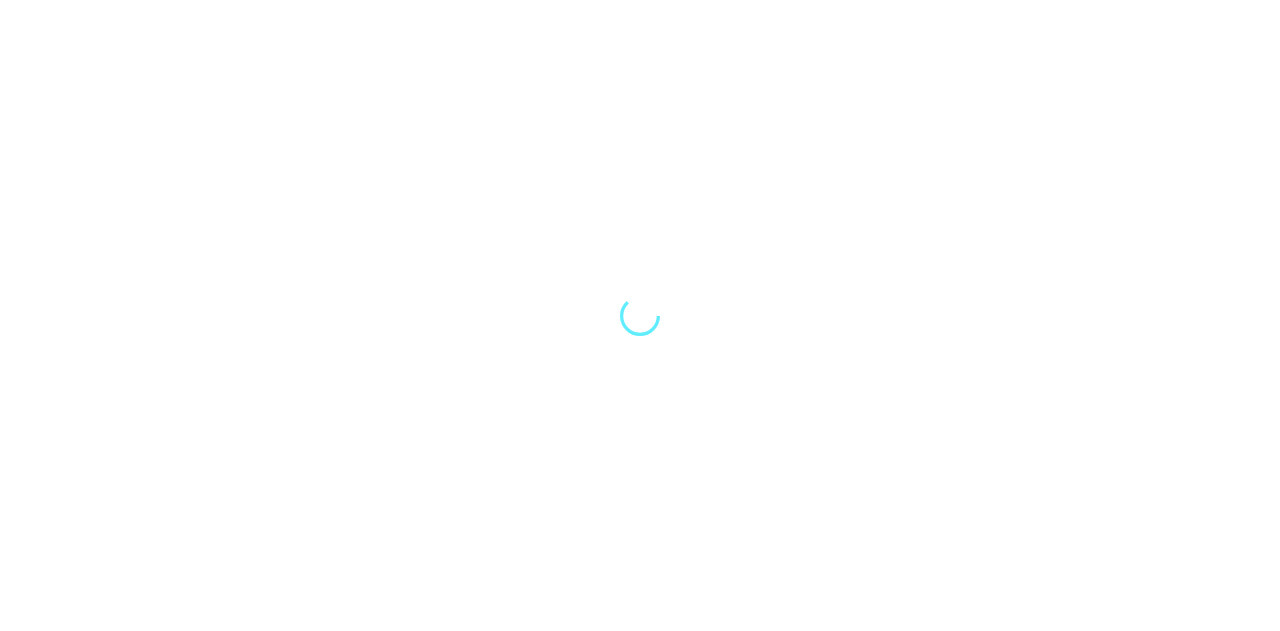 select on "Song" 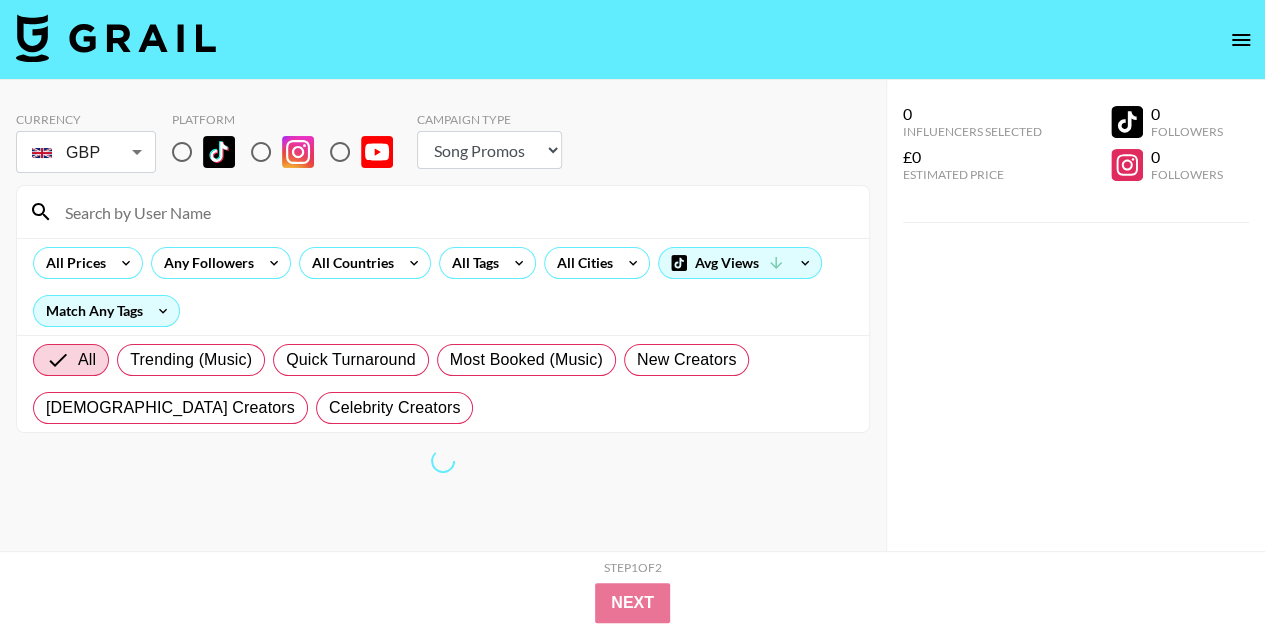 drag, startPoint x: 724, startPoint y: 395, endPoint x: 548, endPoint y: 481, distance: 195.88773 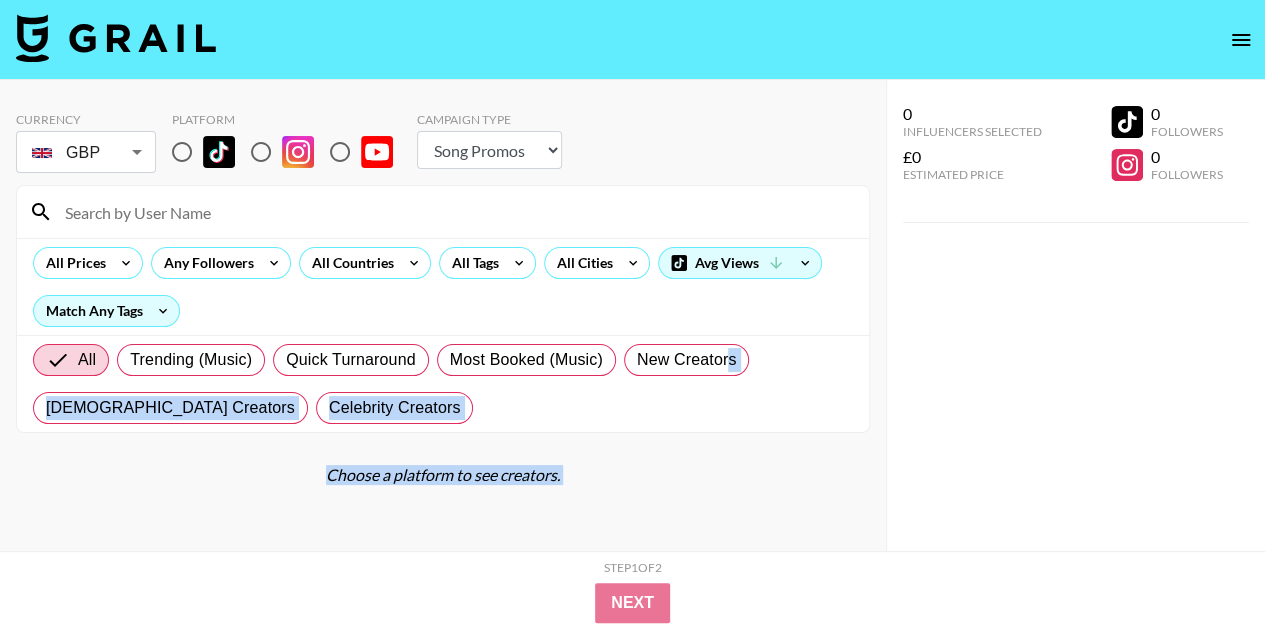 click on "All Trending (Music) Quick Turnaround Most Booked (Music) New Creators [DEMOGRAPHIC_DATA] Creators Celebrity Creators" at bounding box center [443, 384] 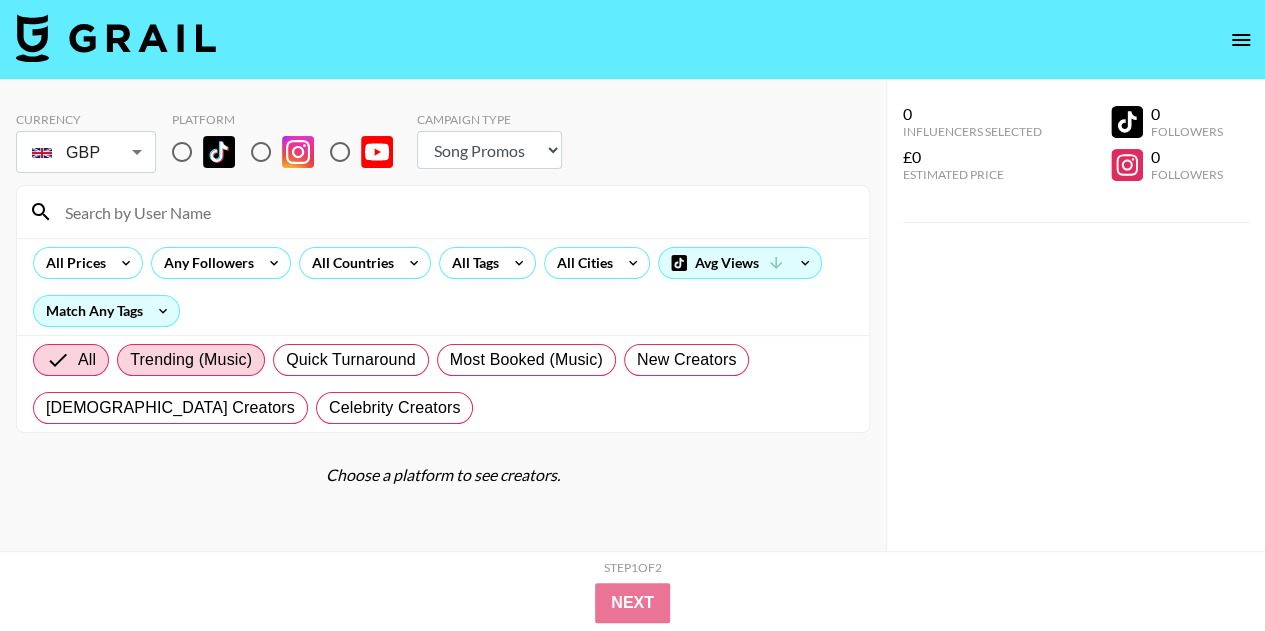 click on "Trending (Music)" at bounding box center [191, 360] 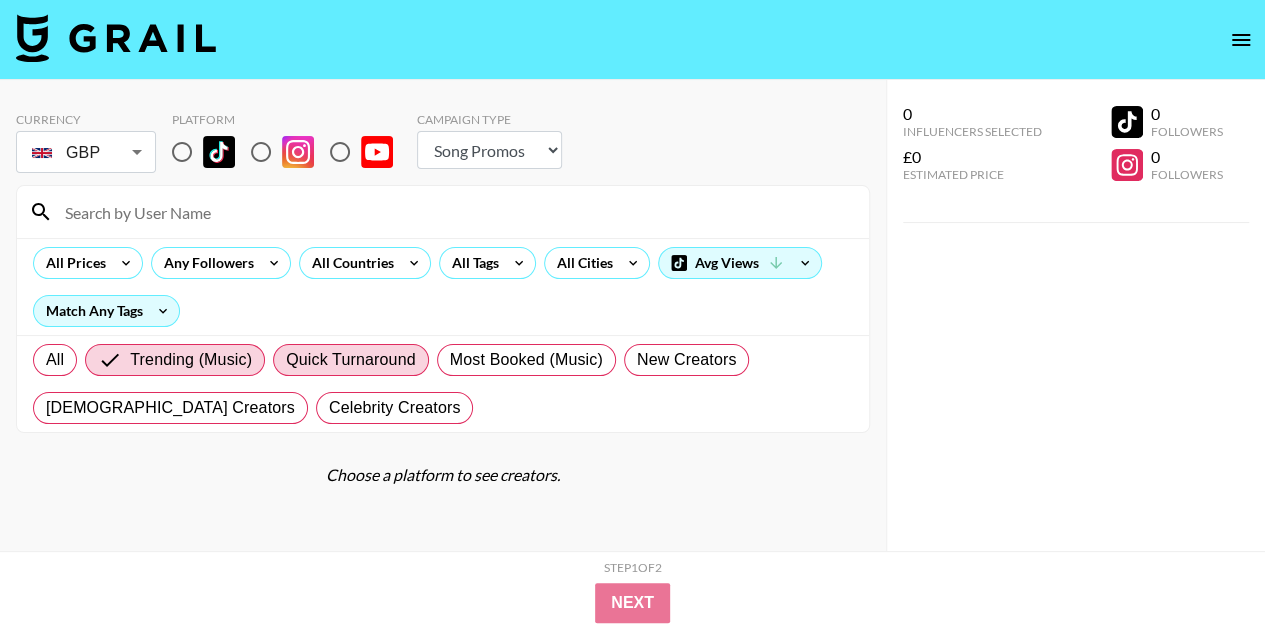 click on "Quick Turnaround" at bounding box center (351, 360) 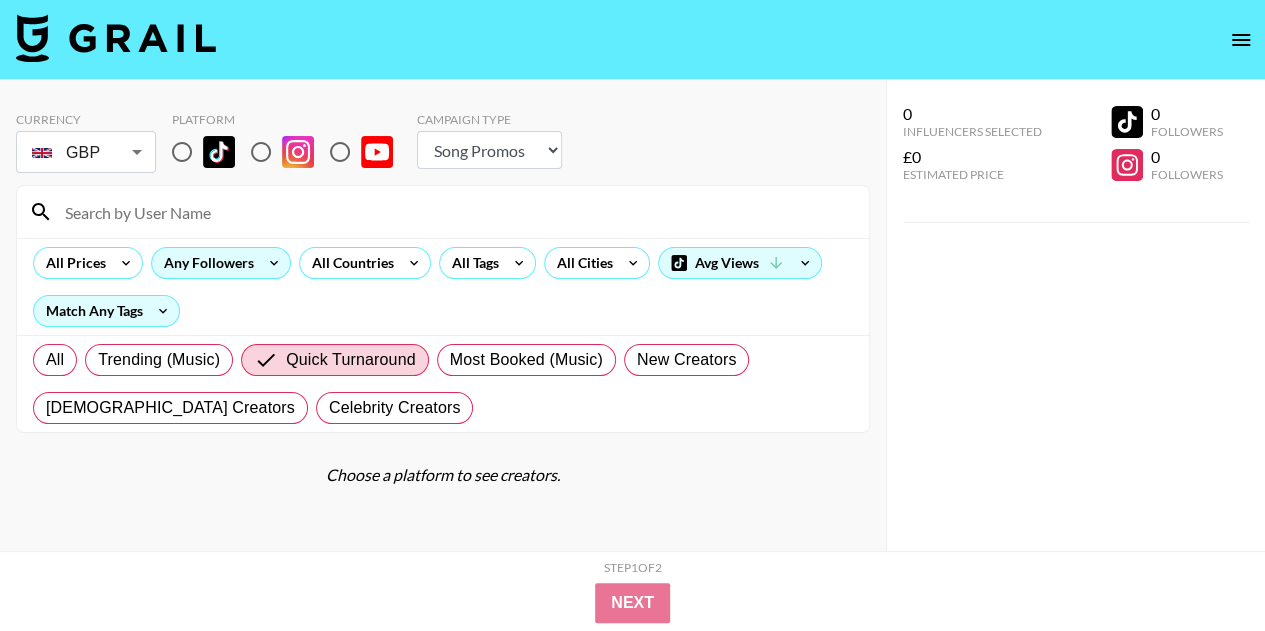 click 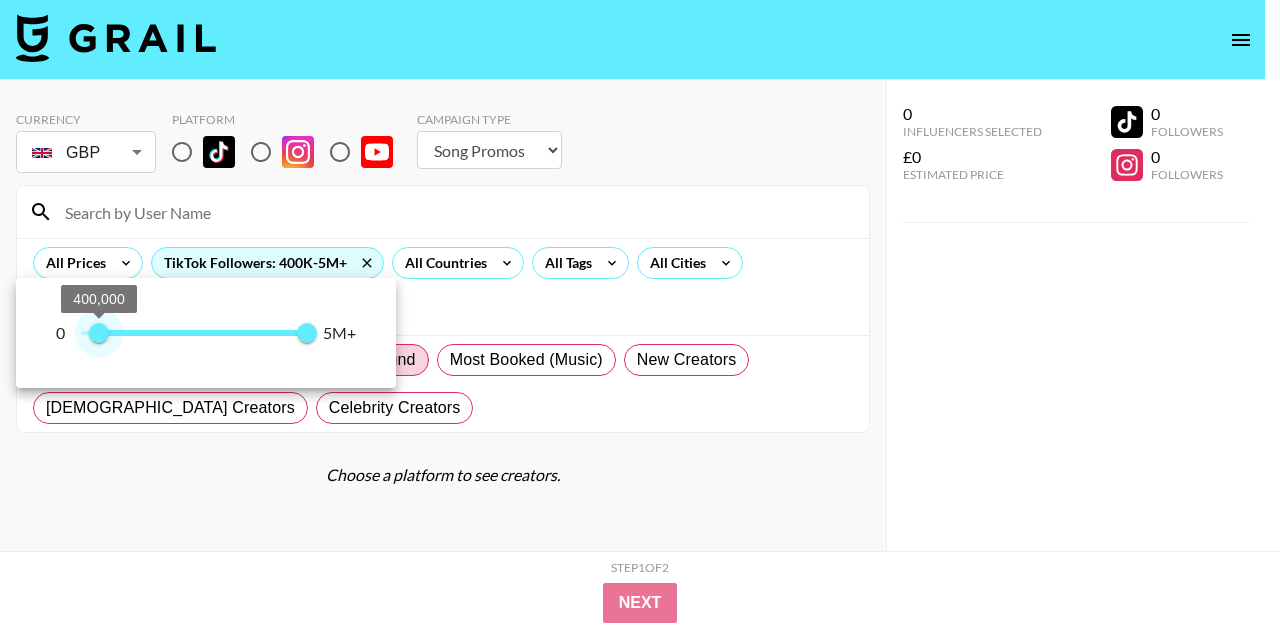 type on "300000" 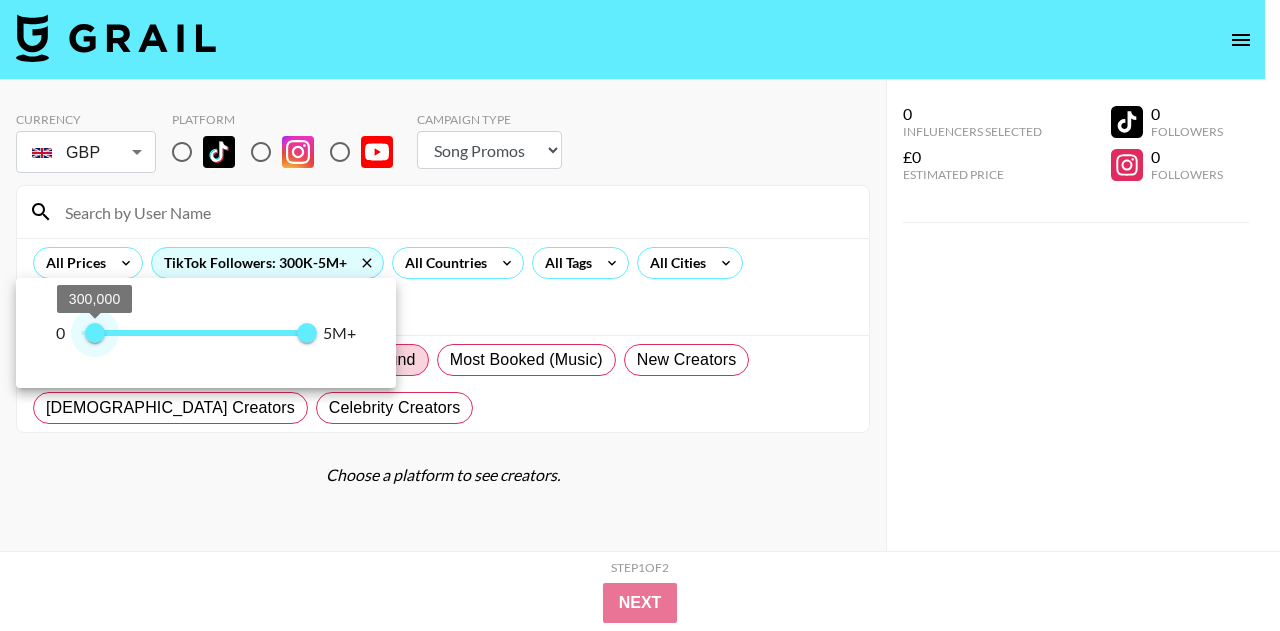 drag, startPoint x: 71, startPoint y: 330, endPoint x: 93, endPoint y: 337, distance: 23.086792 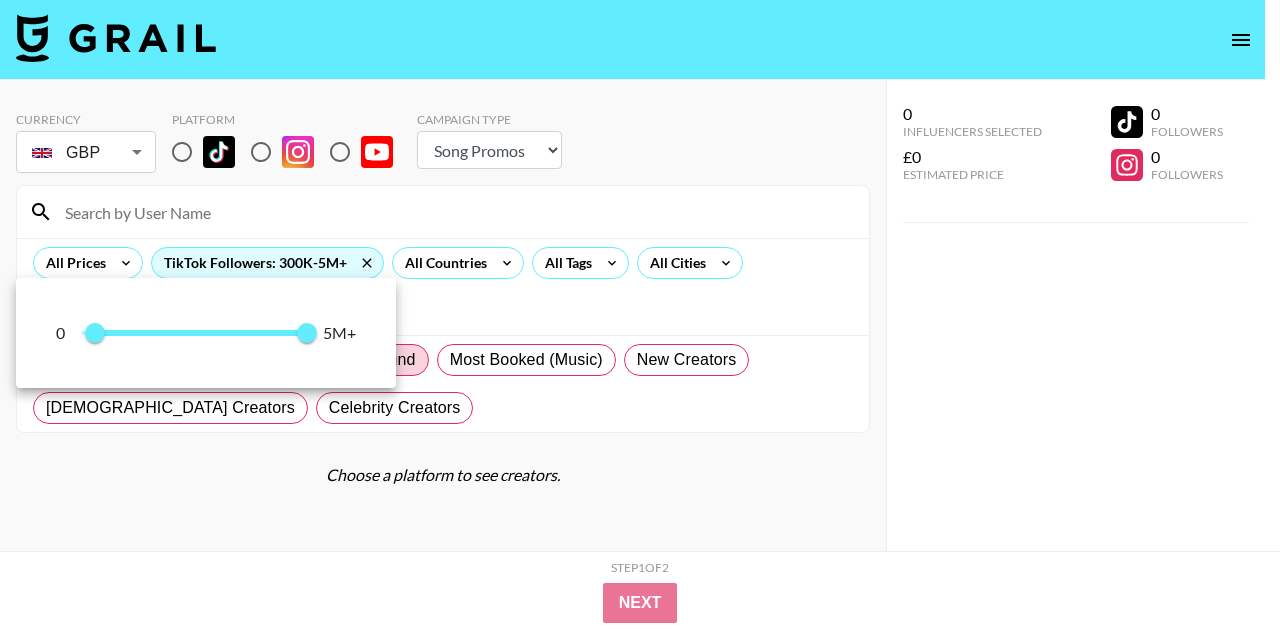 click at bounding box center [640, 315] 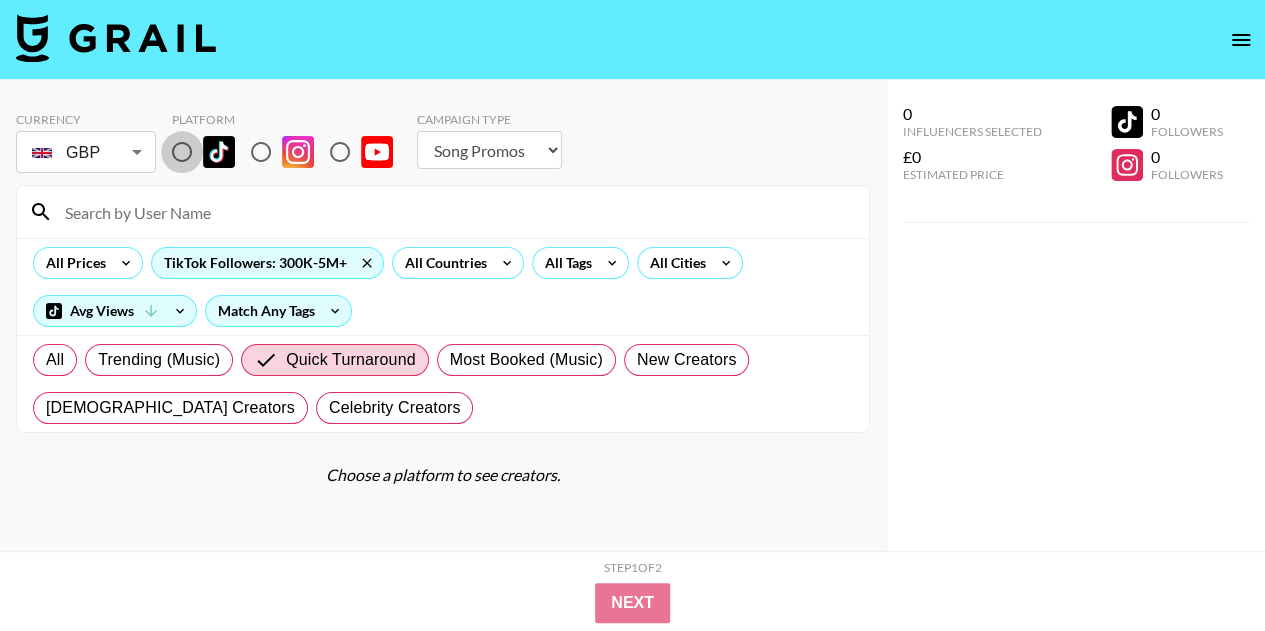 click at bounding box center (182, 152) 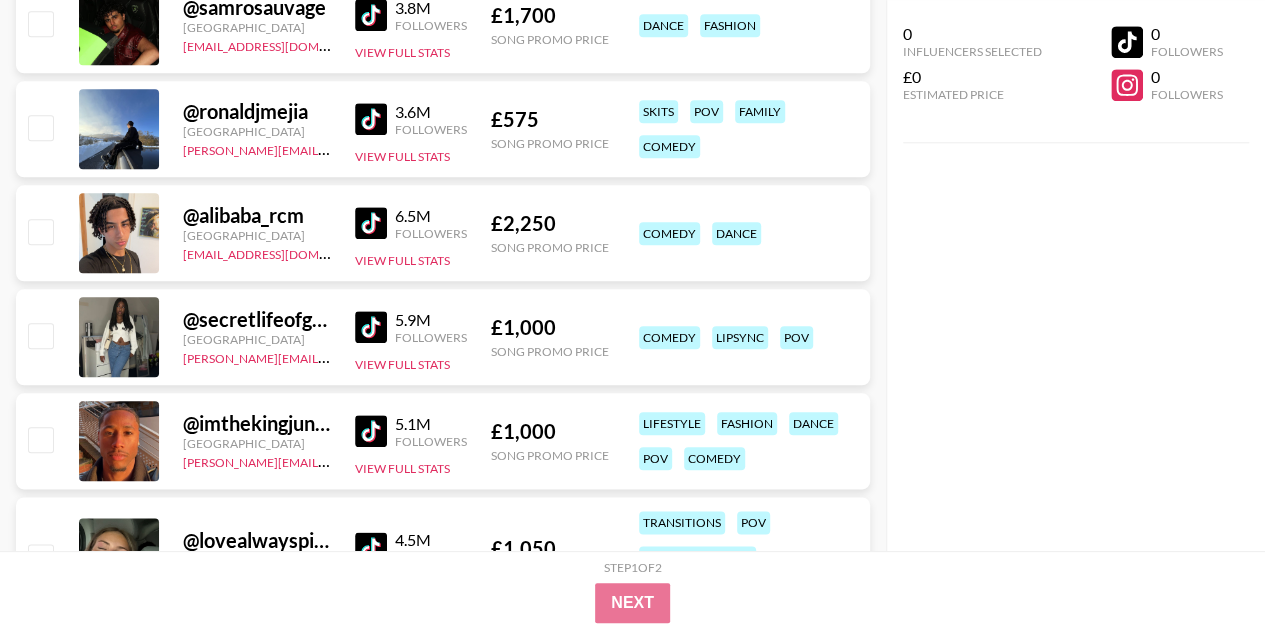 scroll, scrollTop: 1062, scrollLeft: 0, axis: vertical 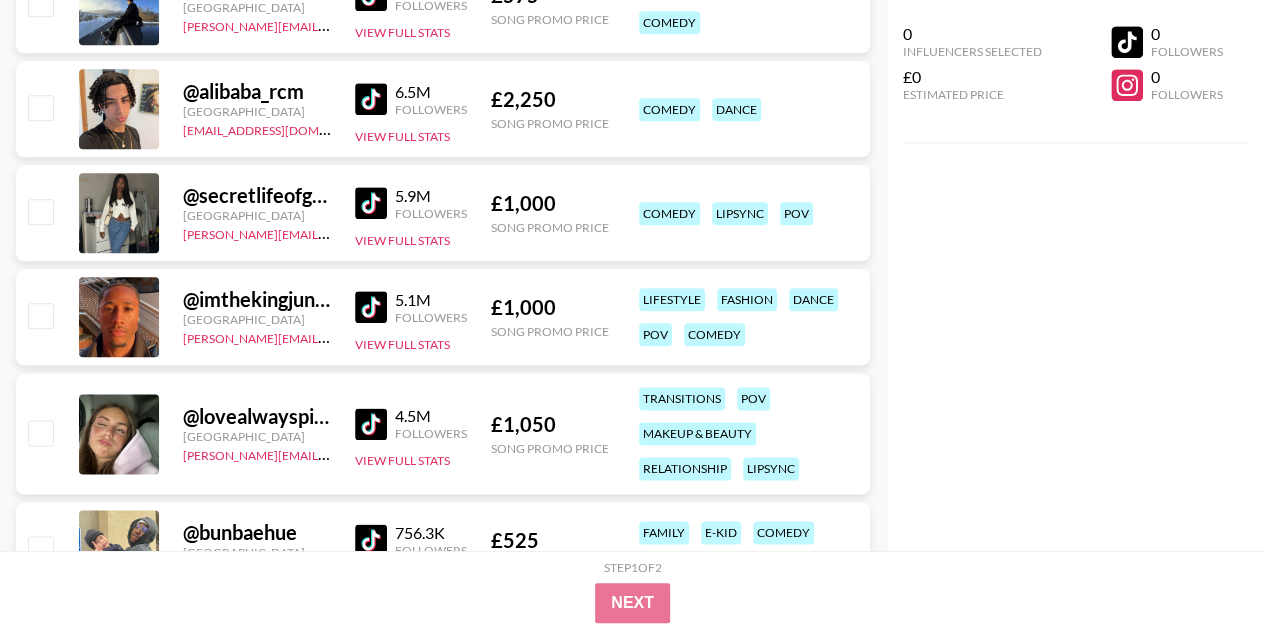 click at bounding box center [40, 432] 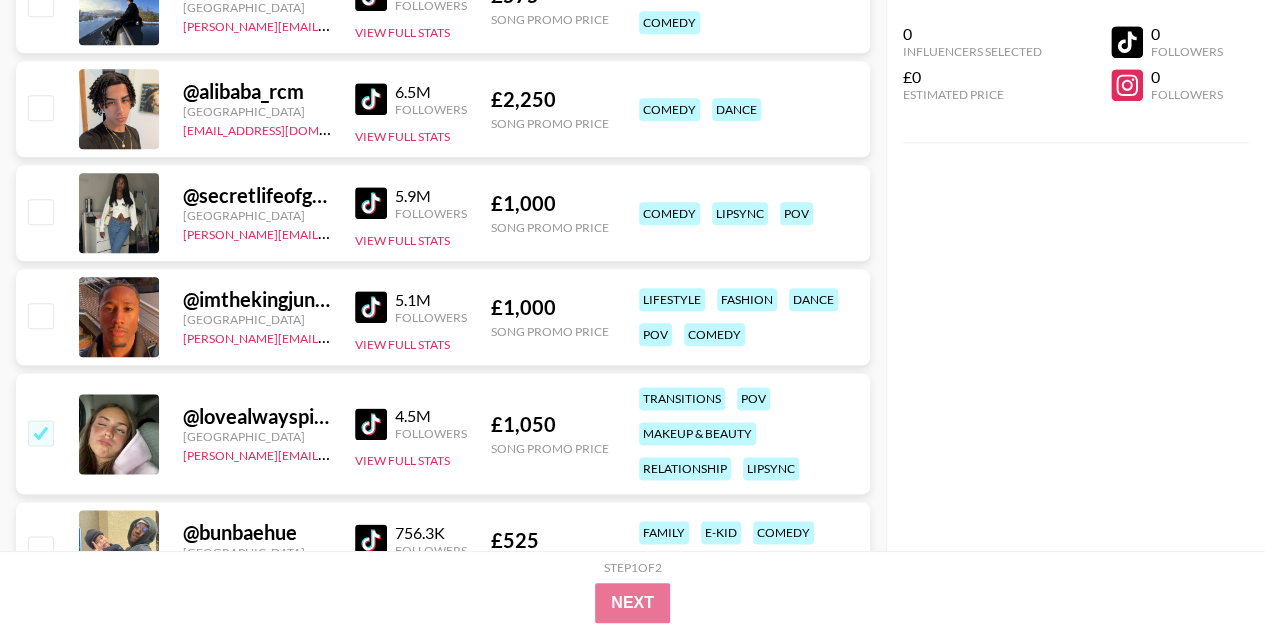 checkbox on "true" 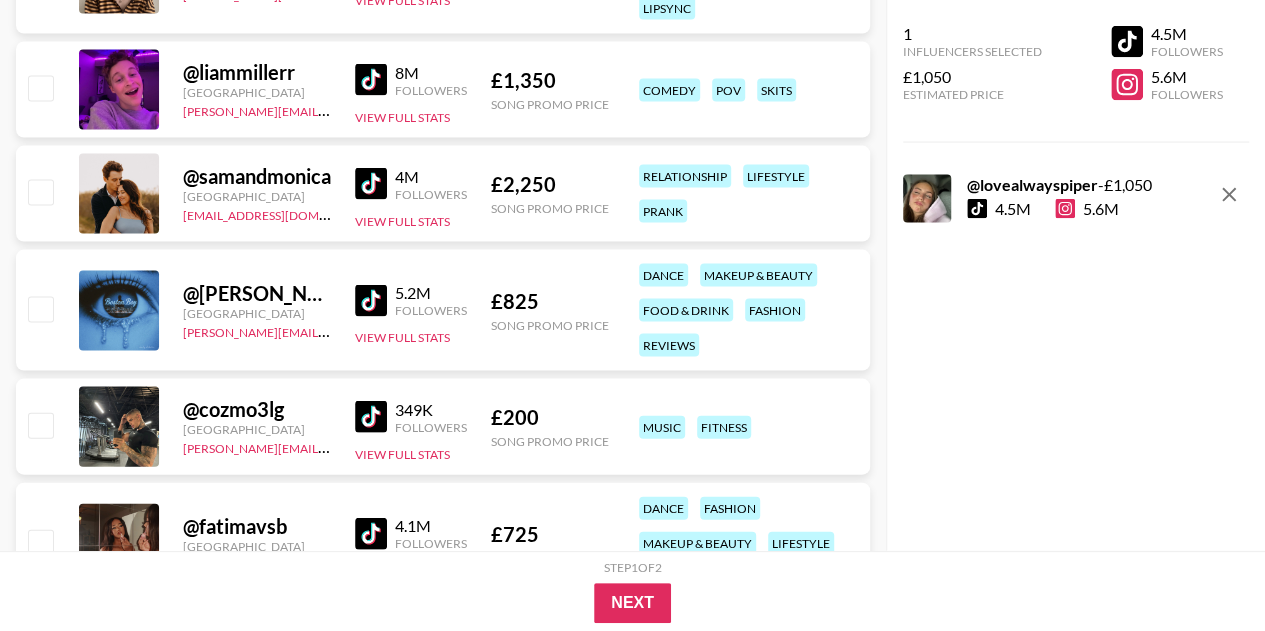scroll, scrollTop: 2127, scrollLeft: 0, axis: vertical 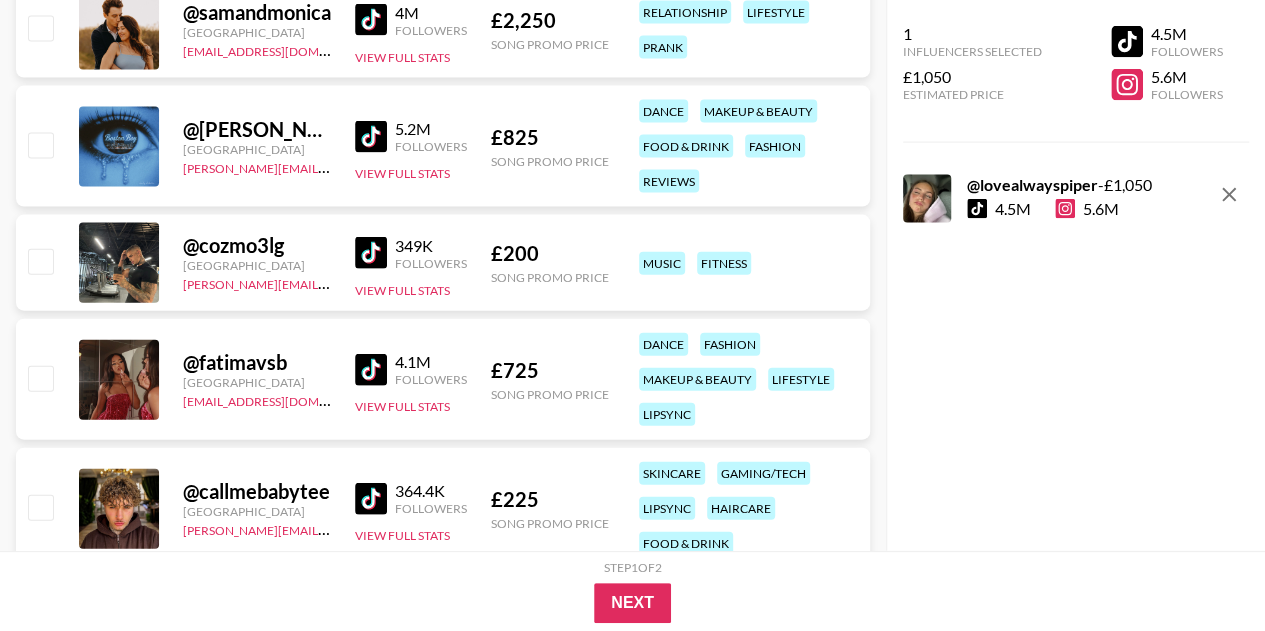 click at bounding box center [40, 378] 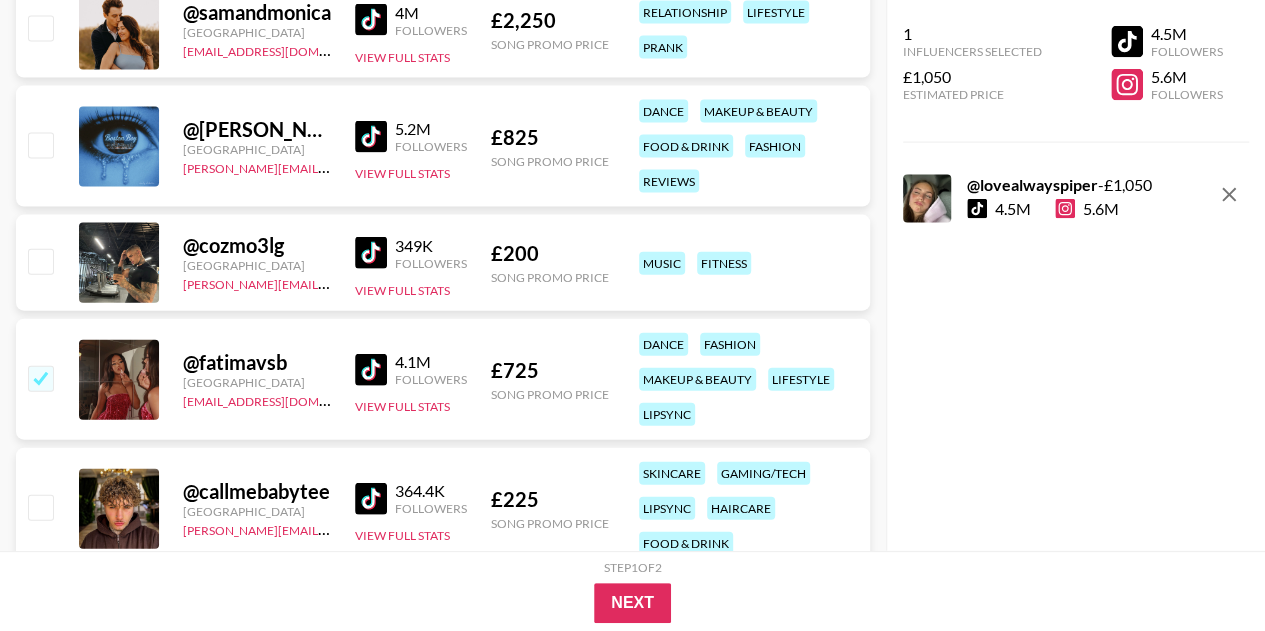 checkbox on "true" 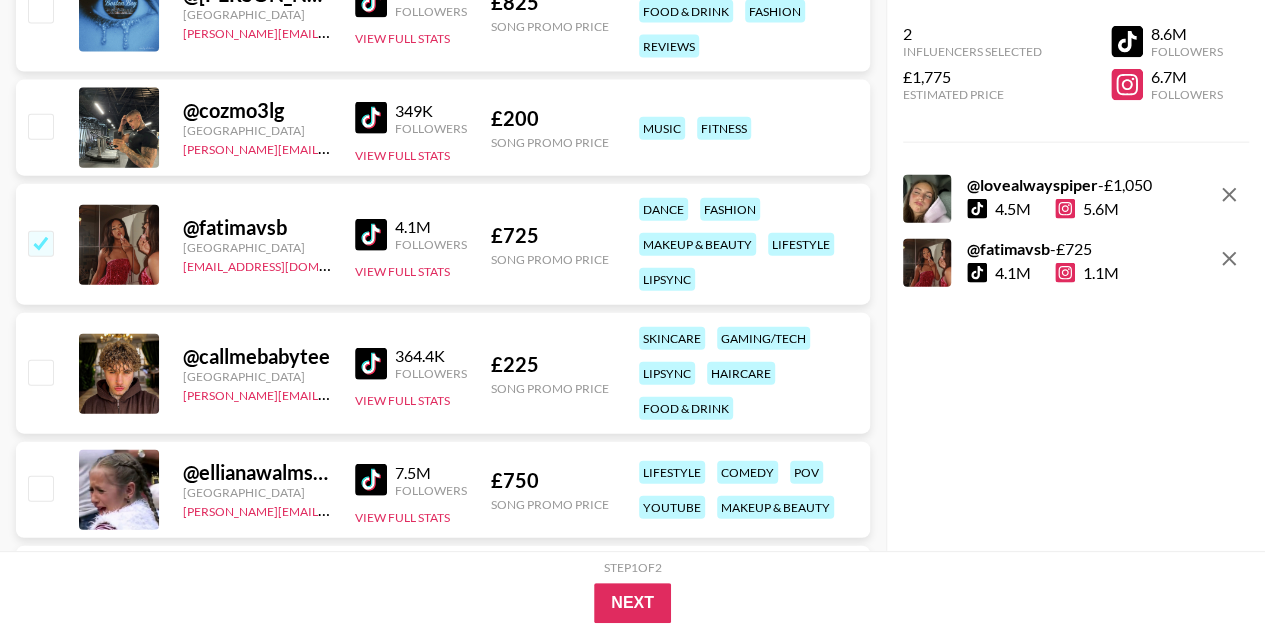 scroll, scrollTop: 2263, scrollLeft: 0, axis: vertical 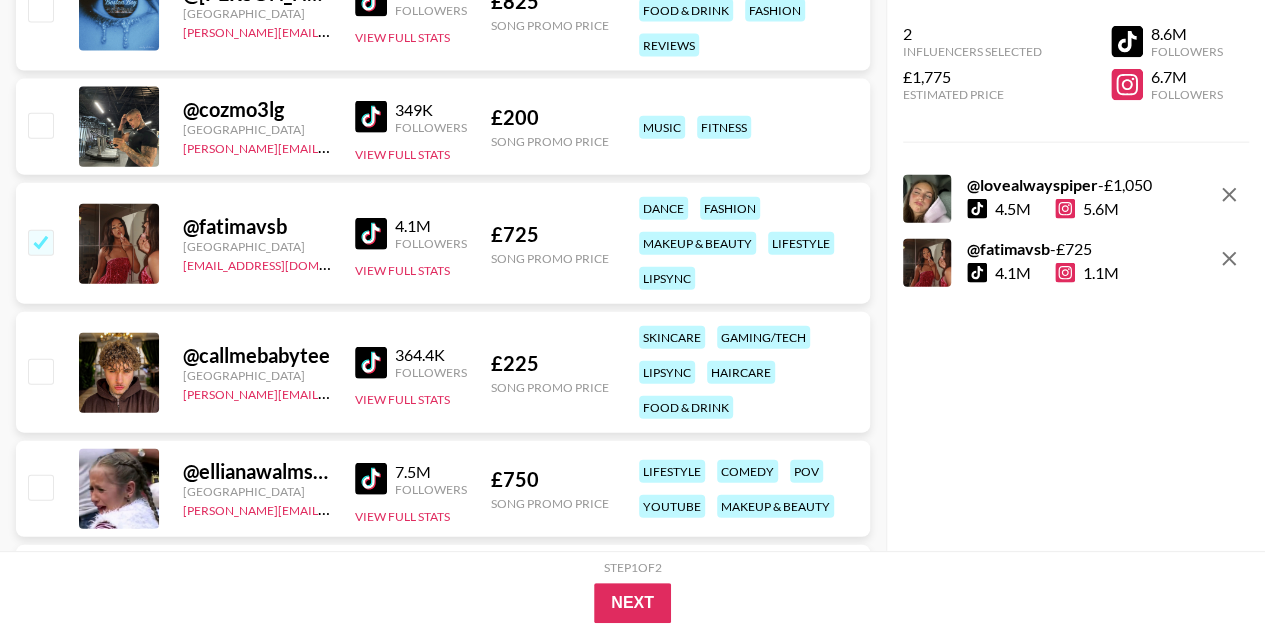 click at bounding box center [40, 487] 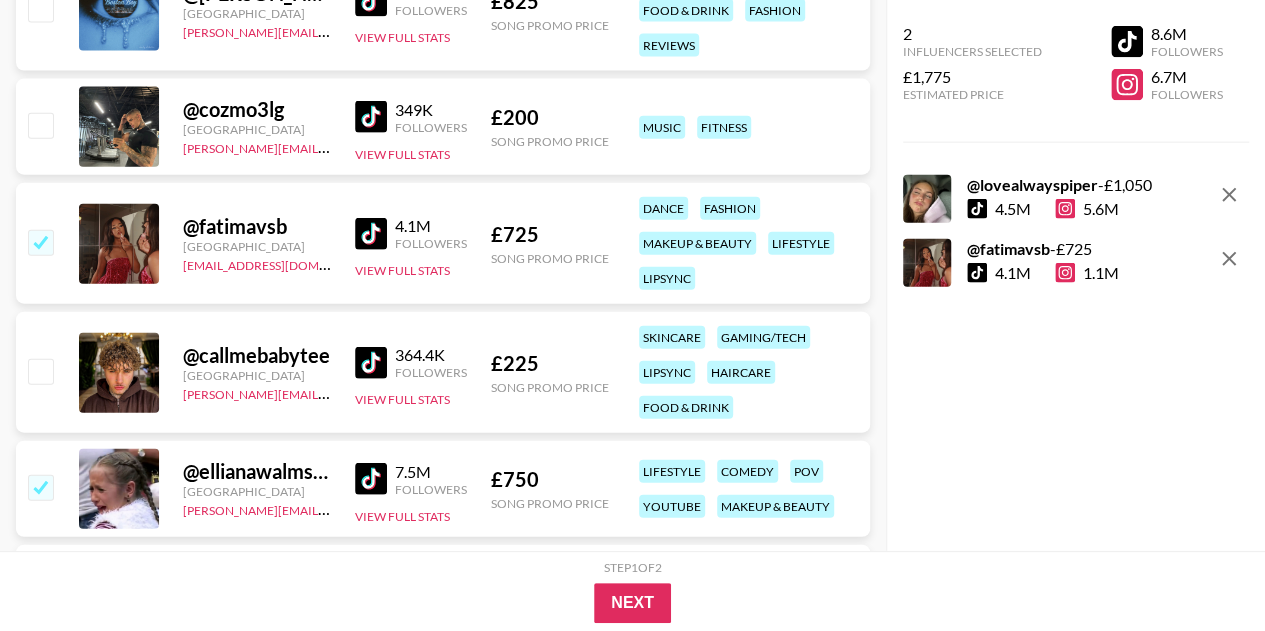 checkbox on "true" 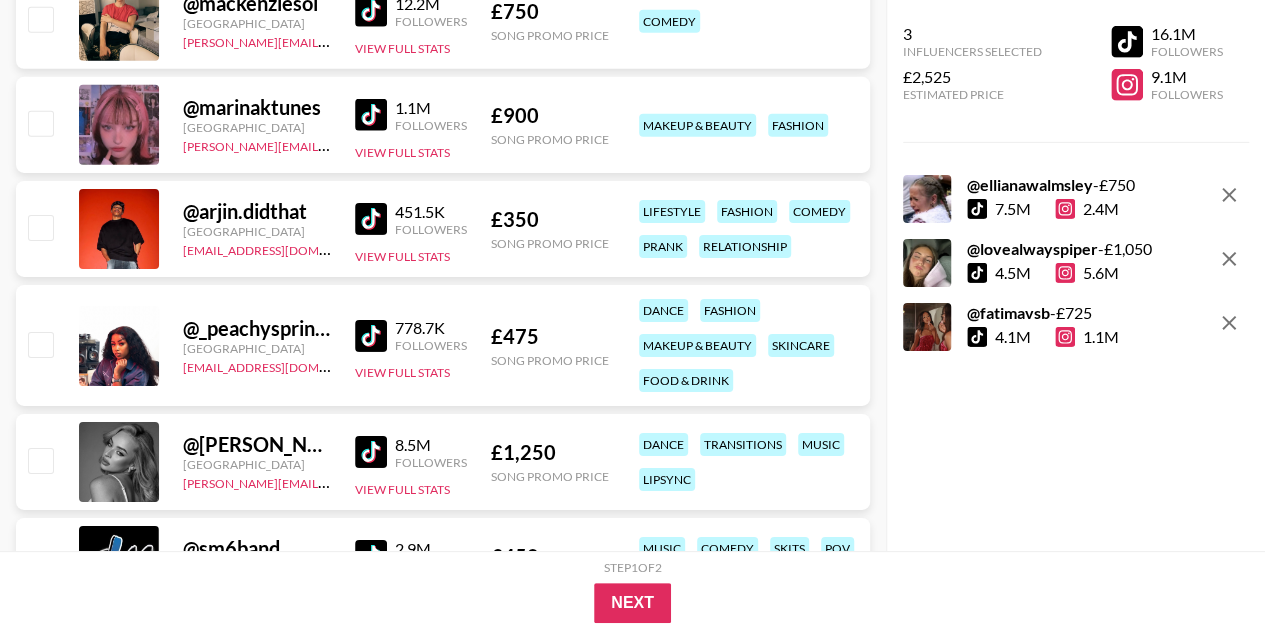 scroll, scrollTop: 3148, scrollLeft: 0, axis: vertical 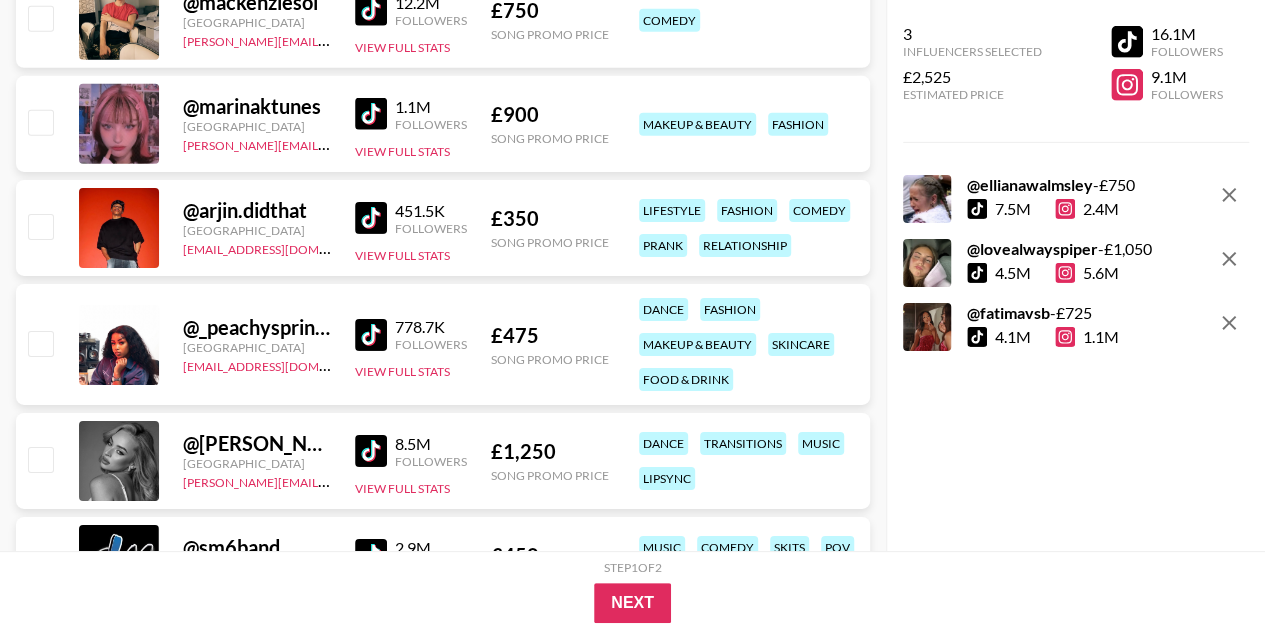 click at bounding box center (40, 343) 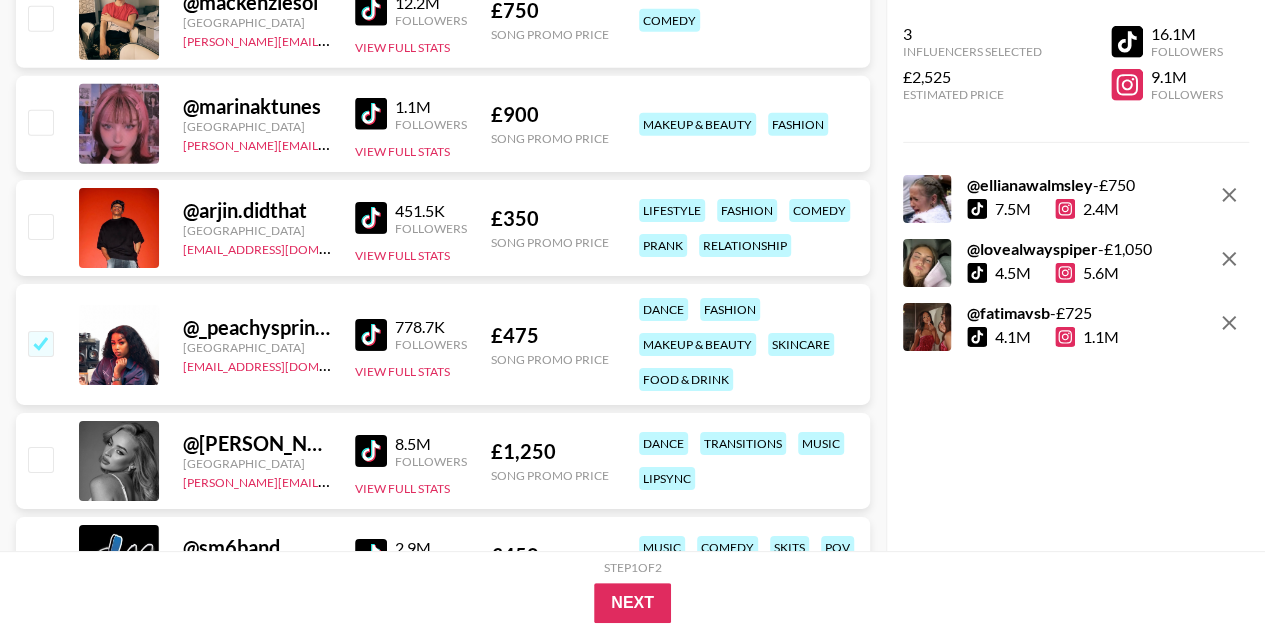 checkbox on "true" 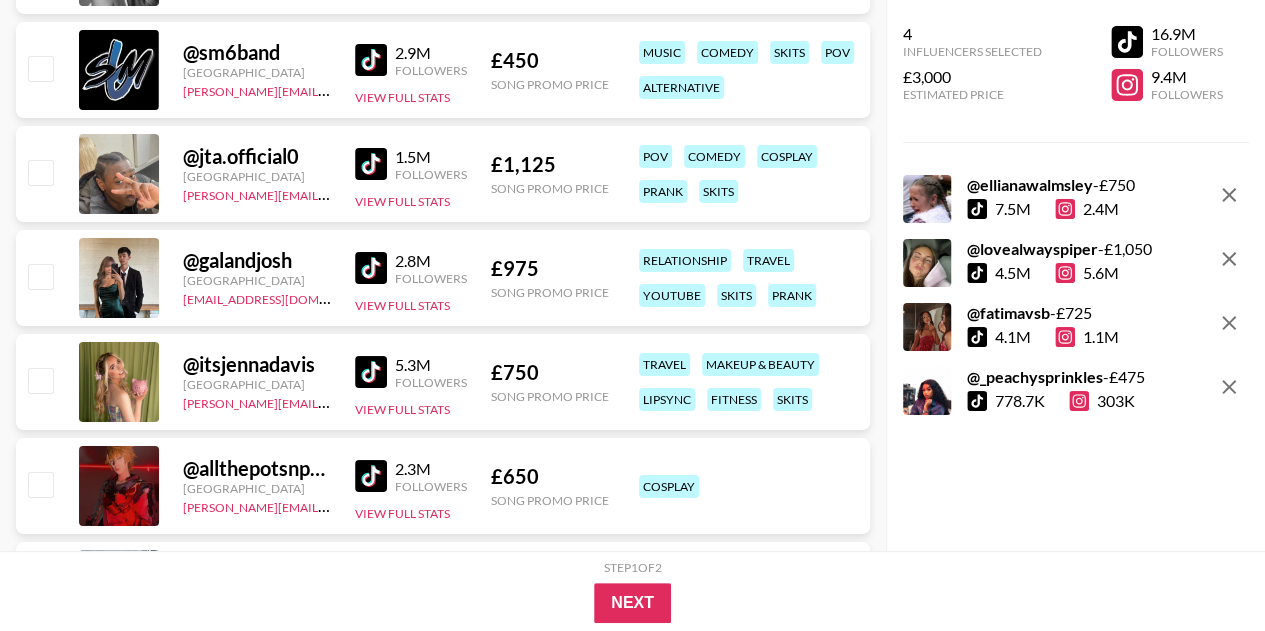 scroll, scrollTop: 3642, scrollLeft: 0, axis: vertical 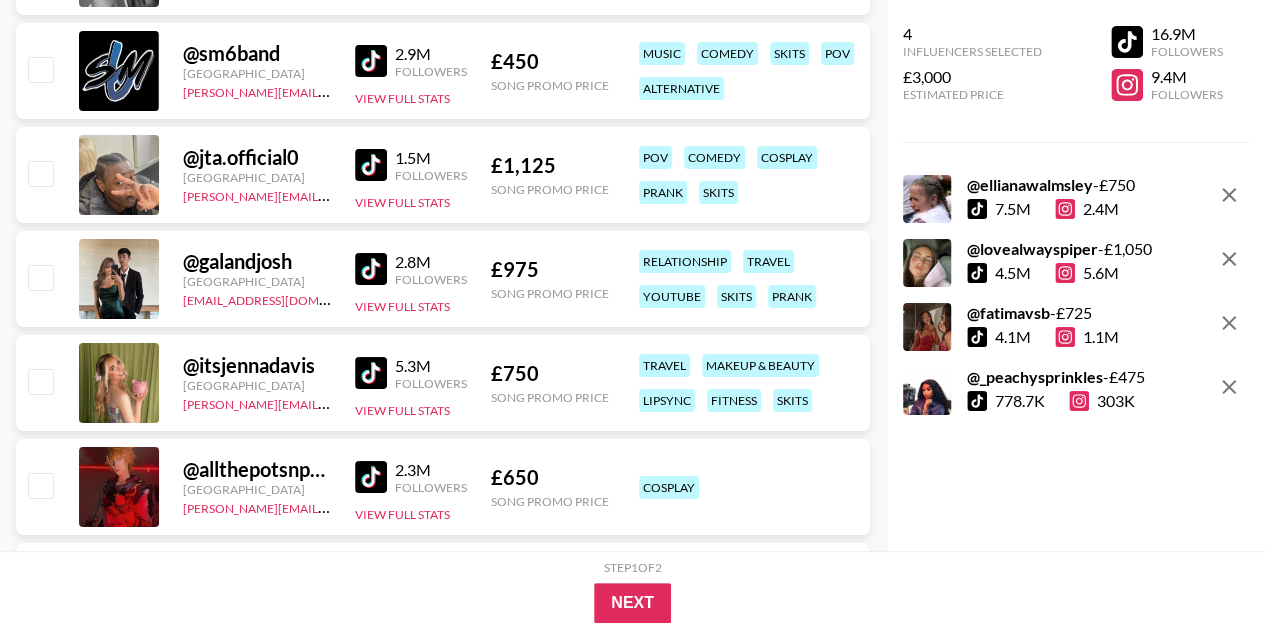 click at bounding box center [40, 381] 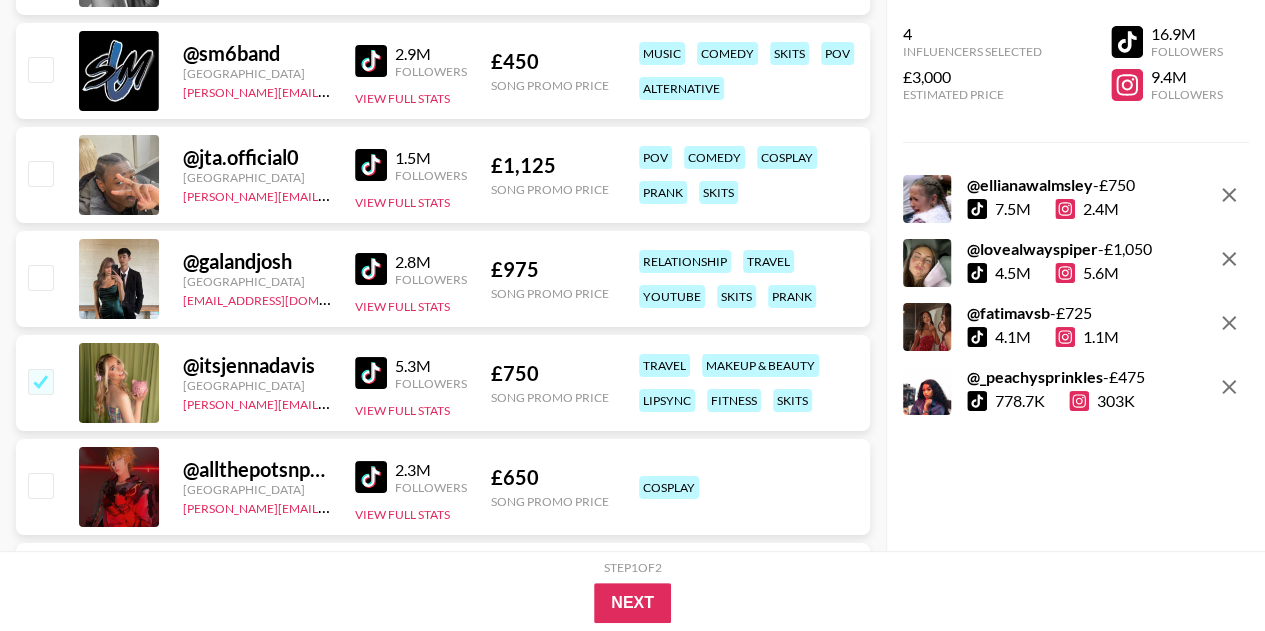 checkbox on "true" 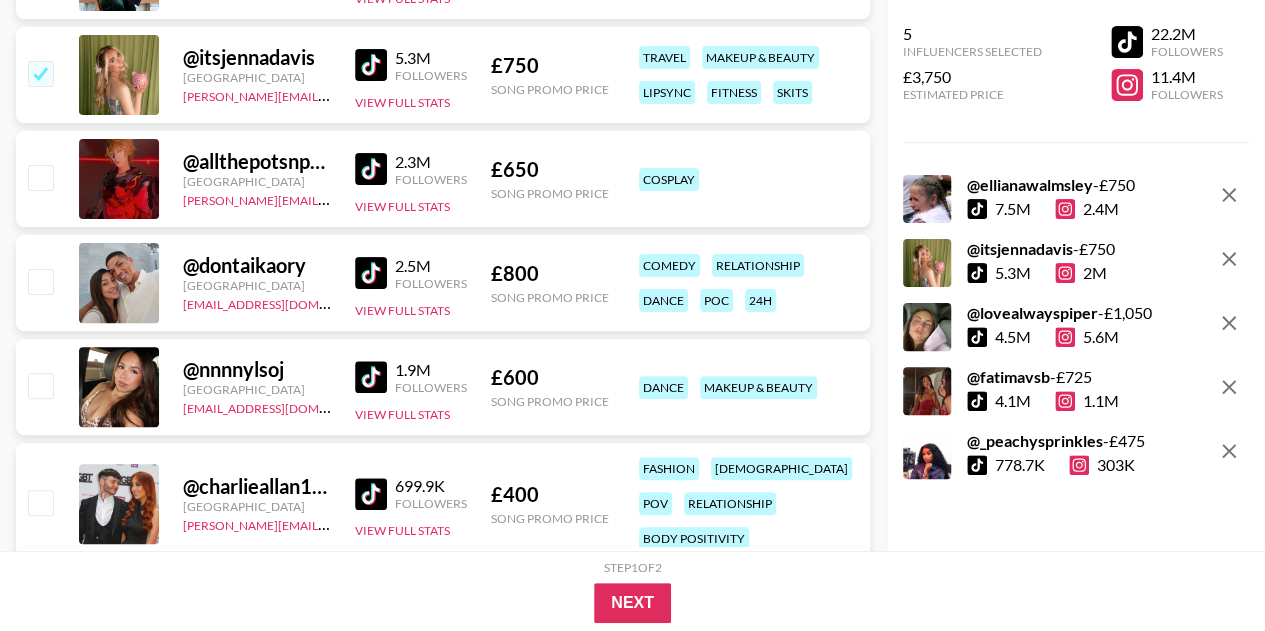 scroll, scrollTop: 3948, scrollLeft: 0, axis: vertical 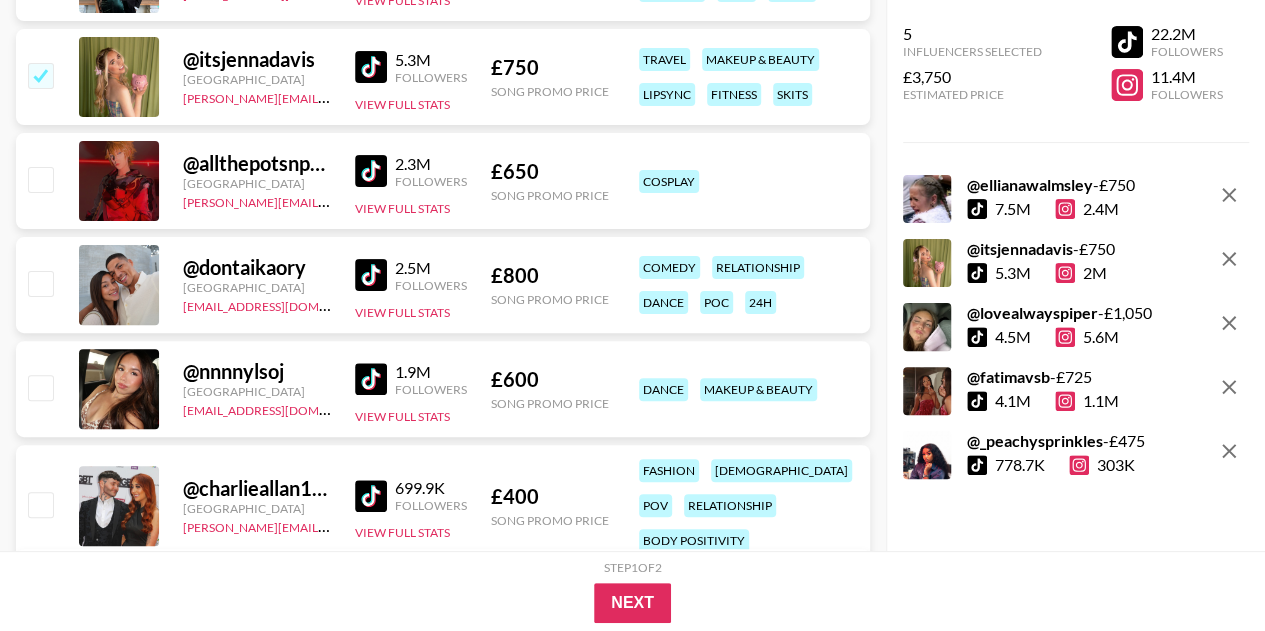 click at bounding box center (40, 387) 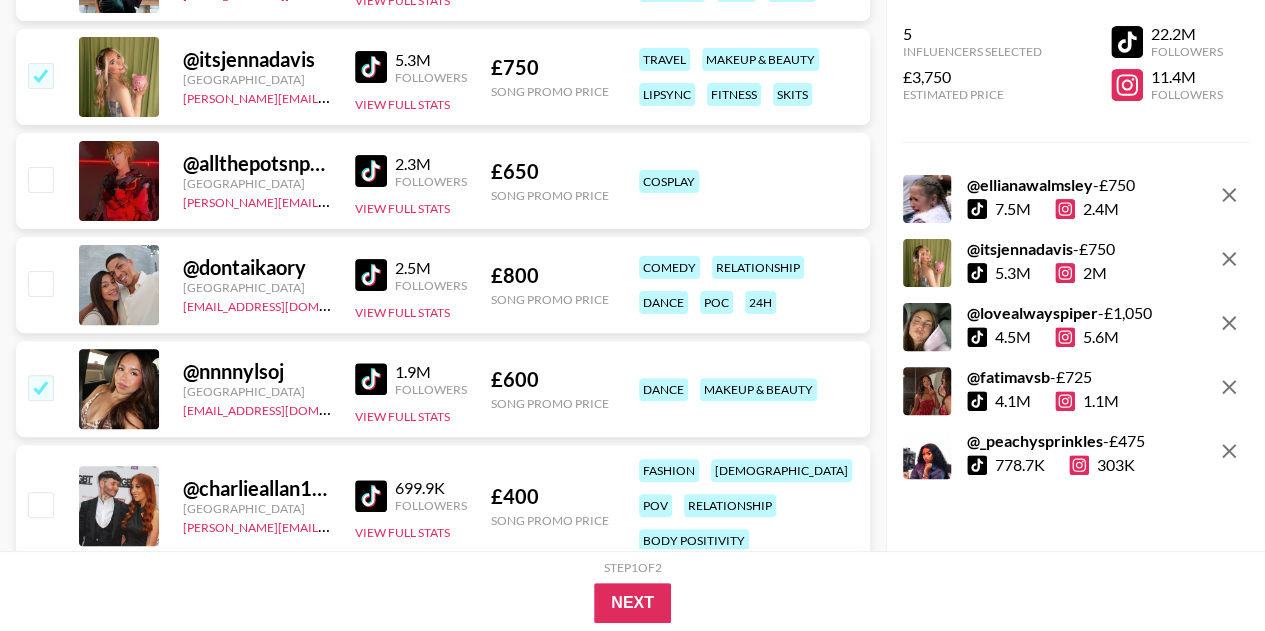 checkbox on "true" 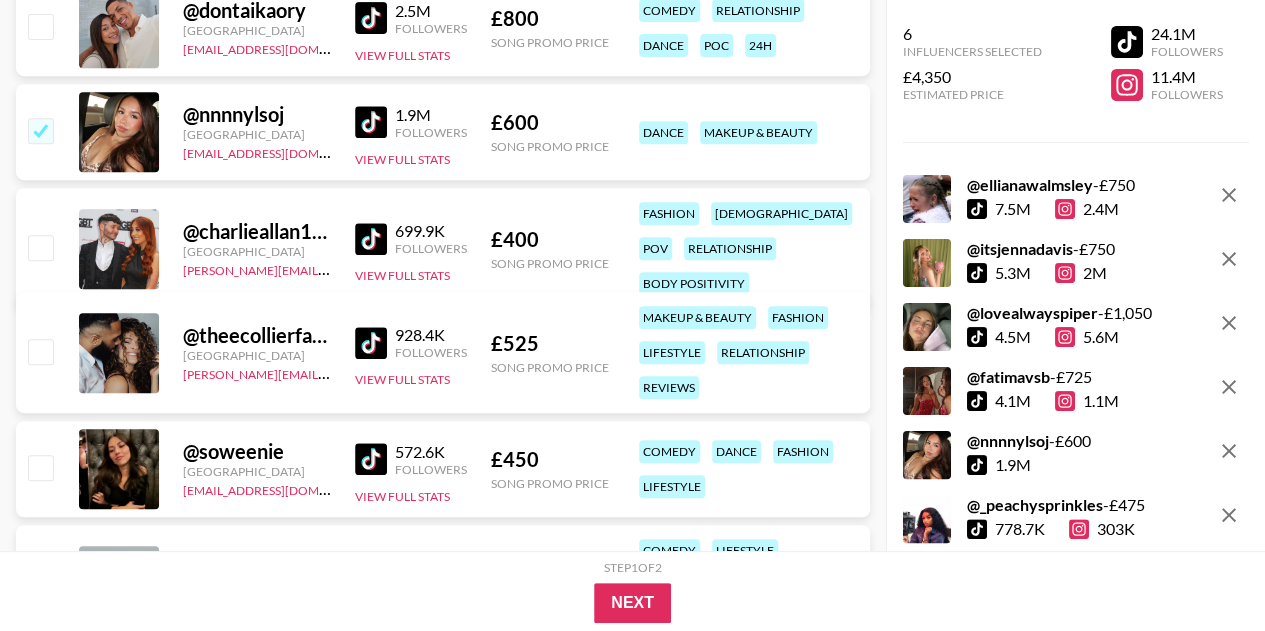 scroll, scrollTop: 4299, scrollLeft: 0, axis: vertical 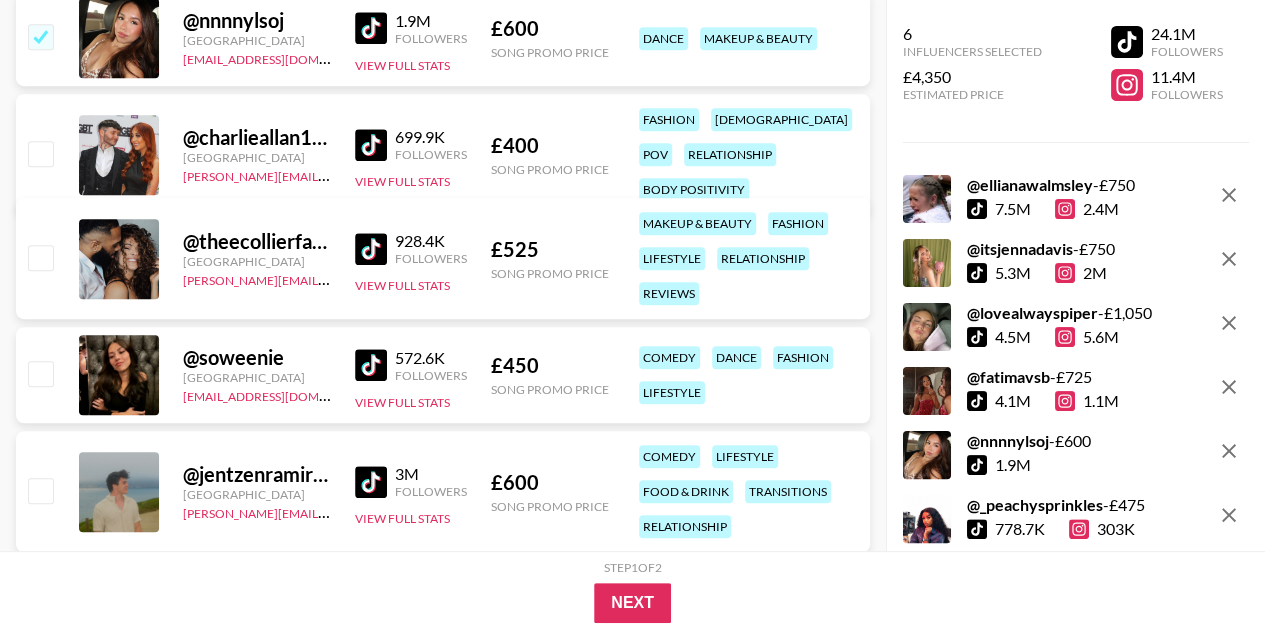 click at bounding box center [40, 373] 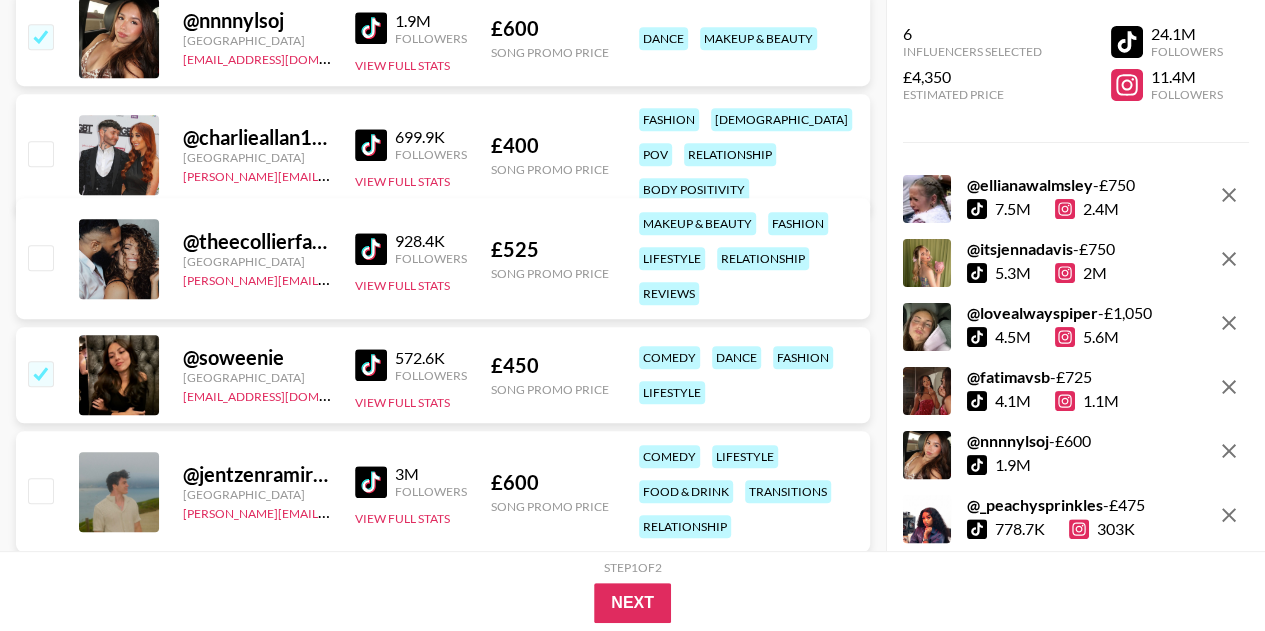 checkbox on "true" 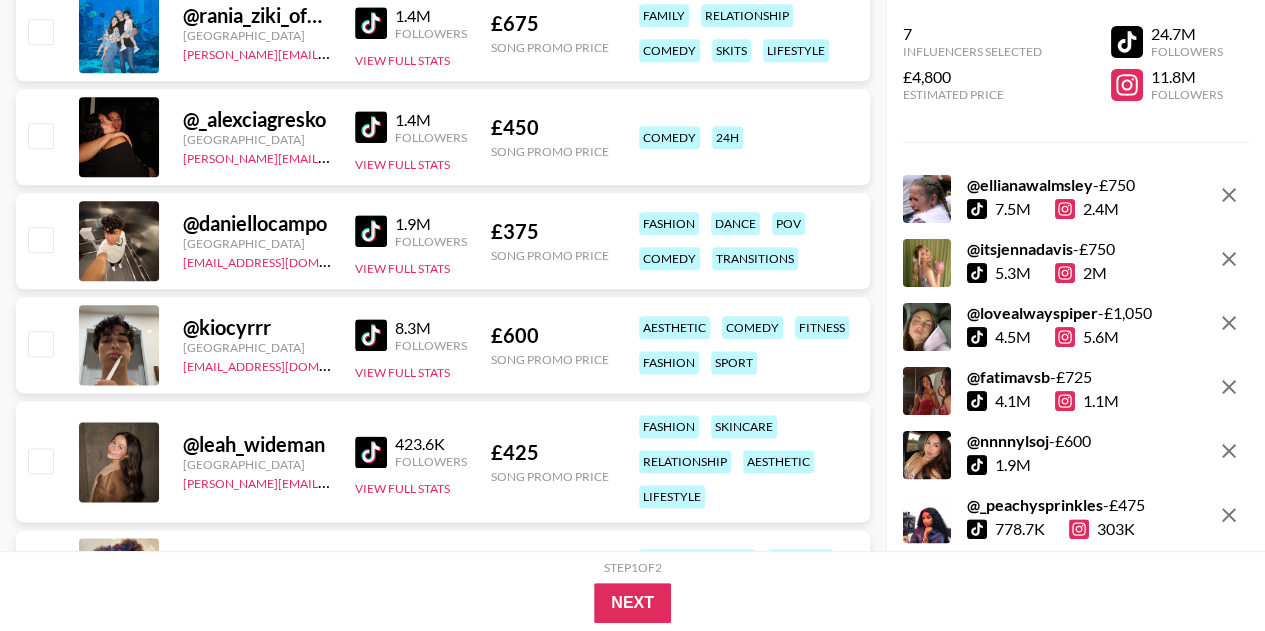 scroll, scrollTop: 5068, scrollLeft: 0, axis: vertical 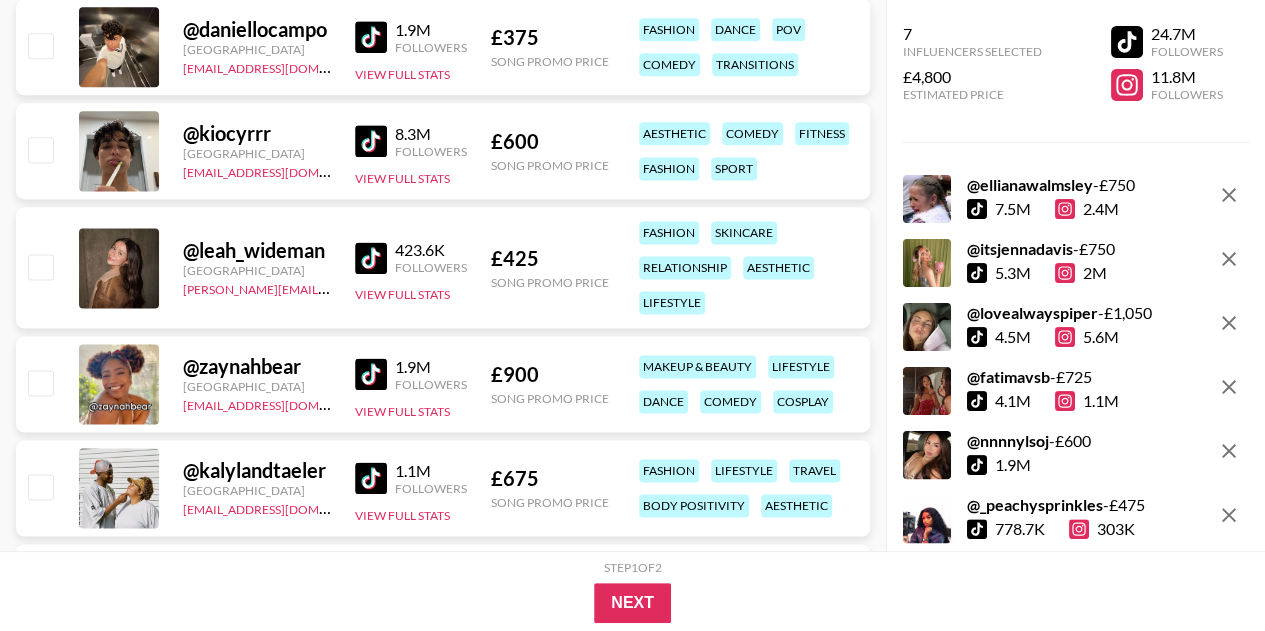 click at bounding box center [40, 266] 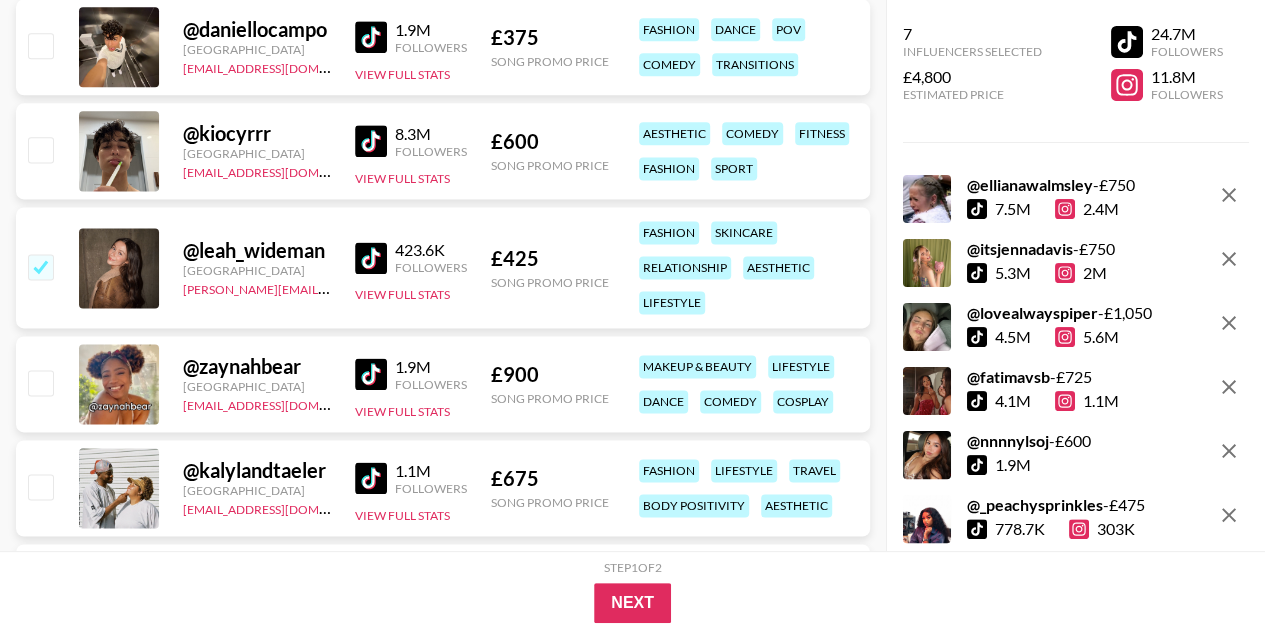 checkbox on "true" 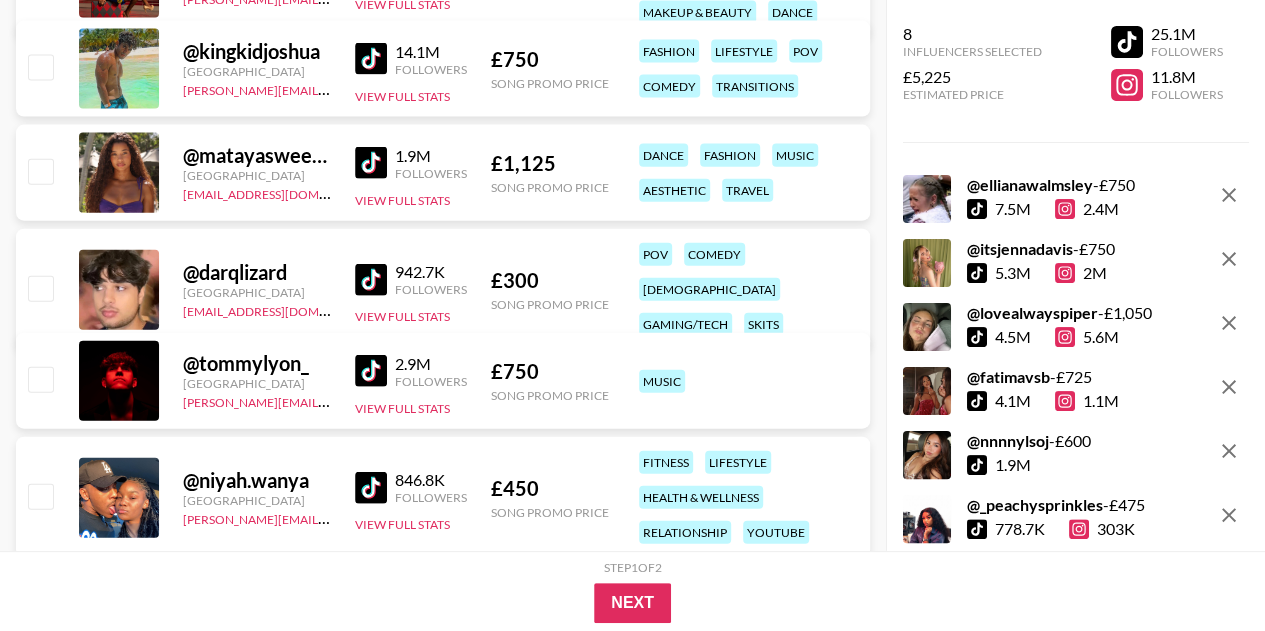 scroll, scrollTop: 5921, scrollLeft: 0, axis: vertical 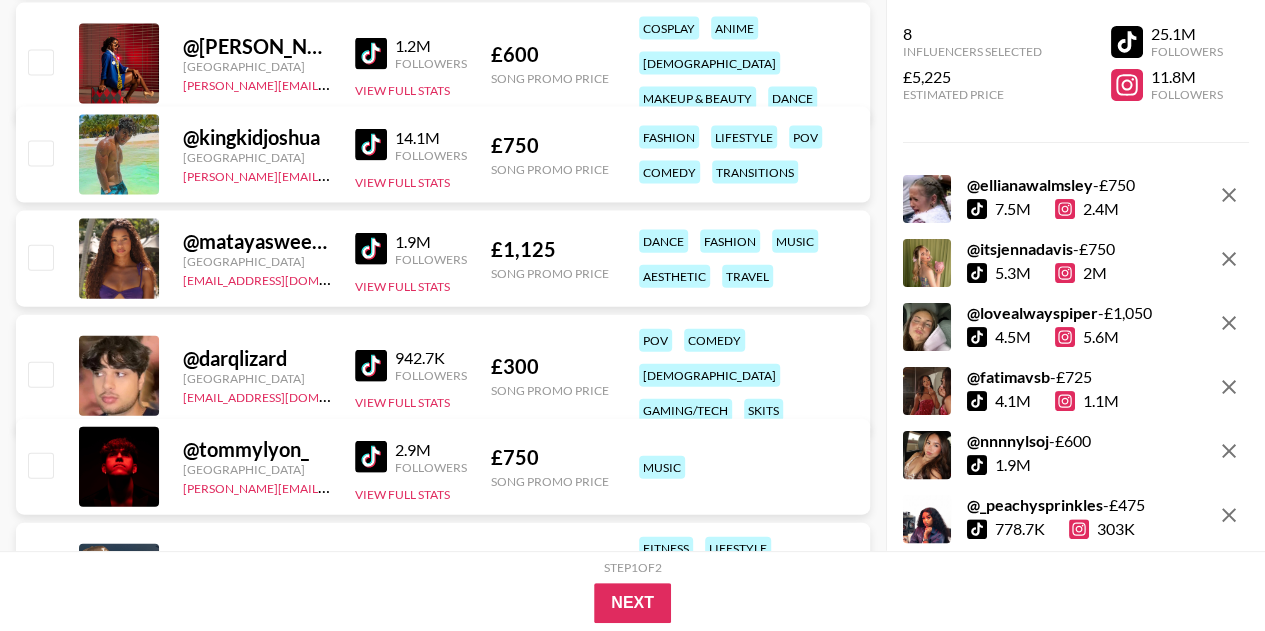click on "@ matayasweeting [GEOGRAPHIC_DATA] [EMAIL_ADDRESS][DOMAIN_NAME] 1.9M Followers View Full Stats   £ 1,125 Song Promo Price dance fashion music aesthetic travel" at bounding box center (443, 259) 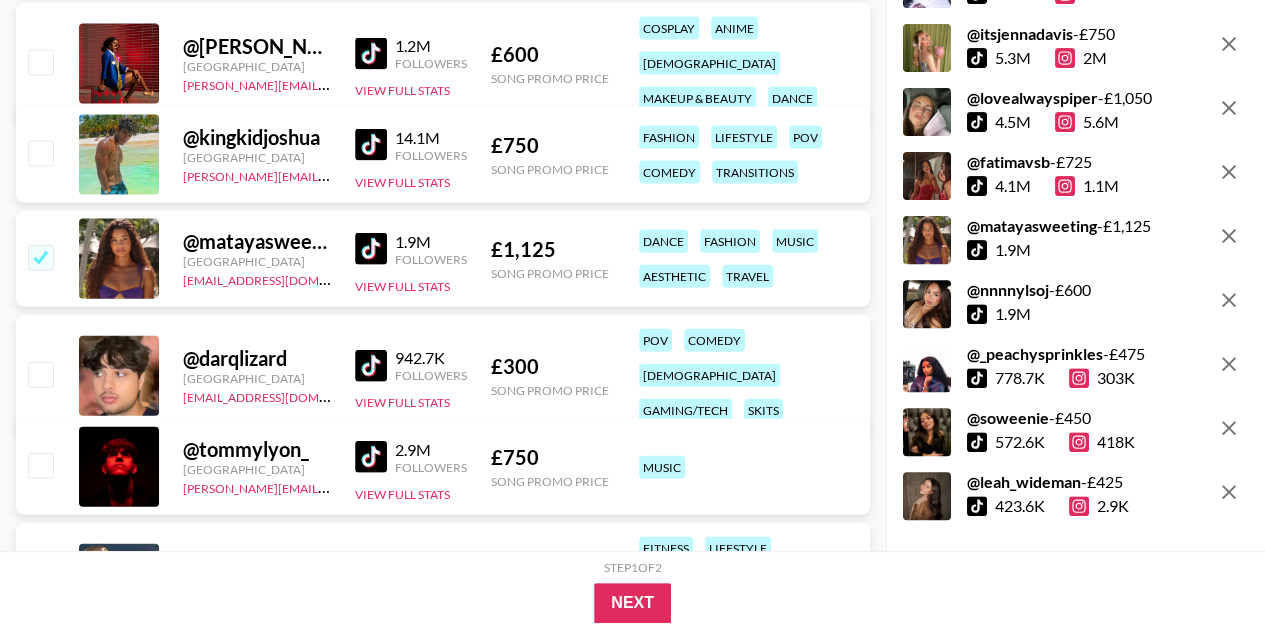 scroll, scrollTop: 0, scrollLeft: 0, axis: both 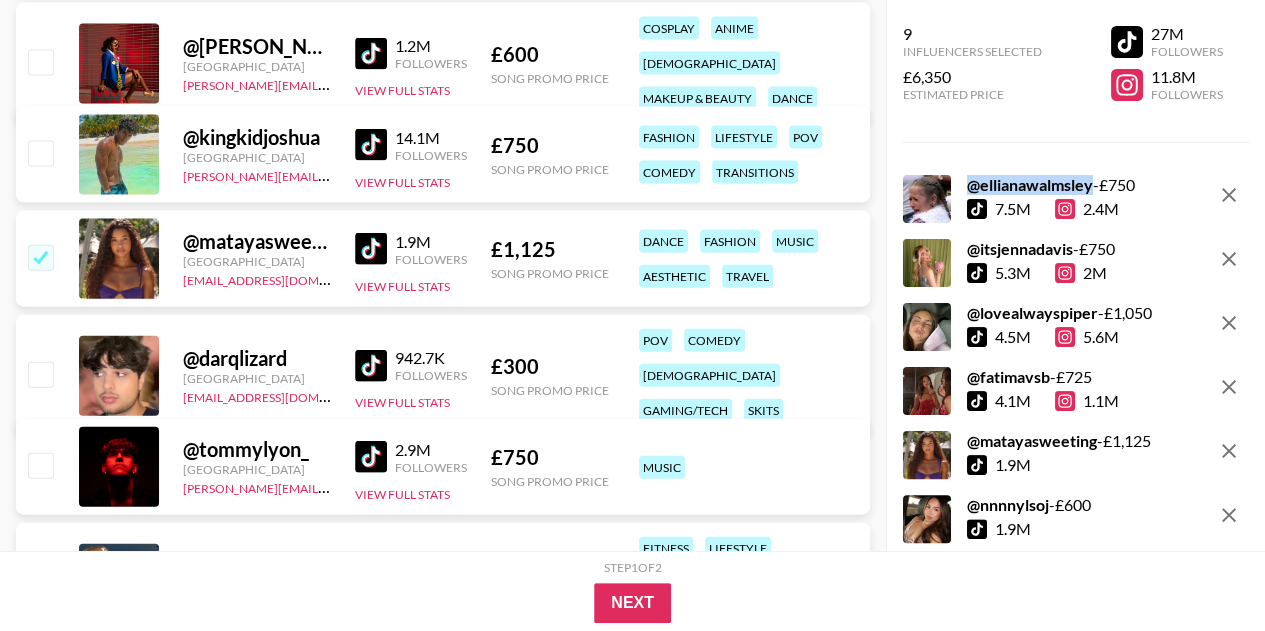 drag, startPoint x: 967, startPoint y: 182, endPoint x: 1092, endPoint y: 183, distance: 125.004 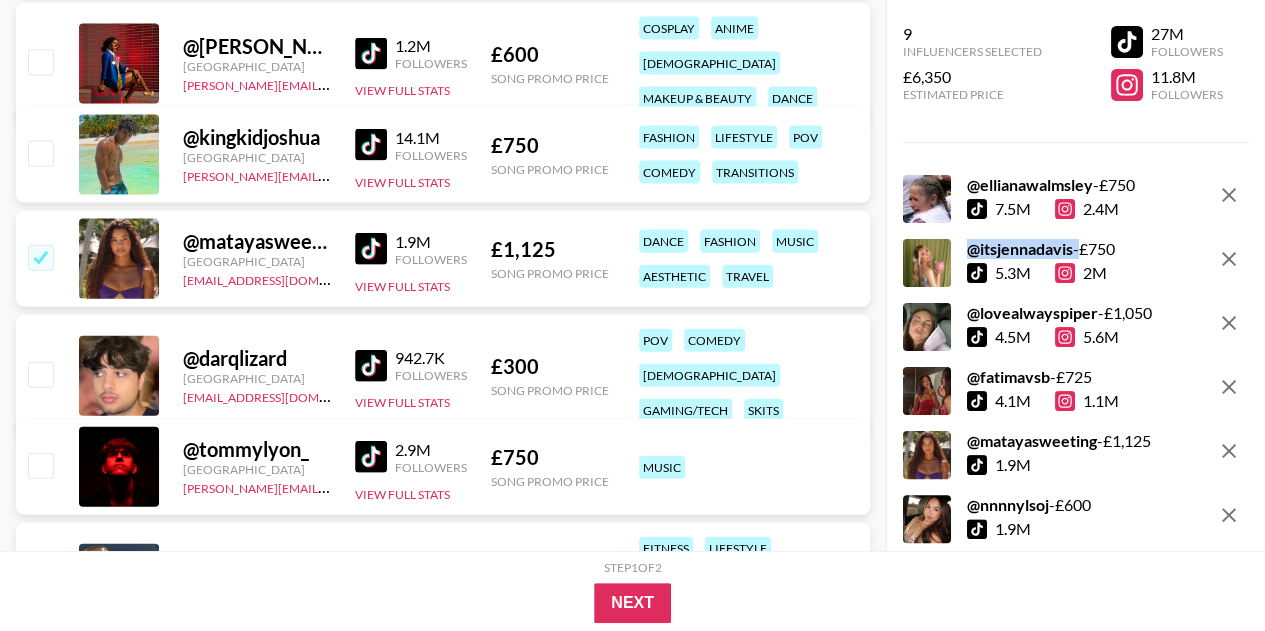 drag, startPoint x: 959, startPoint y: 249, endPoint x: 1076, endPoint y: 247, distance: 117.01709 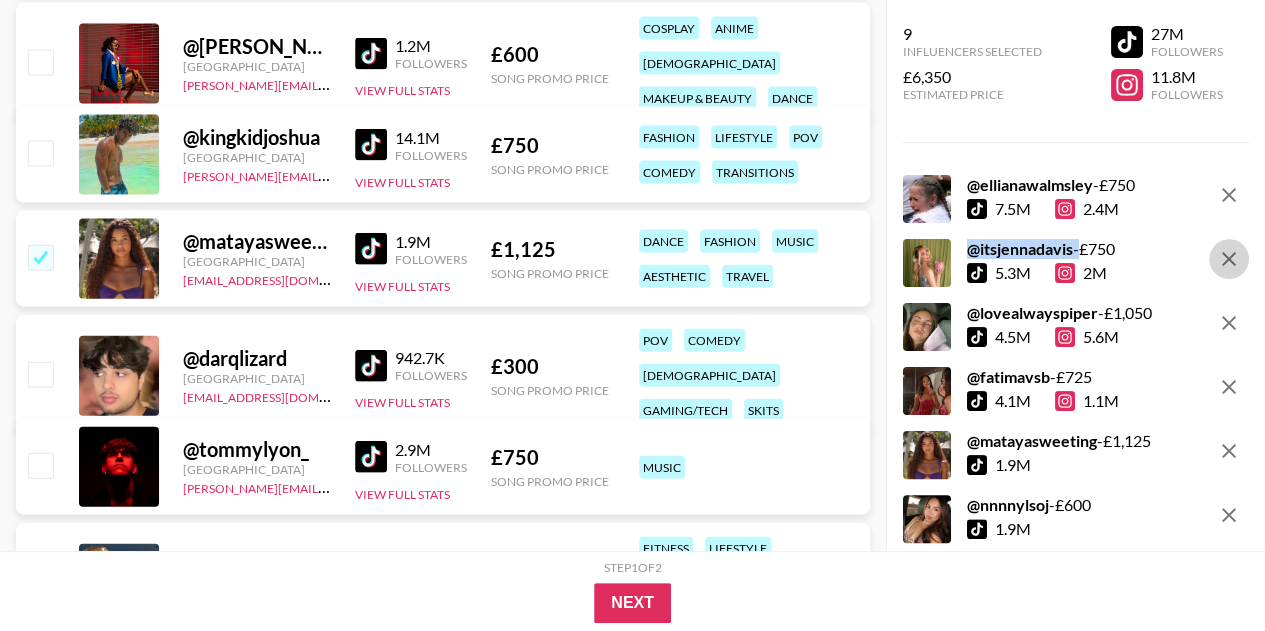 click 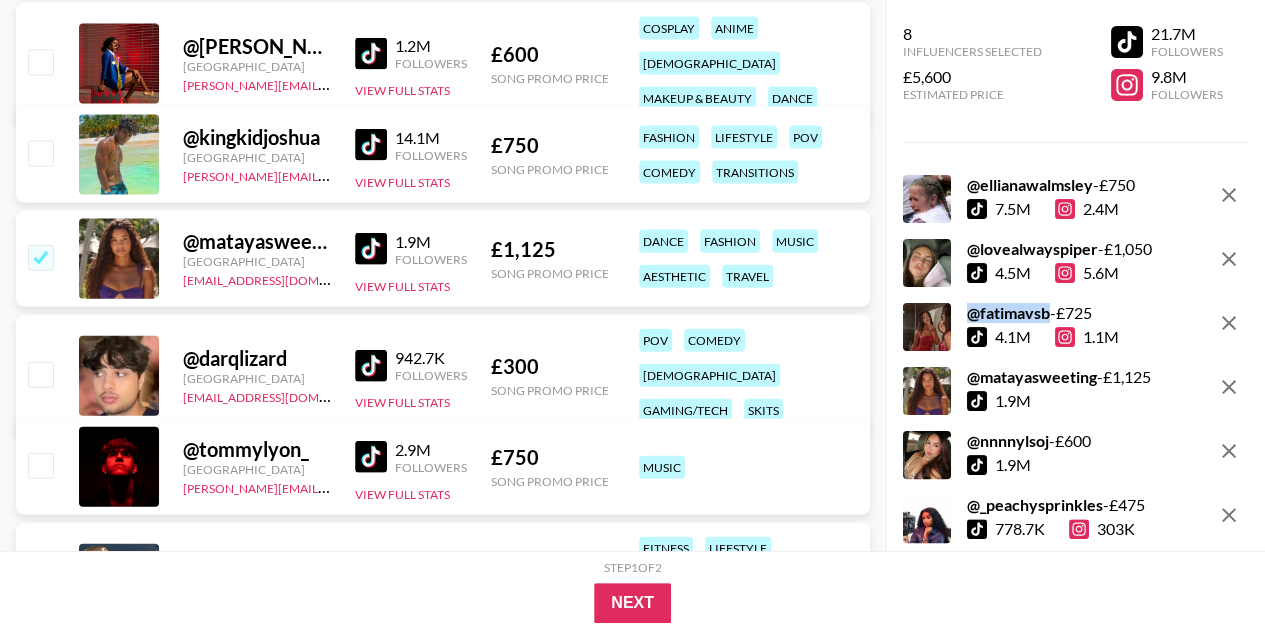 drag, startPoint x: 1050, startPoint y: 313, endPoint x: 971, endPoint y: 312, distance: 79.00633 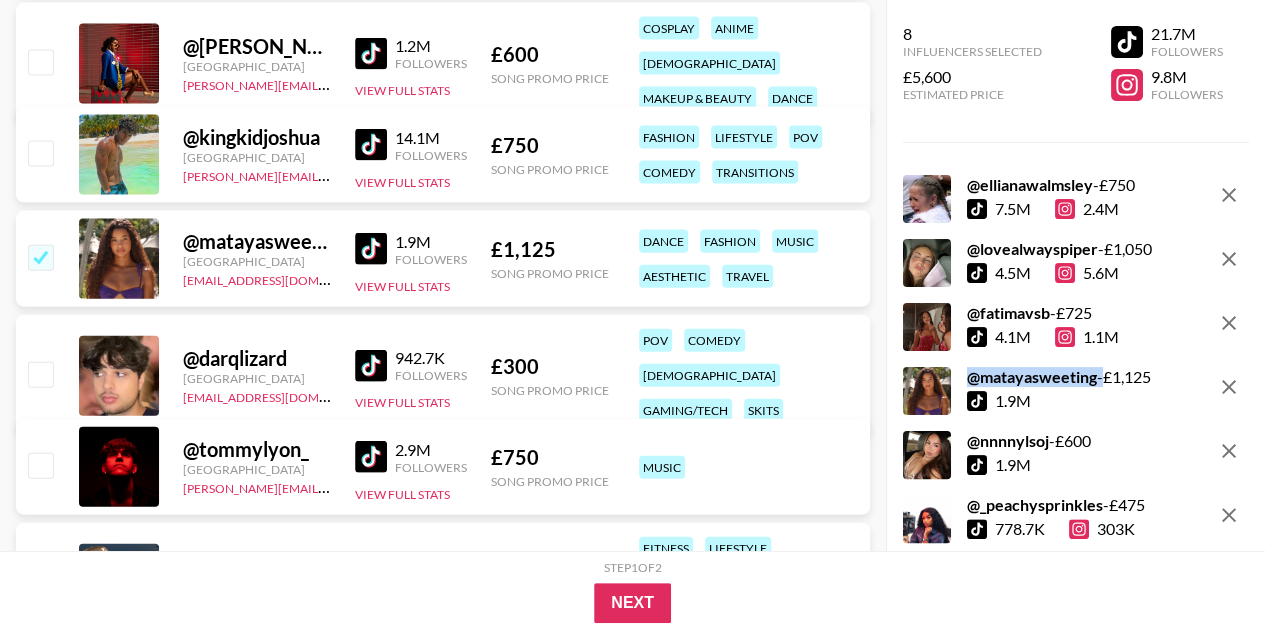drag, startPoint x: 1100, startPoint y: 376, endPoint x: 966, endPoint y: 379, distance: 134.03358 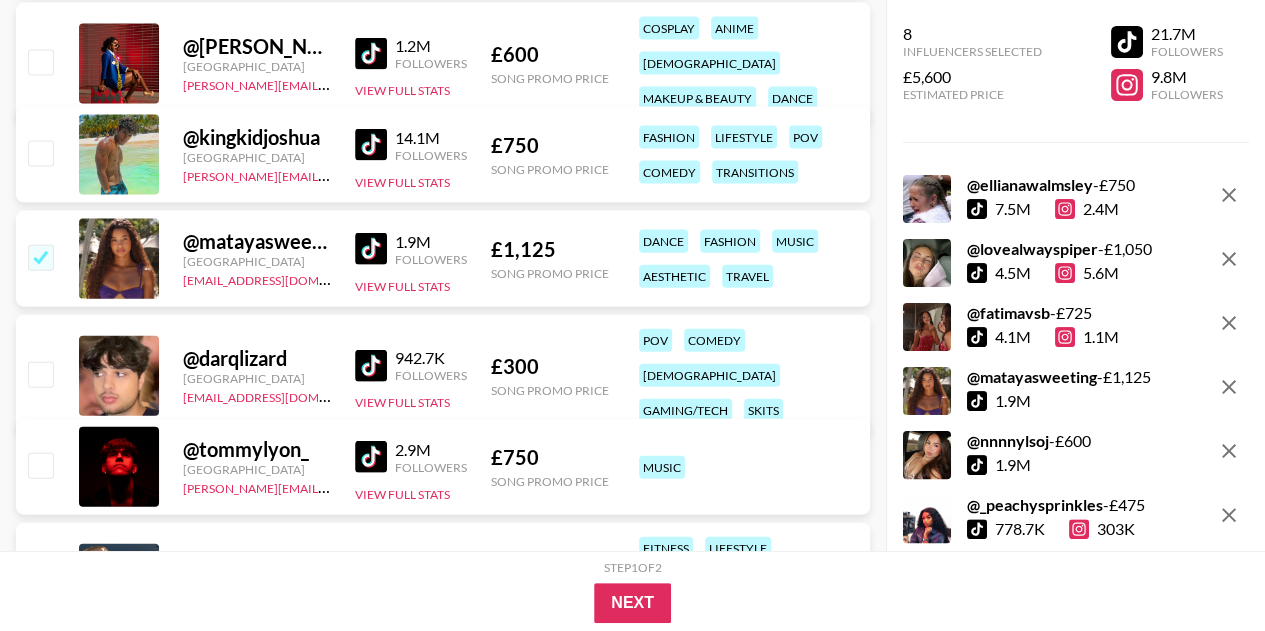 click on "1.9M" at bounding box center [1059, 401] 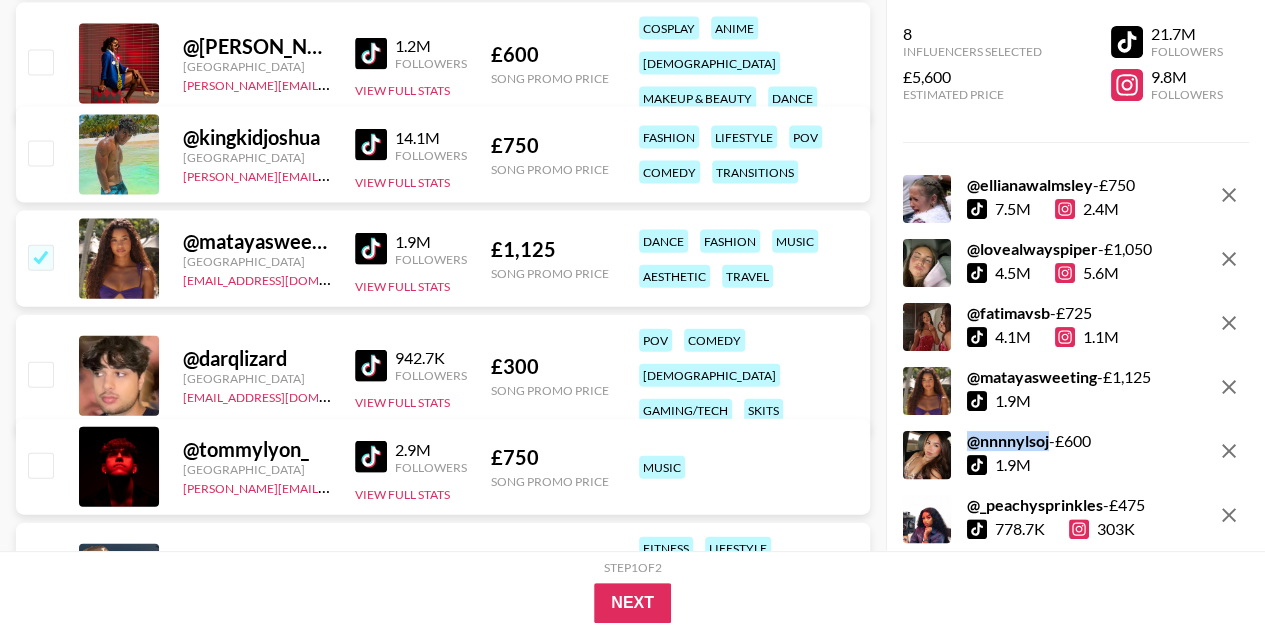 drag, startPoint x: 1048, startPoint y: 445, endPoint x: 961, endPoint y: 444, distance: 87.005745 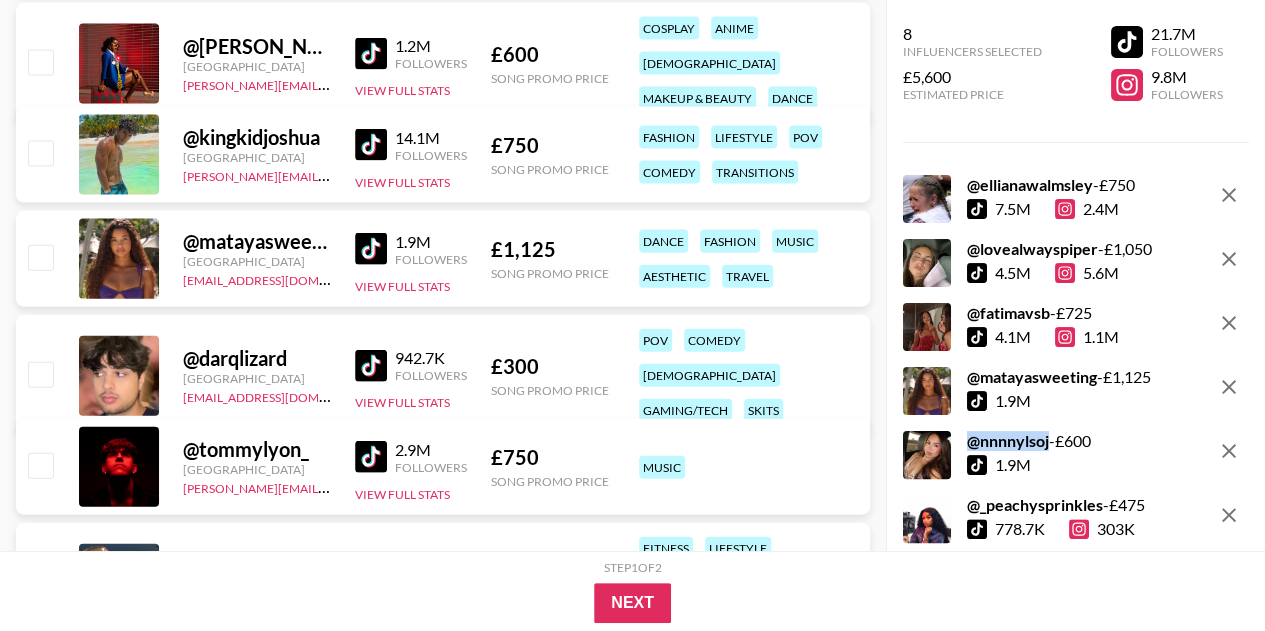 checkbox on "false" 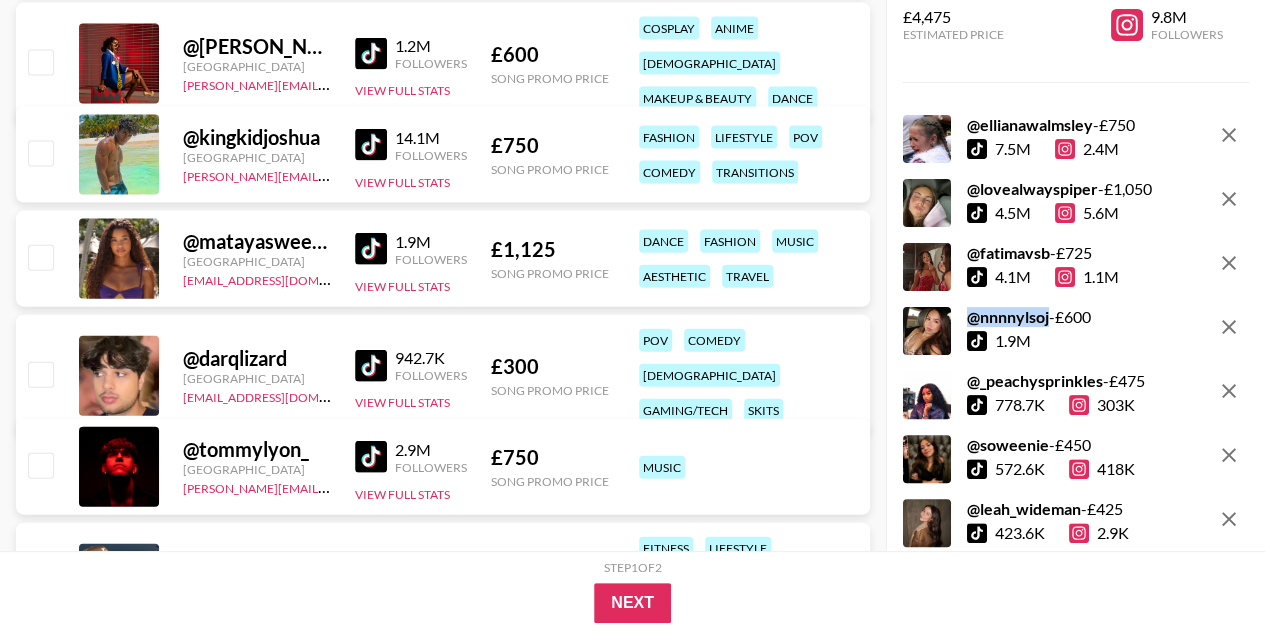 scroll, scrollTop: 58, scrollLeft: 0, axis: vertical 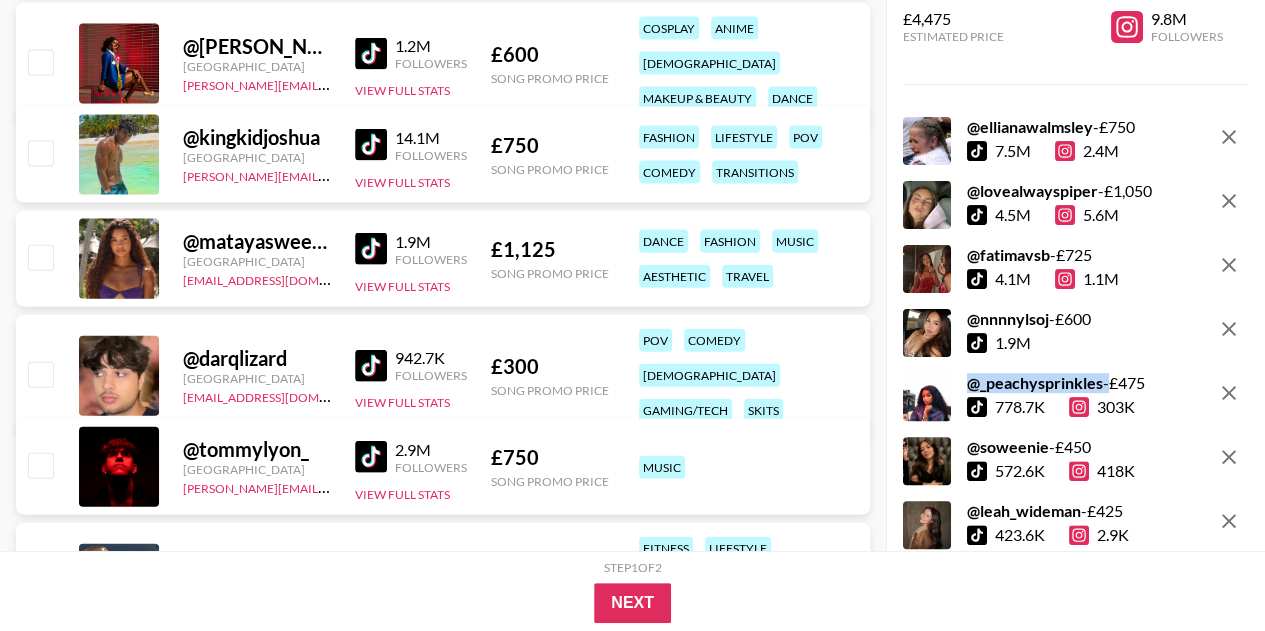 drag, startPoint x: 1102, startPoint y: 382, endPoint x: 968, endPoint y: 380, distance: 134.01492 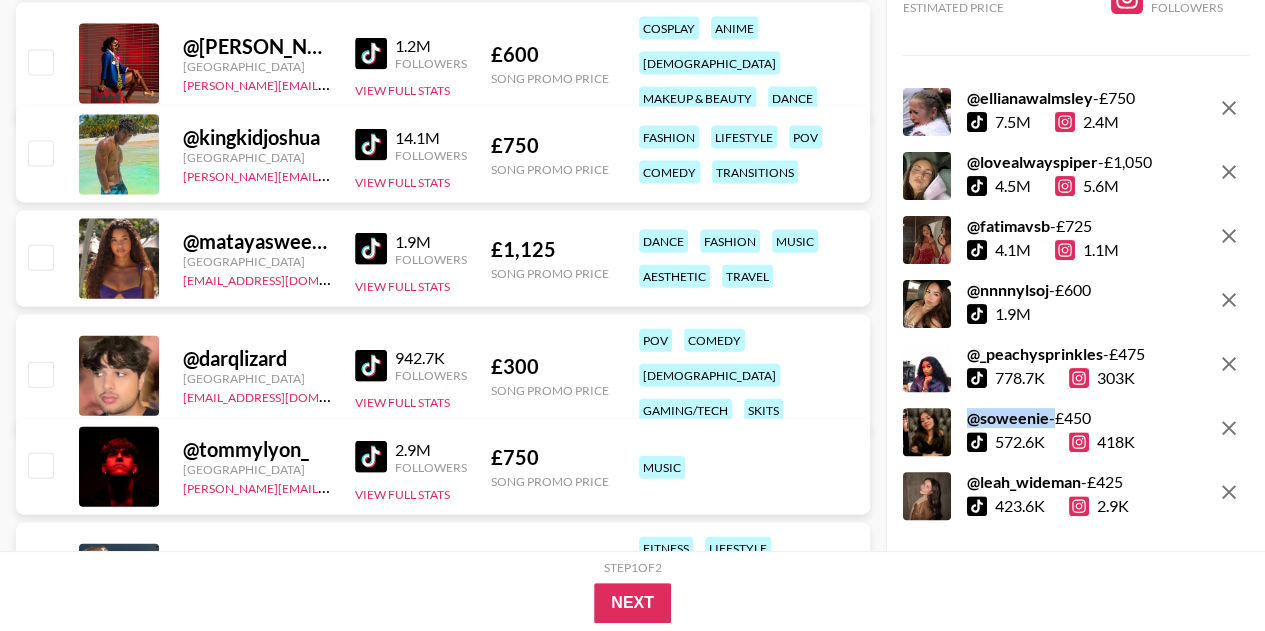 drag, startPoint x: 1049, startPoint y: 419, endPoint x: 973, endPoint y: 411, distance: 76.41989 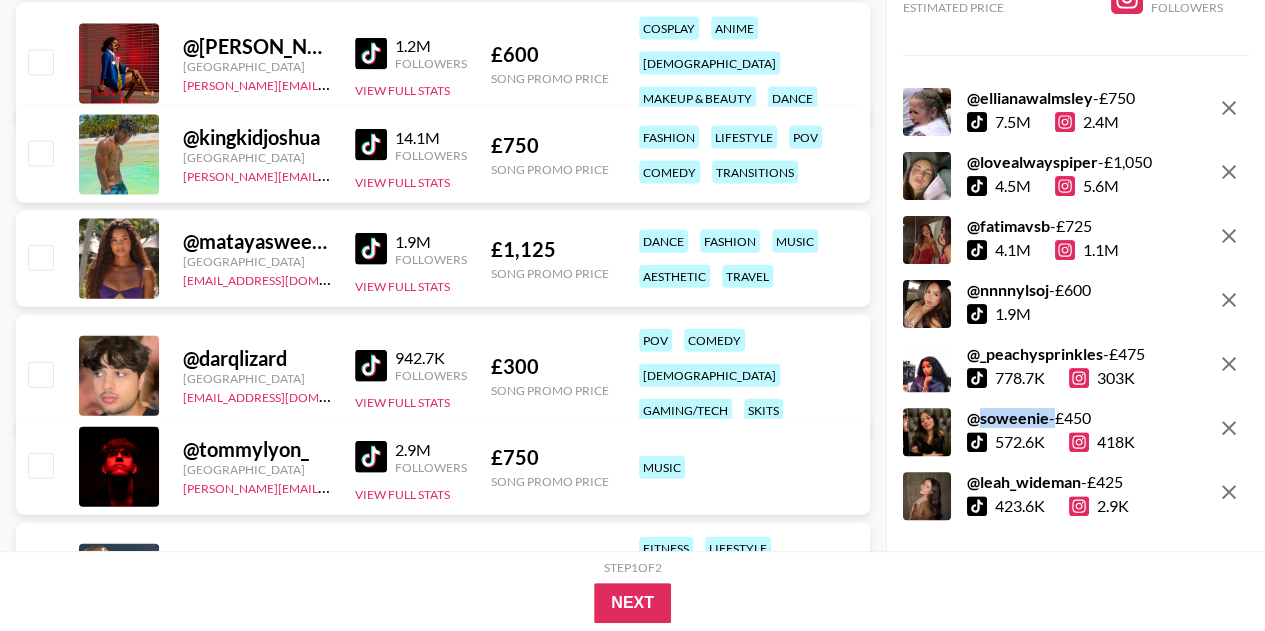 copy on "soweenie" 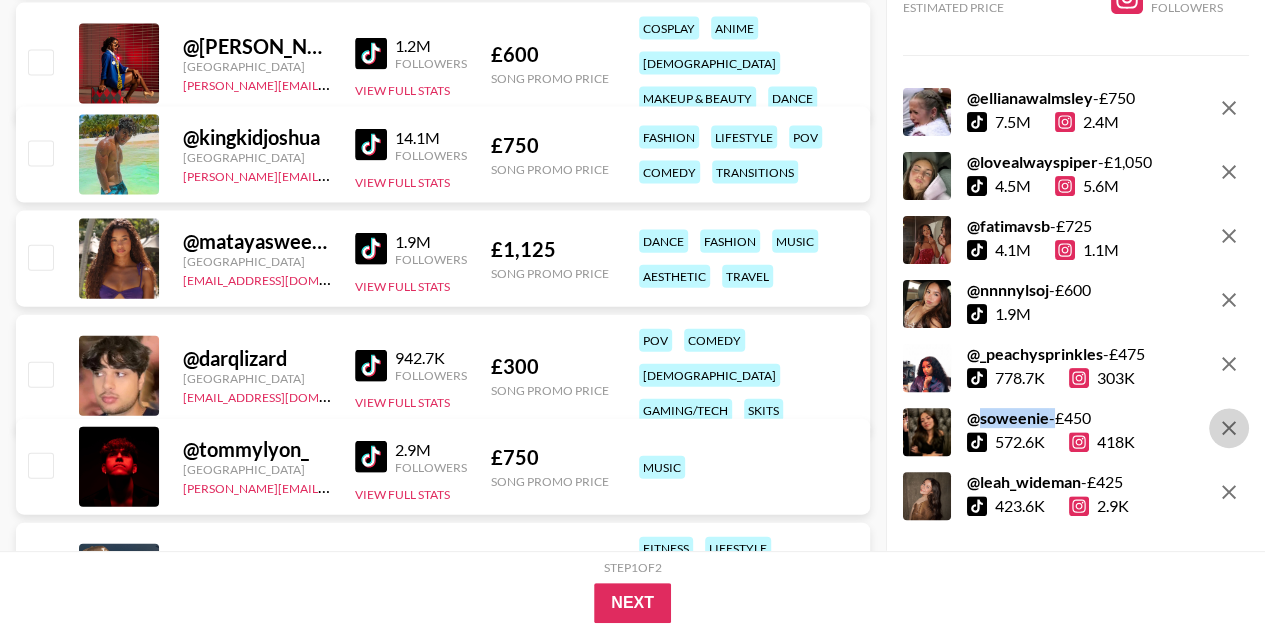 click 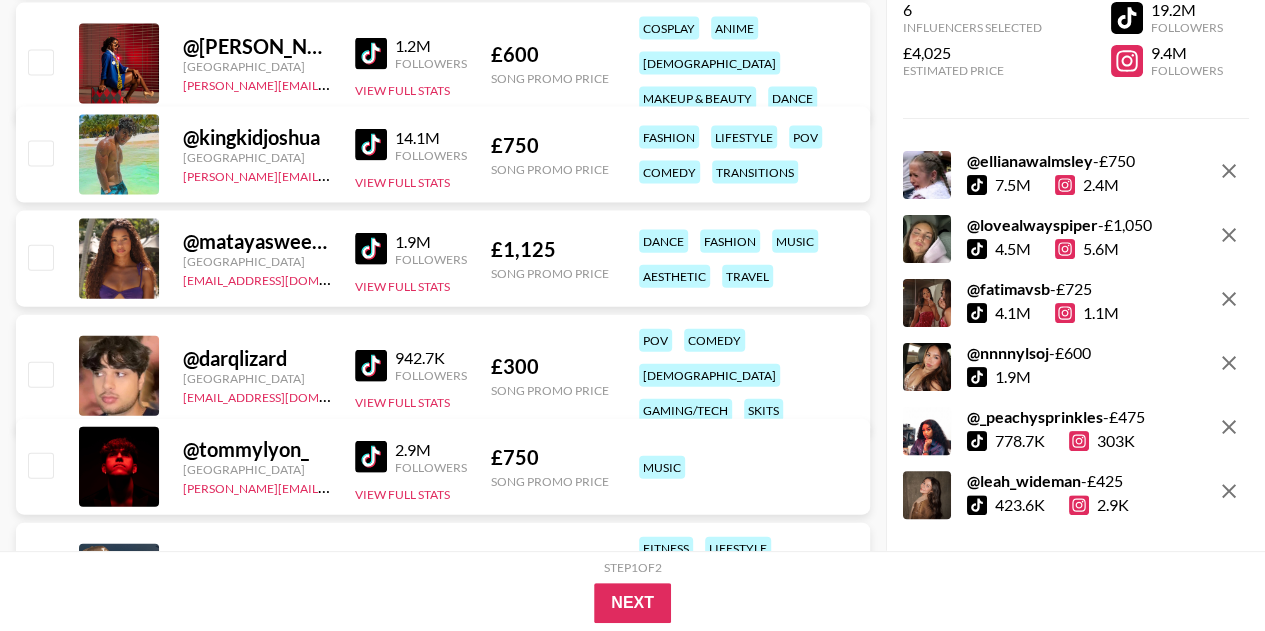 scroll, scrollTop: 23, scrollLeft: 0, axis: vertical 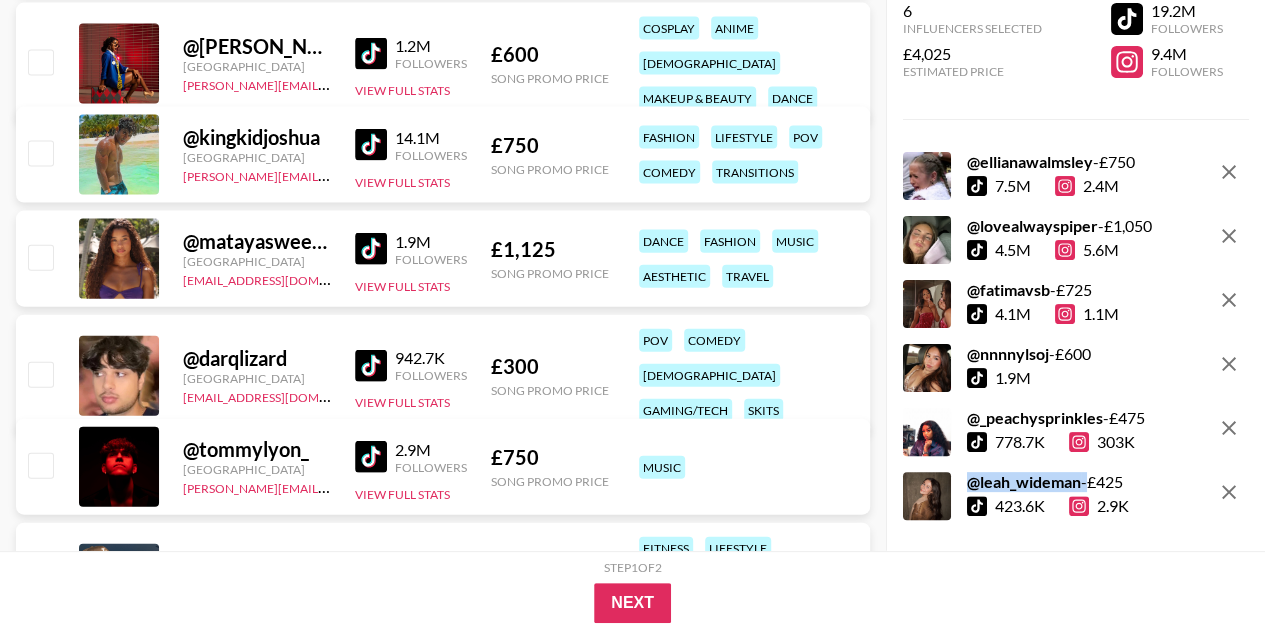 drag, startPoint x: 1084, startPoint y: 481, endPoint x: 969, endPoint y: 478, distance: 115.03912 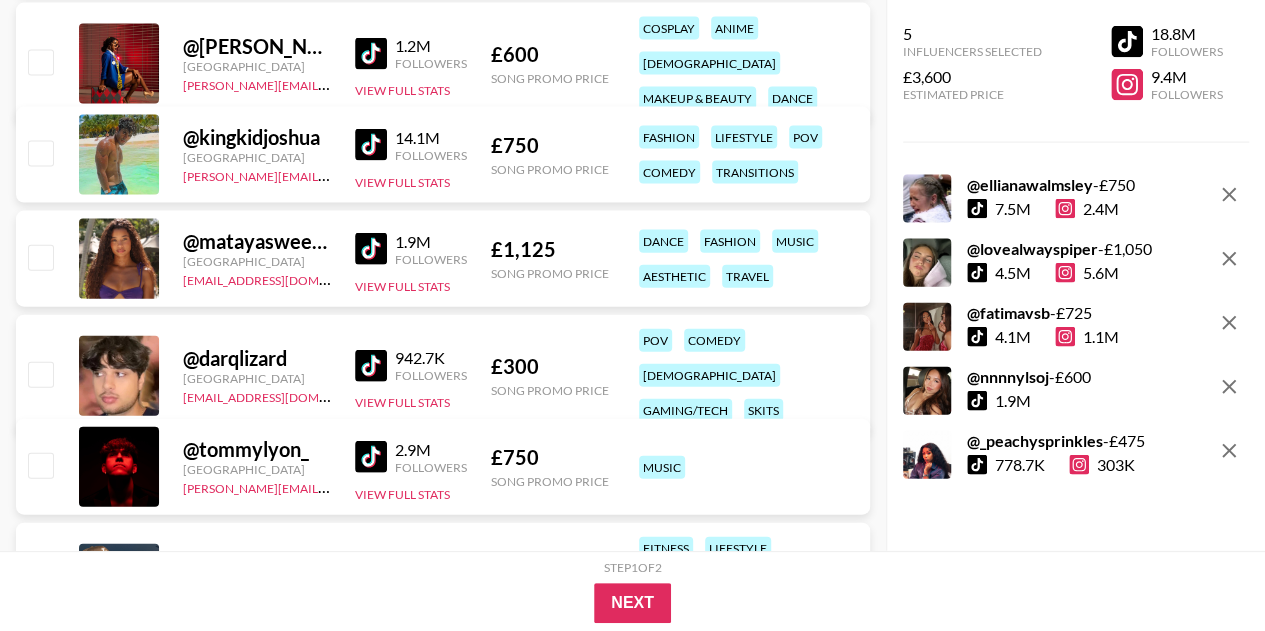 scroll, scrollTop: 0, scrollLeft: 0, axis: both 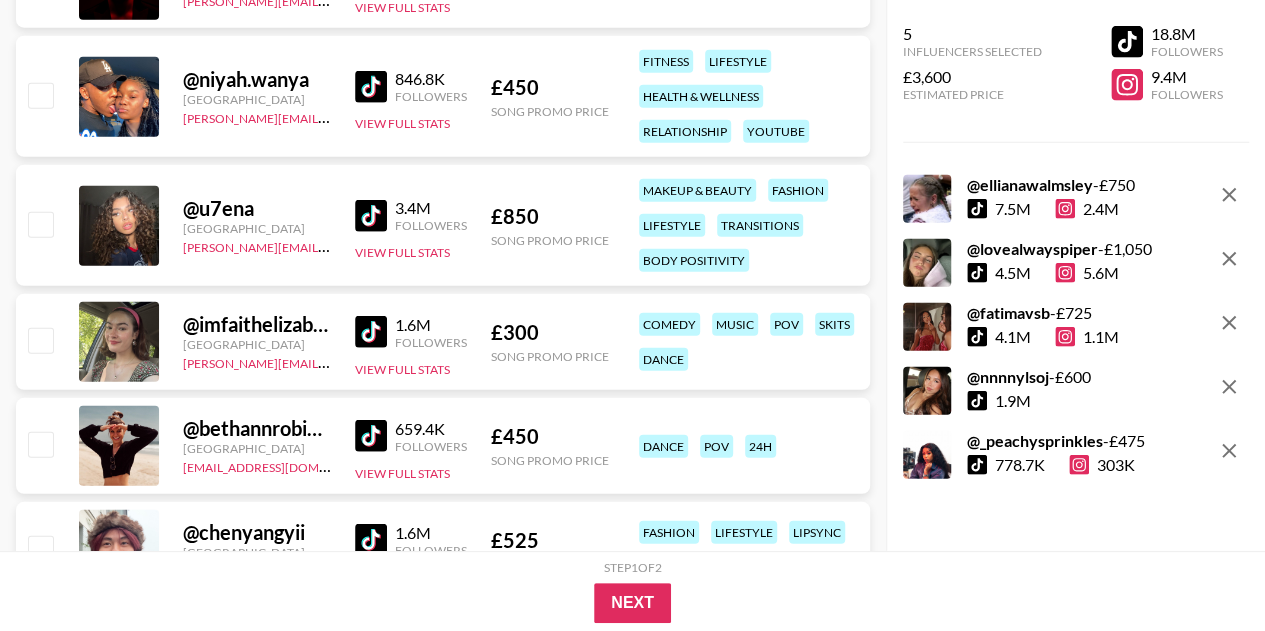click at bounding box center [40, 224] 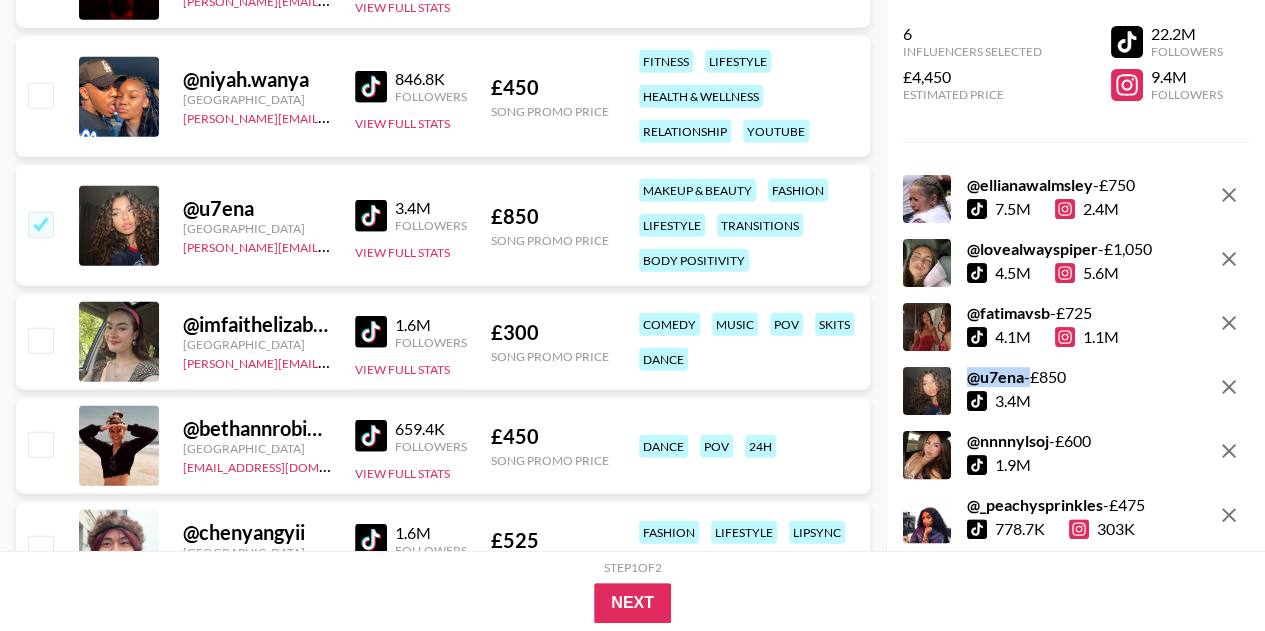 drag, startPoint x: 1027, startPoint y: 381, endPoint x: 954, endPoint y: 373, distance: 73.43705 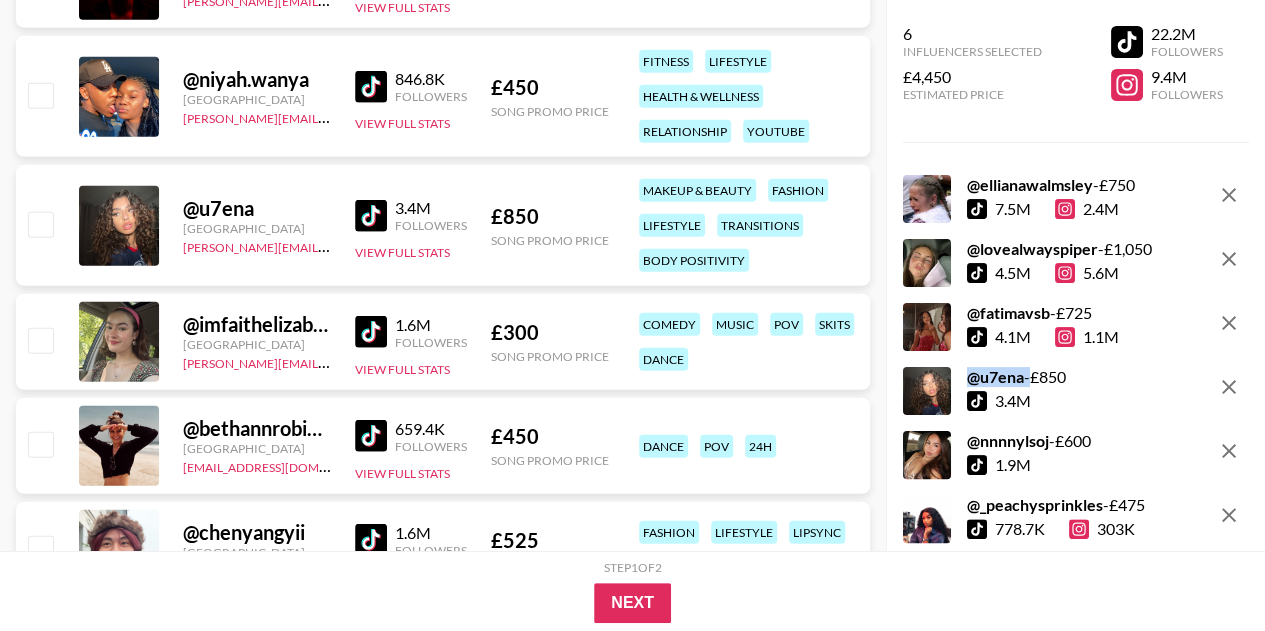 checkbox on "false" 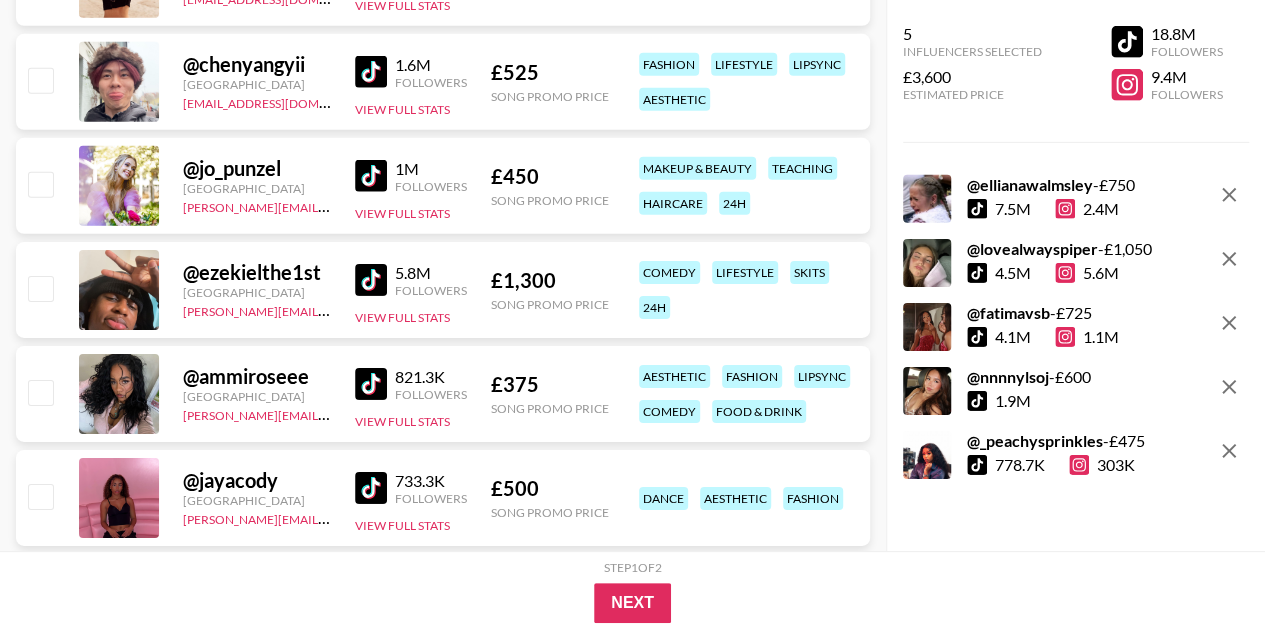 scroll, scrollTop: 6957, scrollLeft: 0, axis: vertical 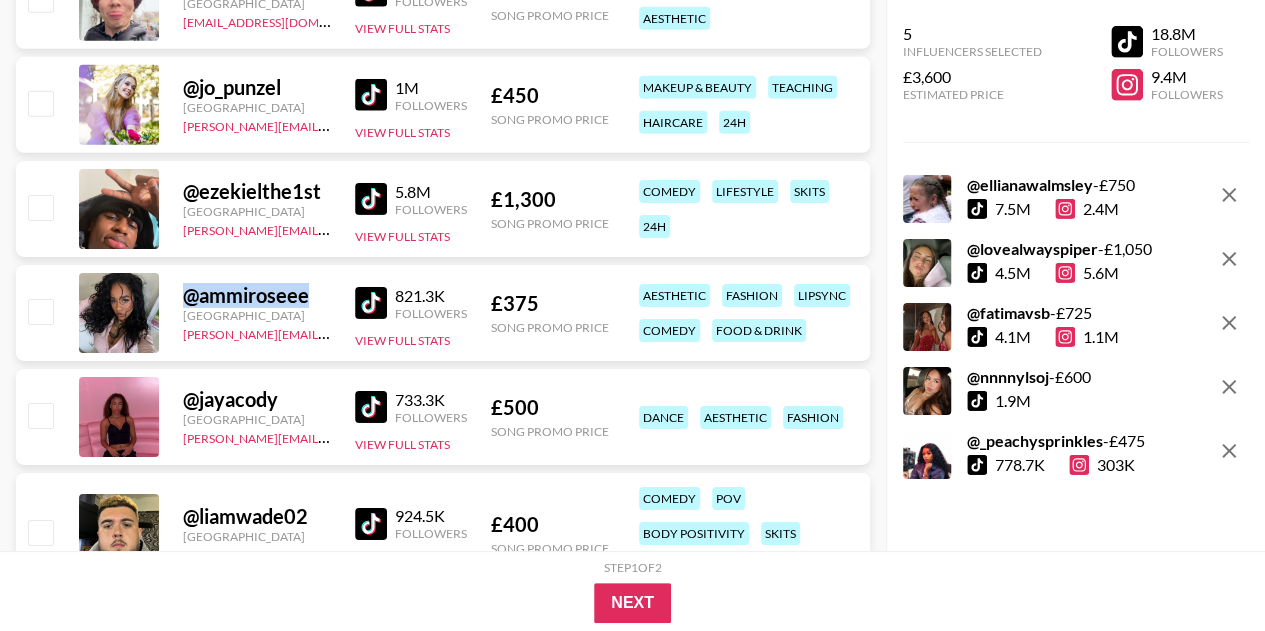 drag, startPoint x: 326, startPoint y: 285, endPoint x: 186, endPoint y: 290, distance: 140.08926 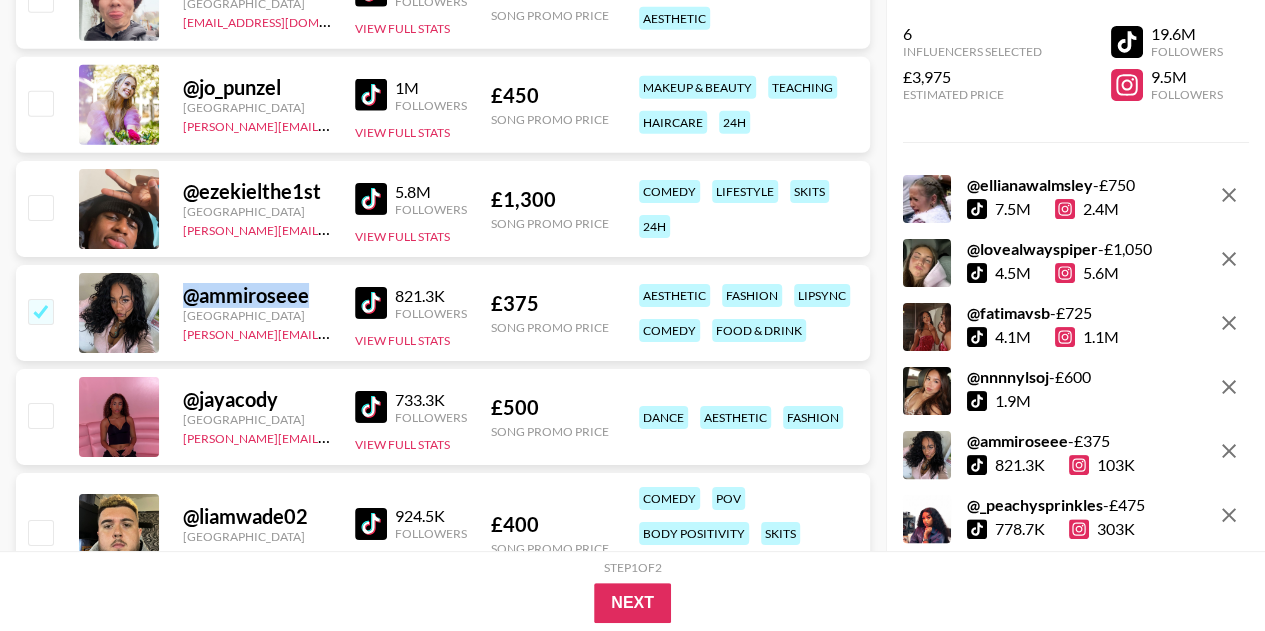 scroll, scrollTop: 23, scrollLeft: 0, axis: vertical 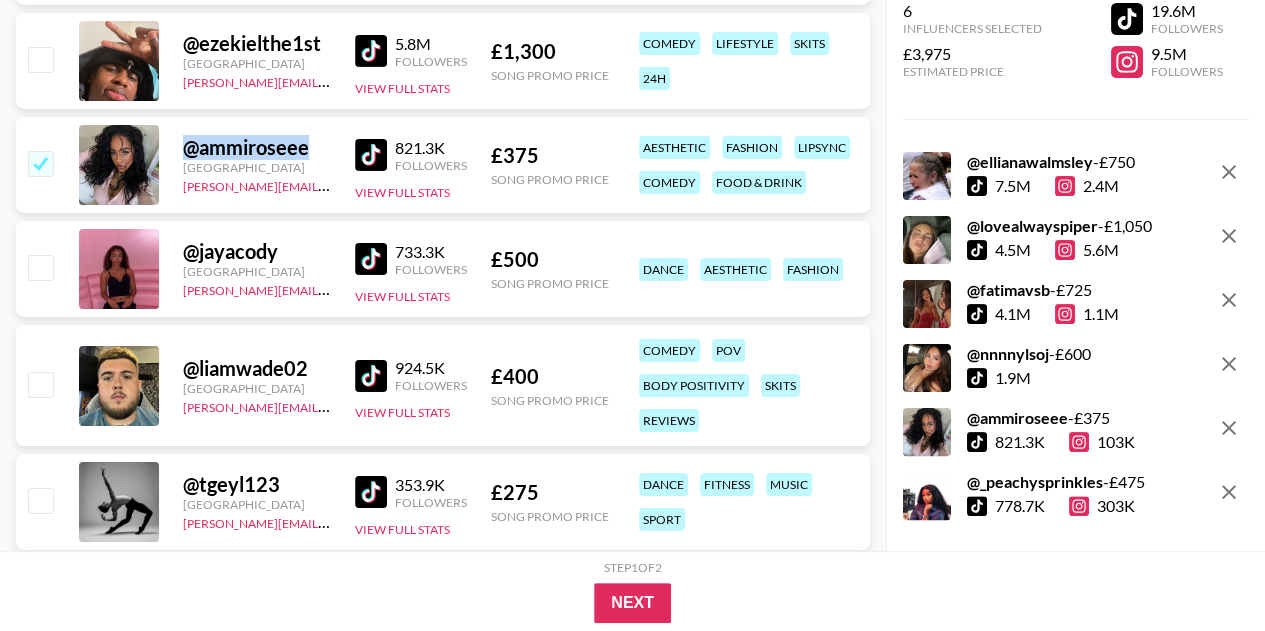 click at bounding box center (40, 163) 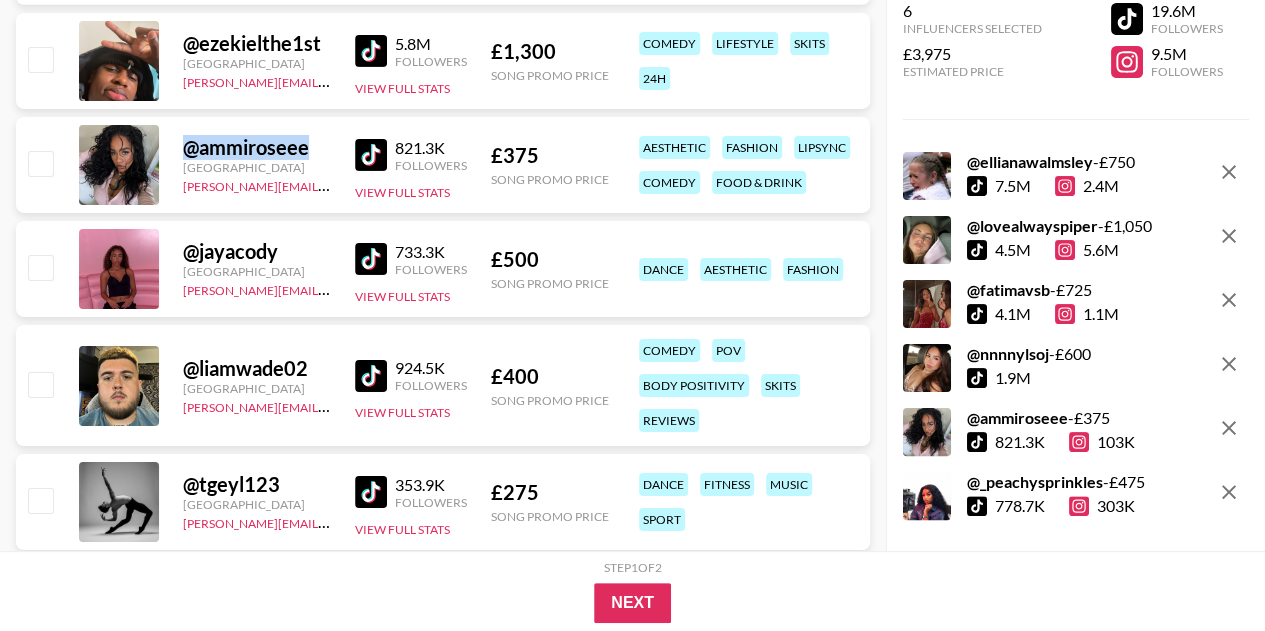checkbox on "false" 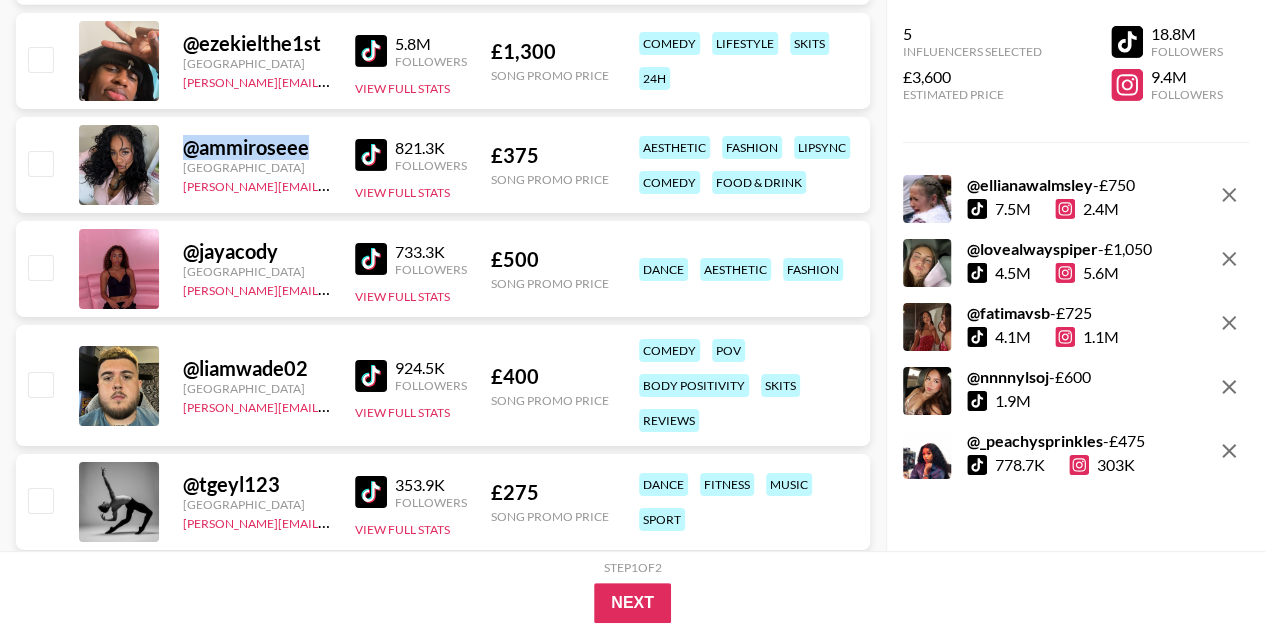 scroll, scrollTop: 0, scrollLeft: 0, axis: both 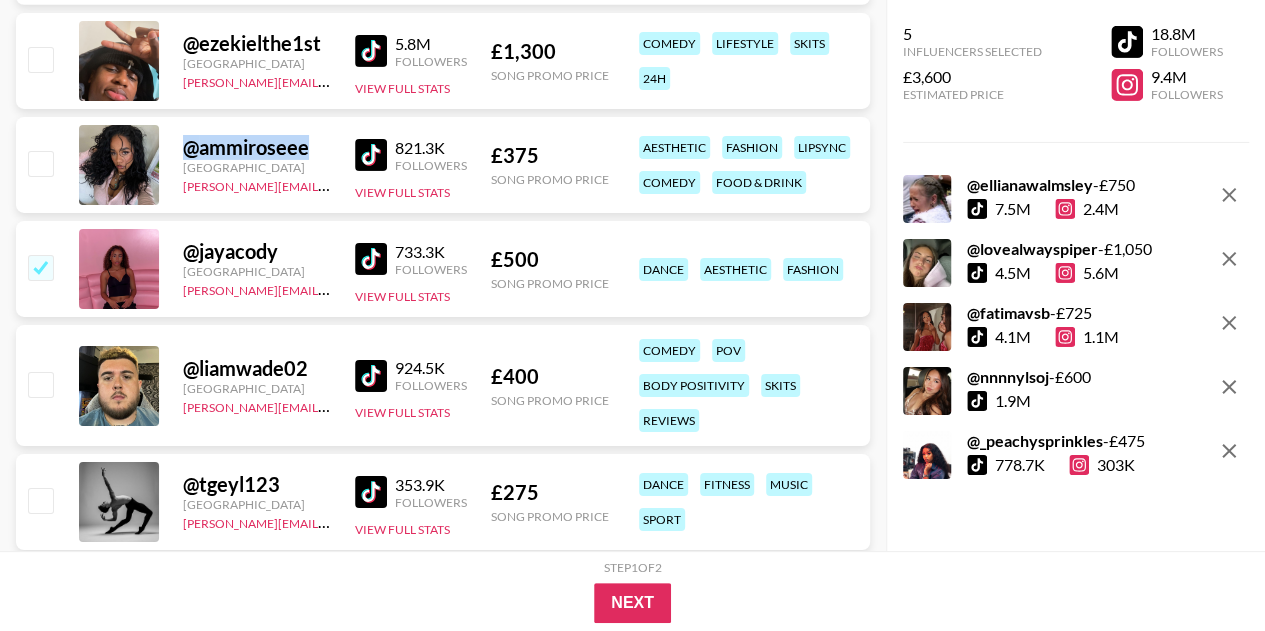 checkbox on "true" 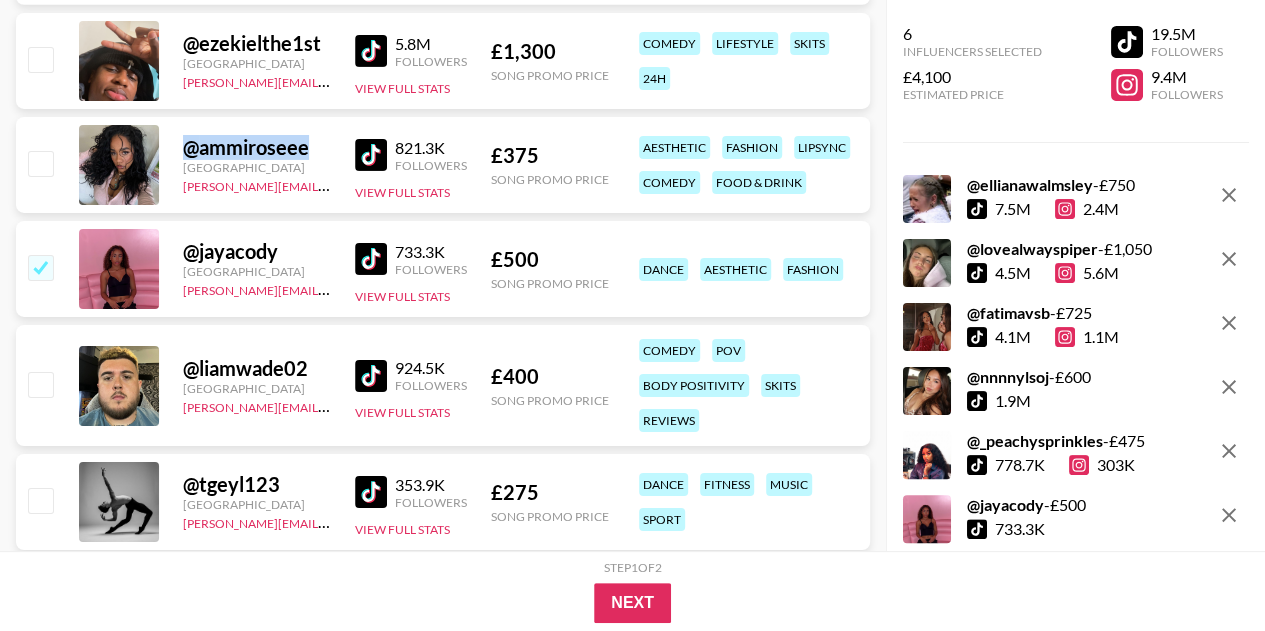 scroll, scrollTop: 23, scrollLeft: 0, axis: vertical 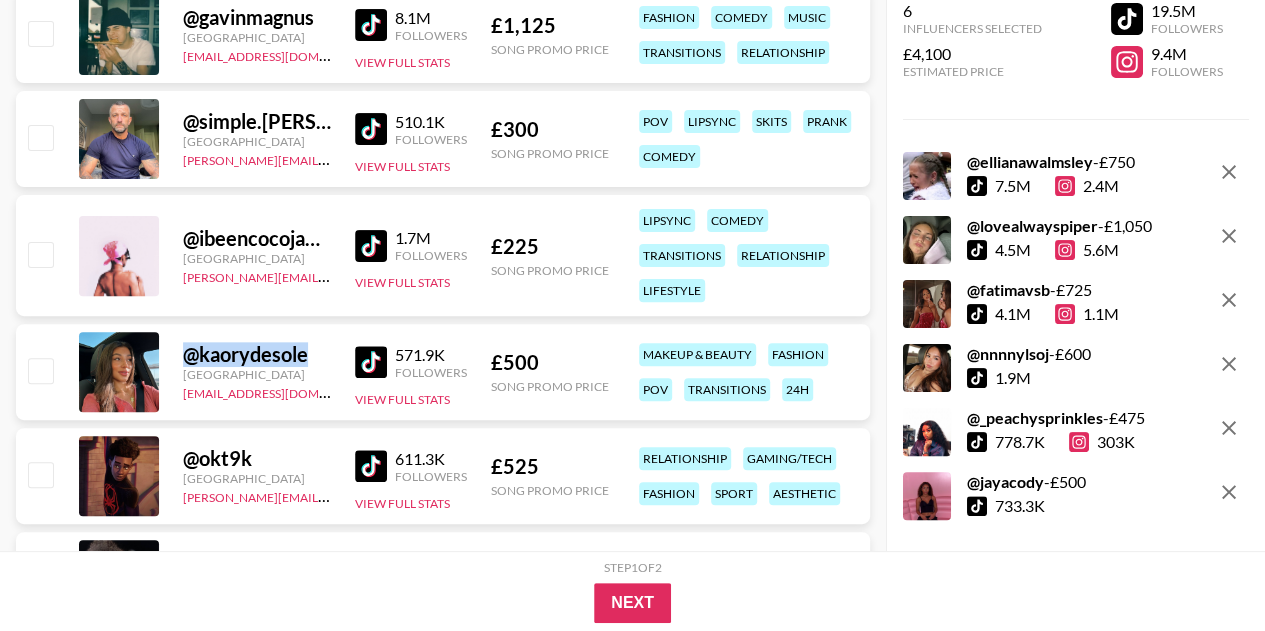 drag, startPoint x: 308, startPoint y: 346, endPoint x: 186, endPoint y: 350, distance: 122.06556 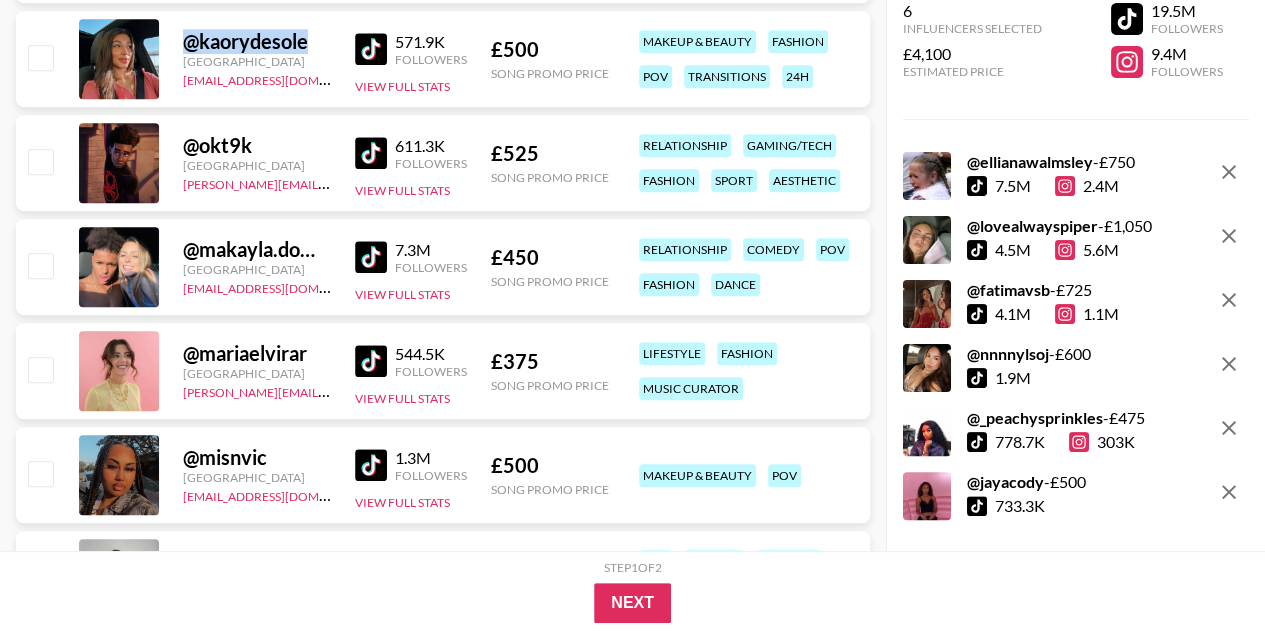scroll, scrollTop: 8186, scrollLeft: 0, axis: vertical 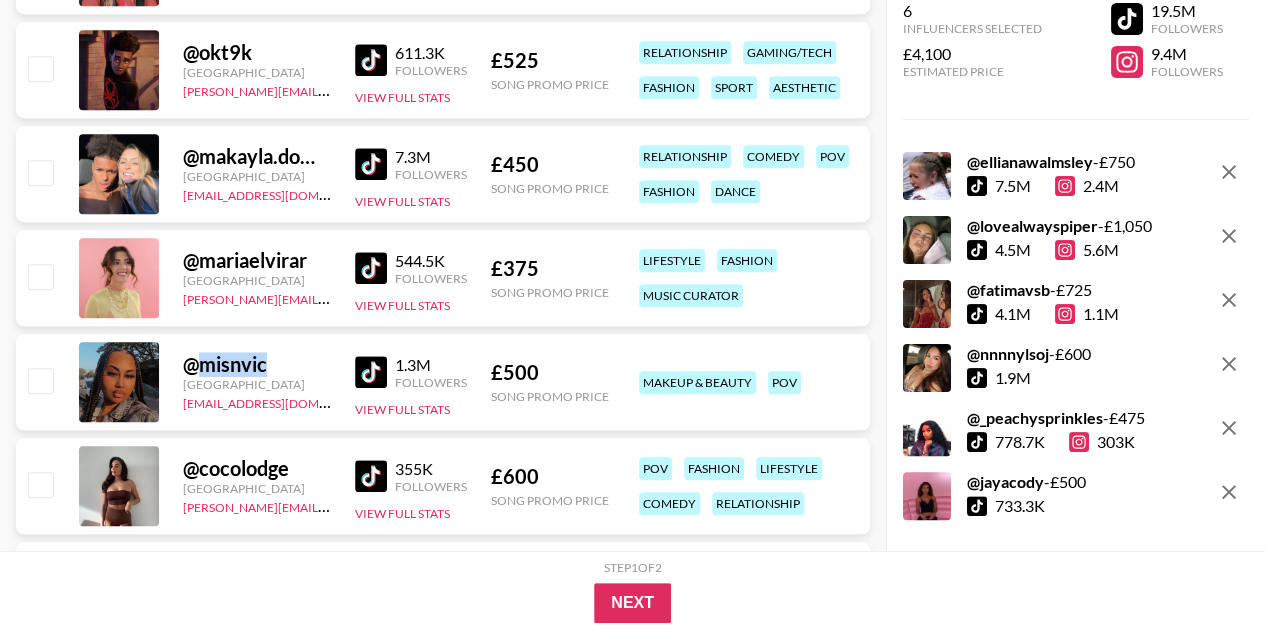 drag, startPoint x: 274, startPoint y: 367, endPoint x: 204, endPoint y: 371, distance: 70.11419 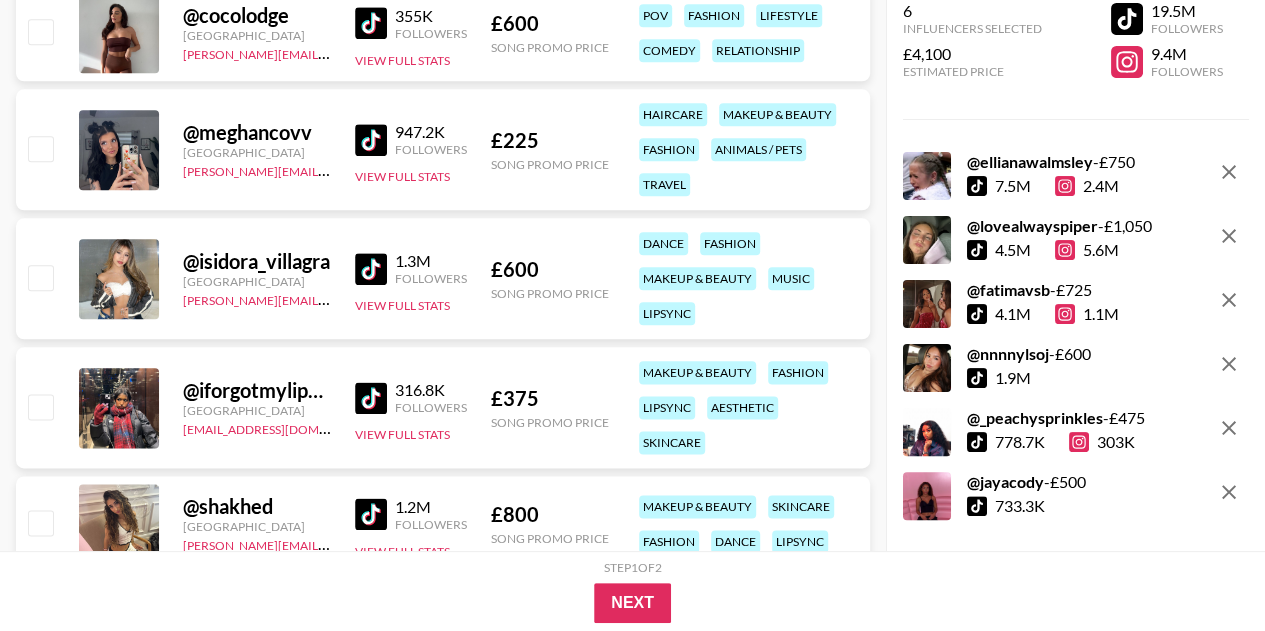 scroll, scrollTop: 8638, scrollLeft: 0, axis: vertical 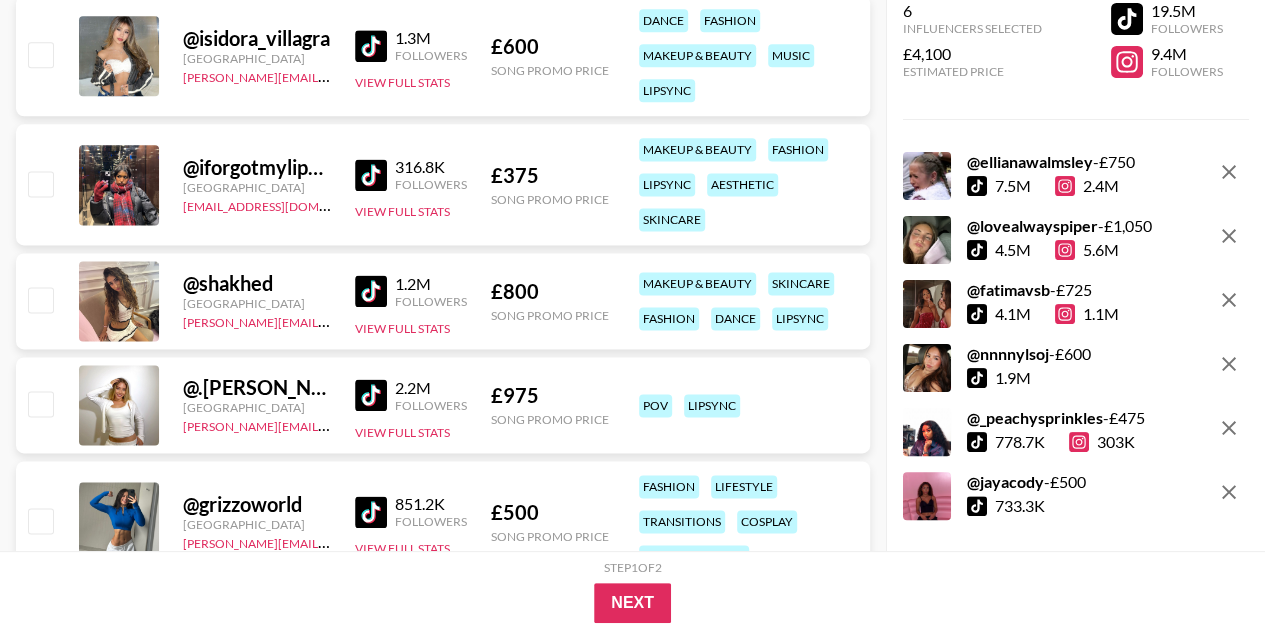 click on "[GEOGRAPHIC_DATA]" at bounding box center [257, 303] 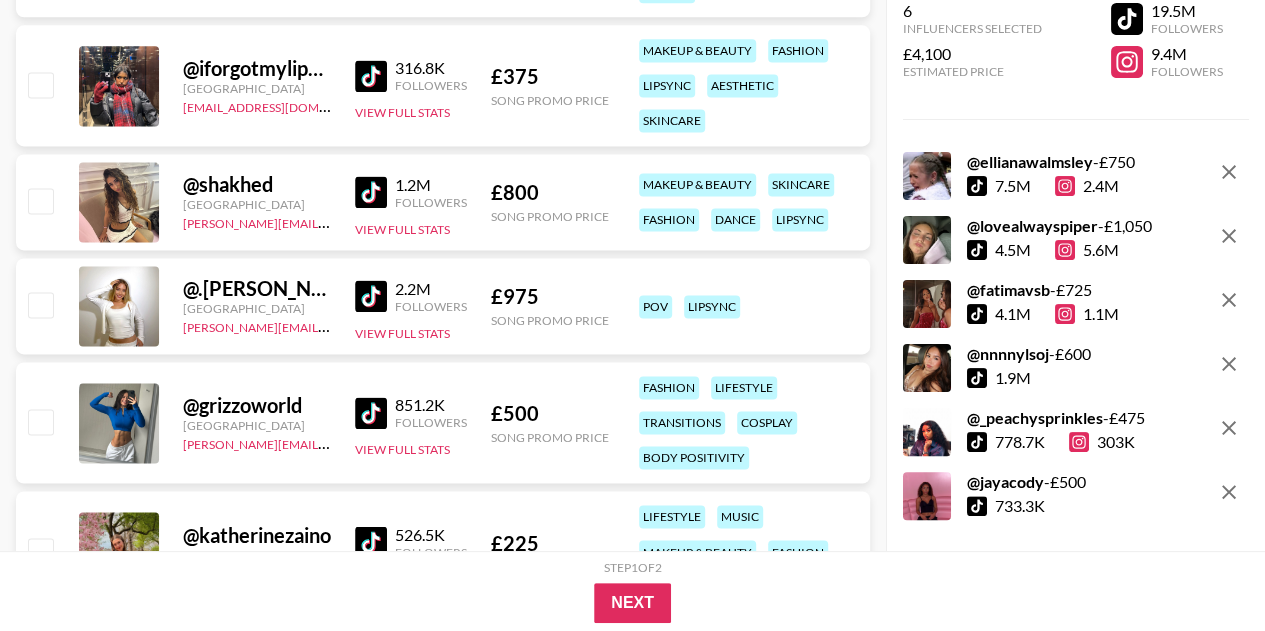 click at bounding box center [40, 304] 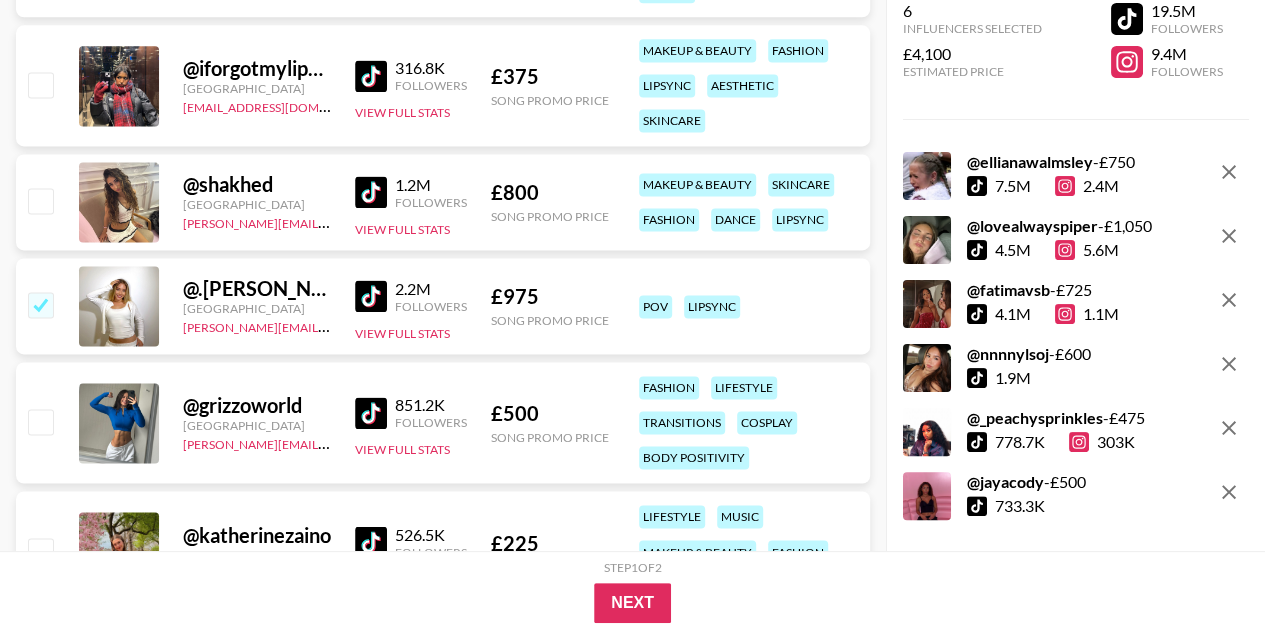 checkbox on "true" 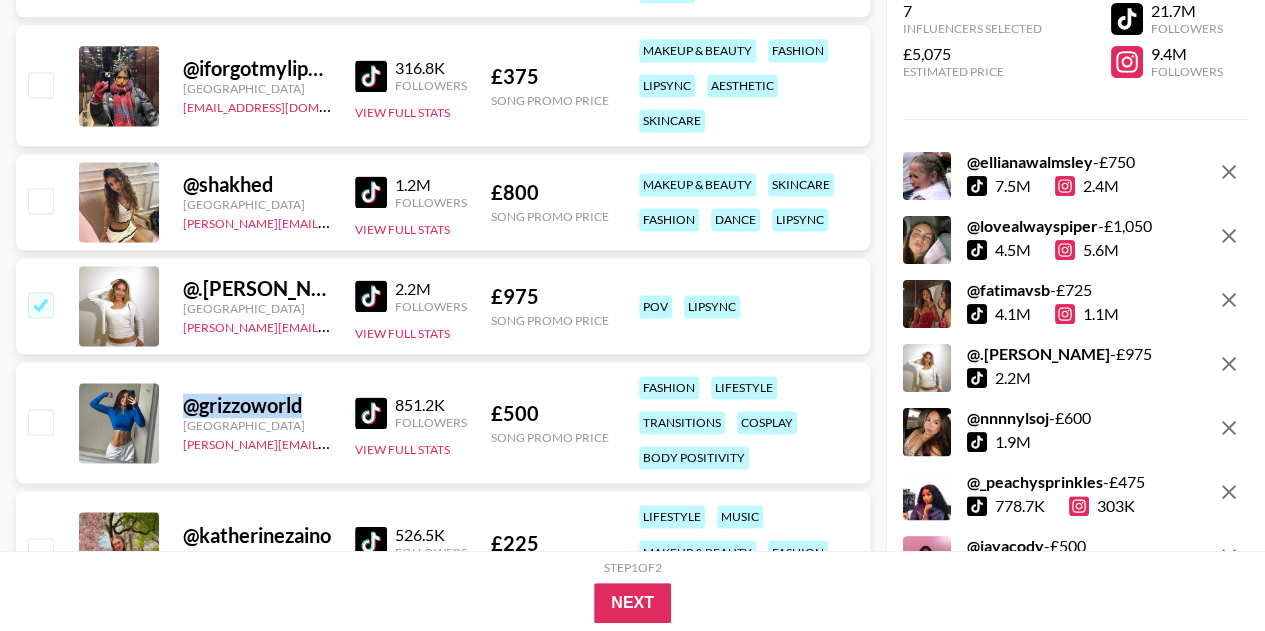 drag, startPoint x: 320, startPoint y: 407, endPoint x: 180, endPoint y: 399, distance: 140.22838 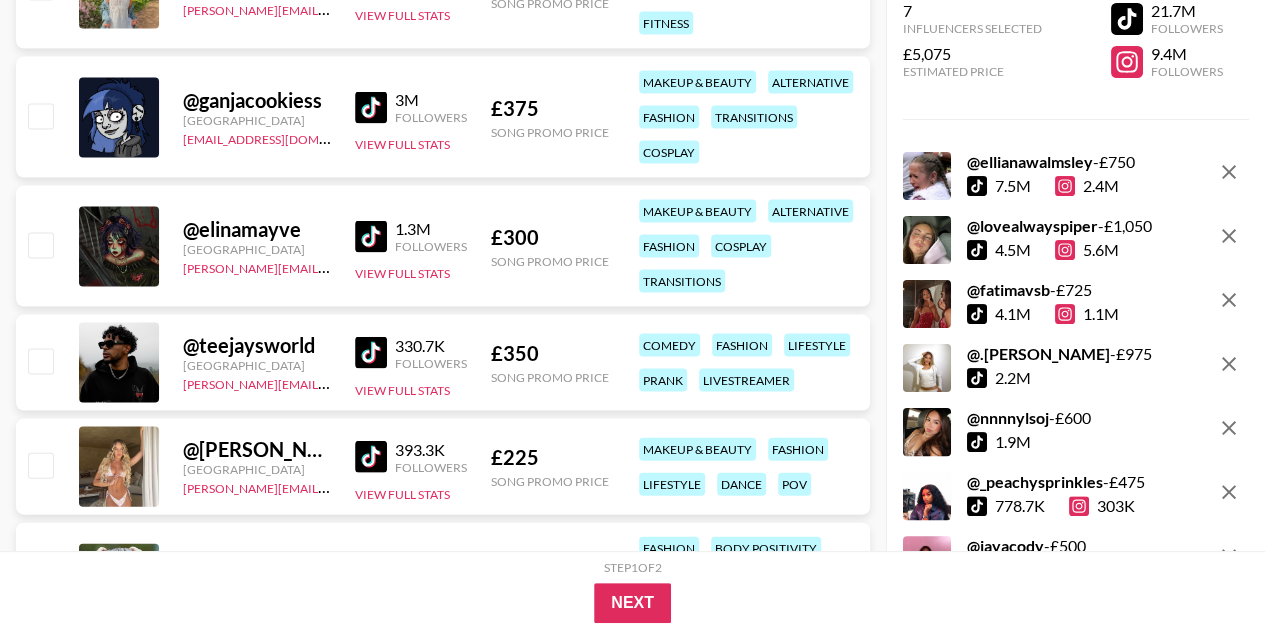 scroll, scrollTop: 9606, scrollLeft: 0, axis: vertical 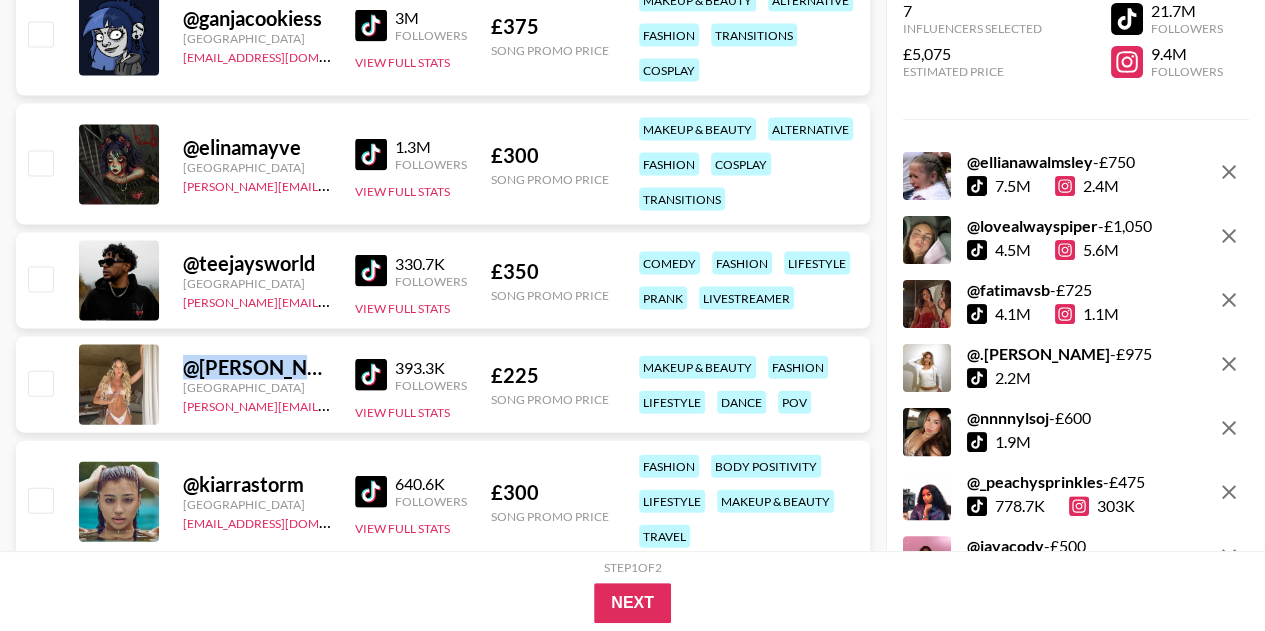 drag, startPoint x: 316, startPoint y: 373, endPoint x: 183, endPoint y: 367, distance: 133.13527 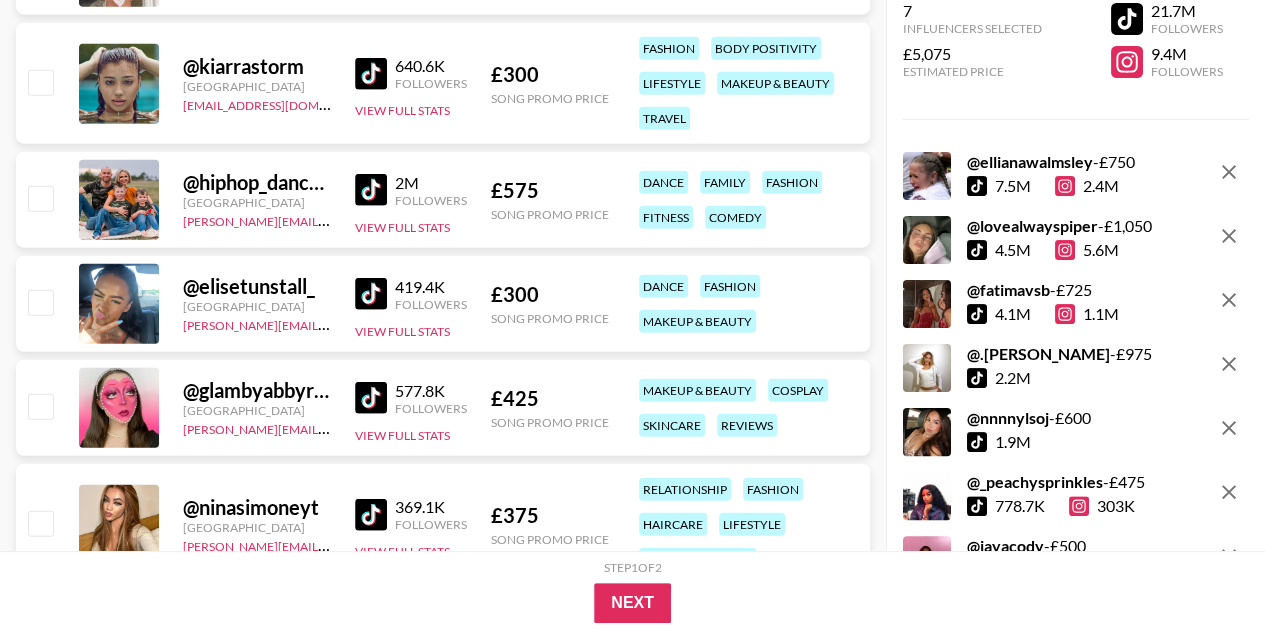scroll, scrollTop: 10023, scrollLeft: 0, axis: vertical 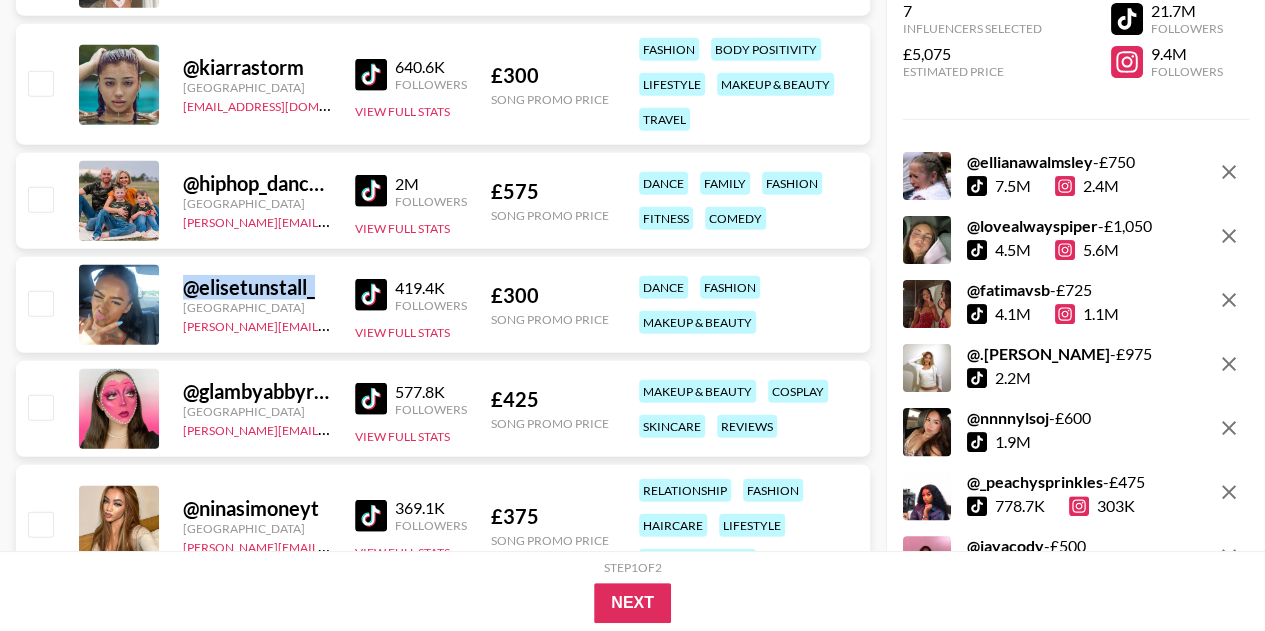 drag, startPoint x: 318, startPoint y: 291, endPoint x: 182, endPoint y: 287, distance: 136.0588 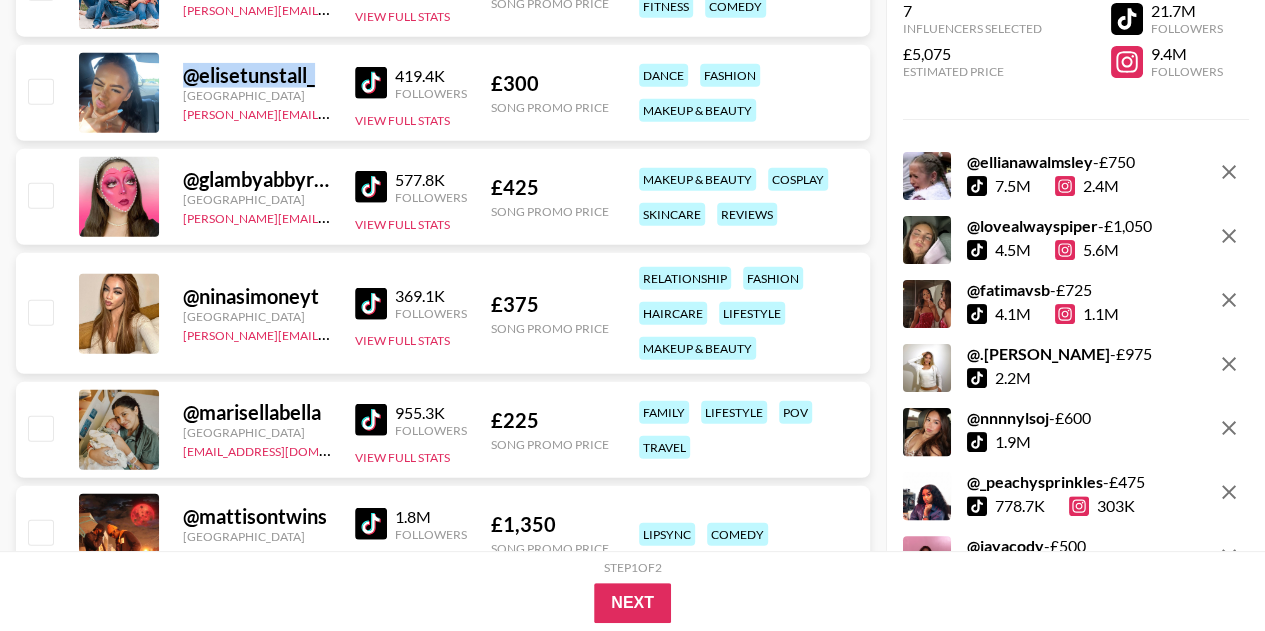 scroll, scrollTop: 10242, scrollLeft: 0, axis: vertical 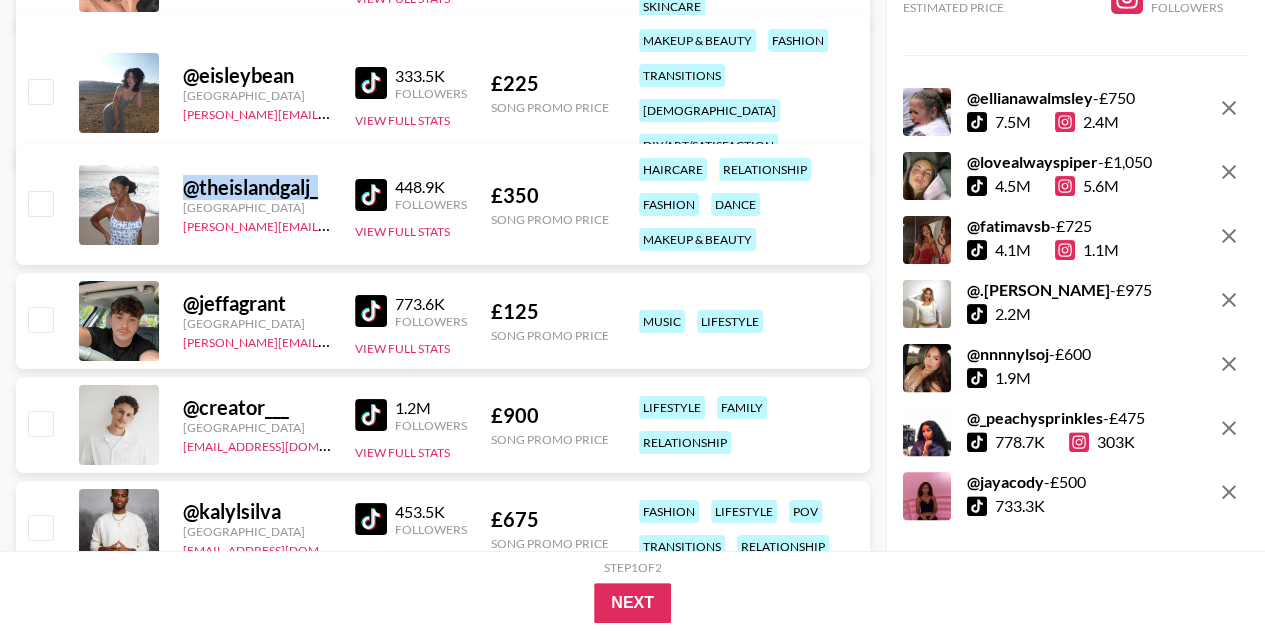 drag, startPoint x: 322, startPoint y: 189, endPoint x: 186, endPoint y: 190, distance: 136.00368 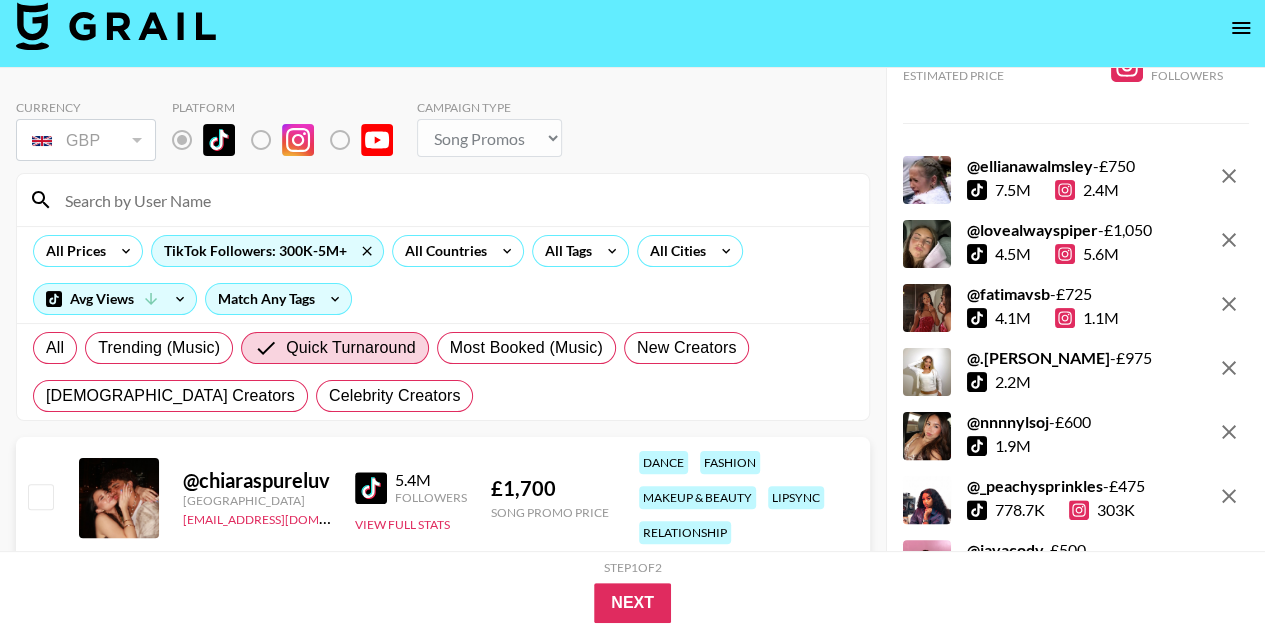 scroll, scrollTop: 0, scrollLeft: 0, axis: both 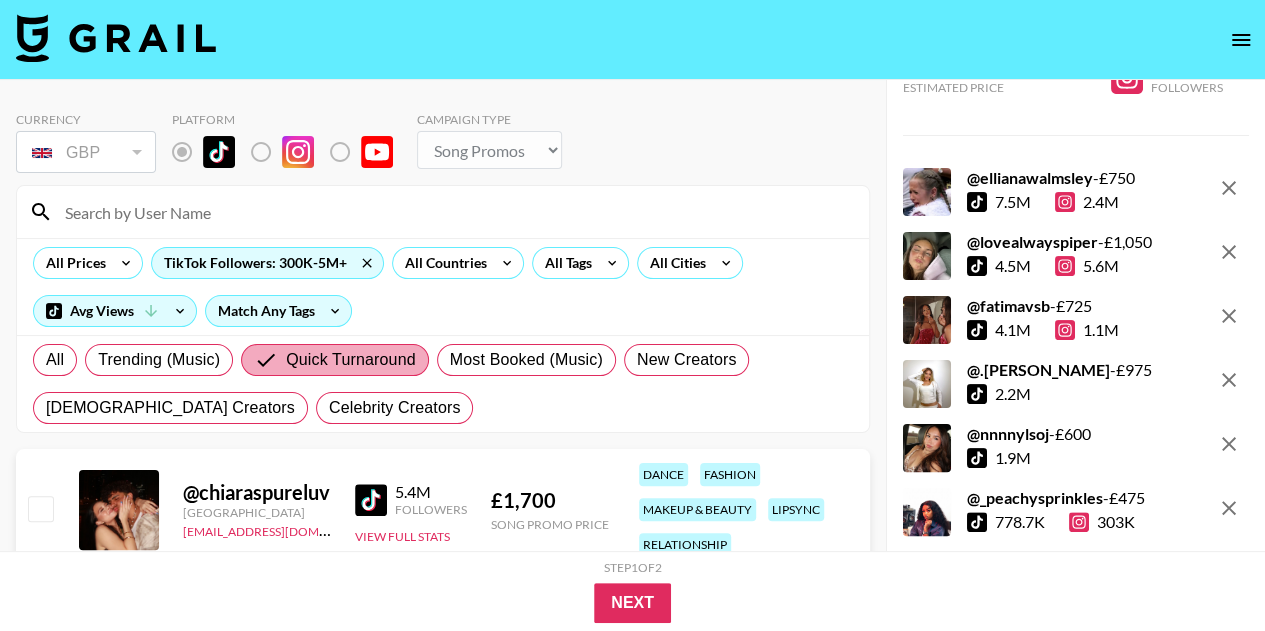 click on "Quick Turnaround" at bounding box center (335, 360) 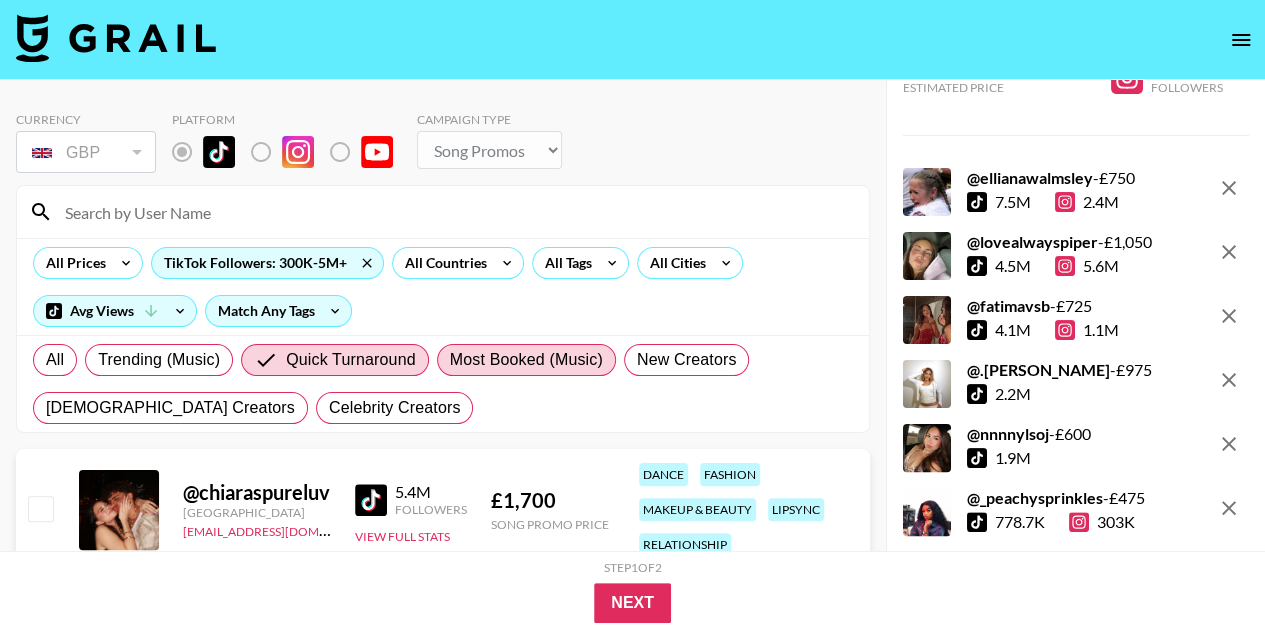 click on "Most Booked (Music)" at bounding box center [526, 360] 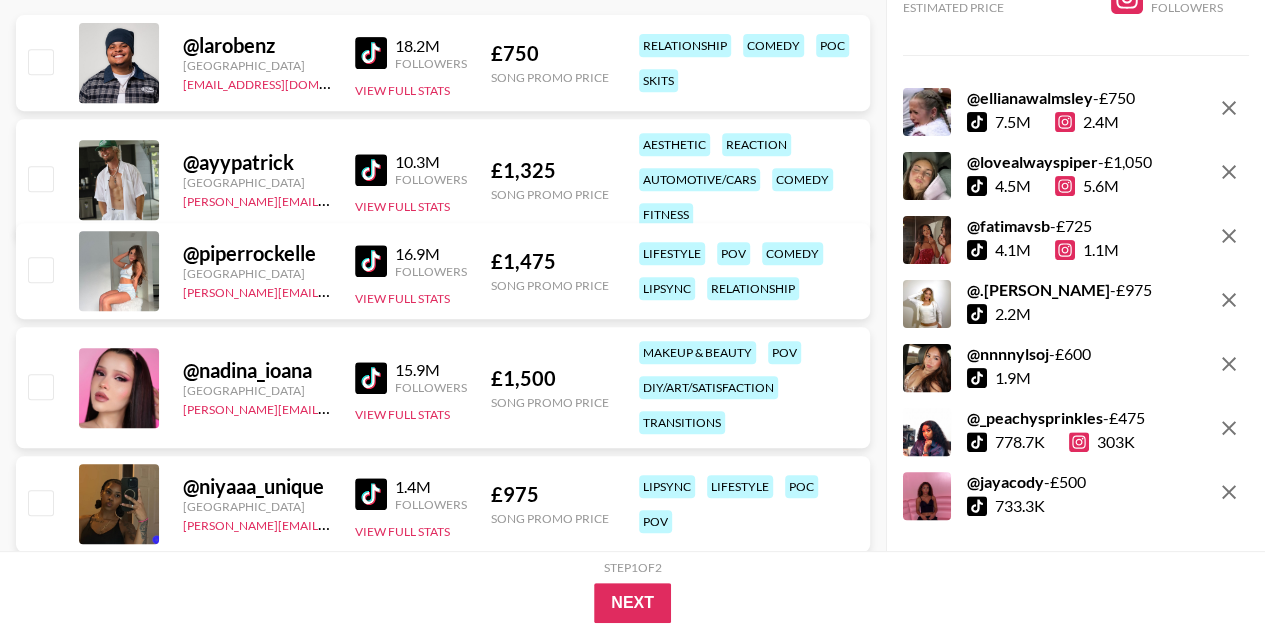 scroll, scrollTop: 433, scrollLeft: 0, axis: vertical 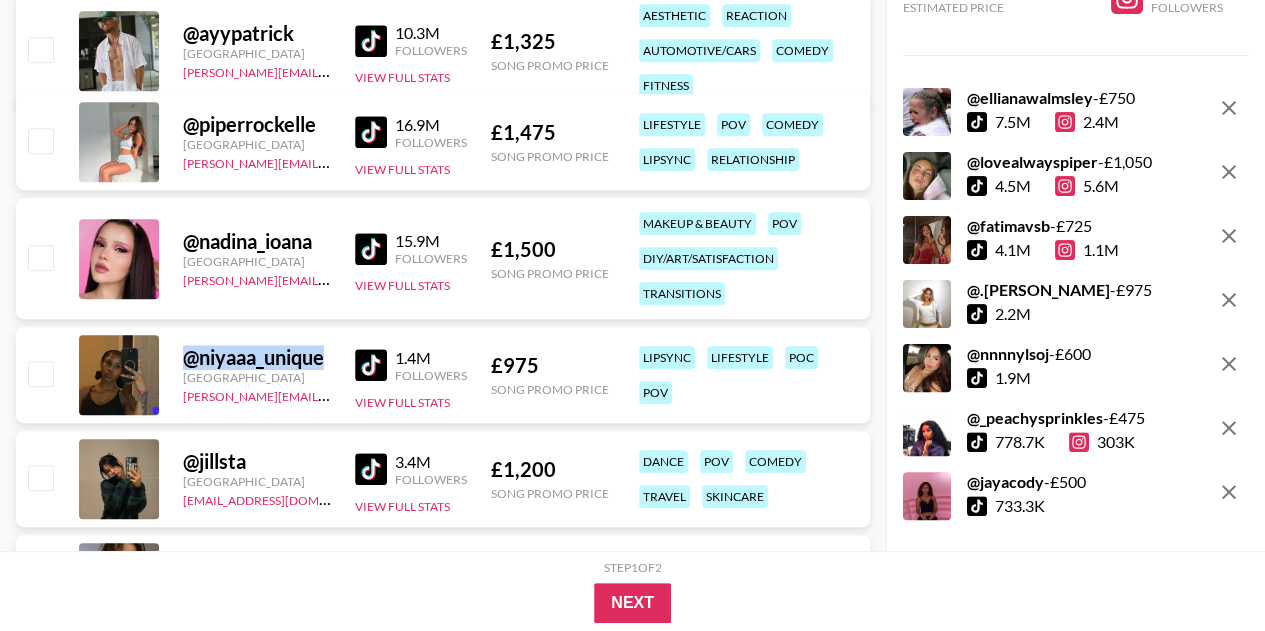 drag, startPoint x: 334, startPoint y: 360, endPoint x: 186, endPoint y: 358, distance: 148.01352 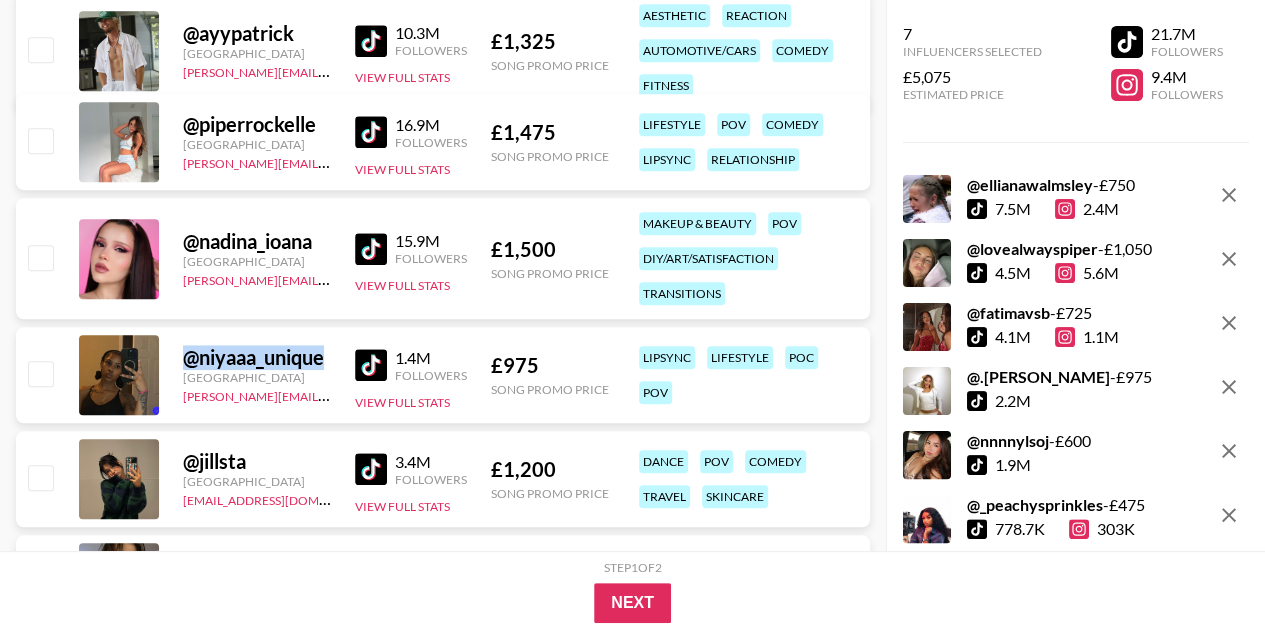 scroll, scrollTop: 1, scrollLeft: 0, axis: vertical 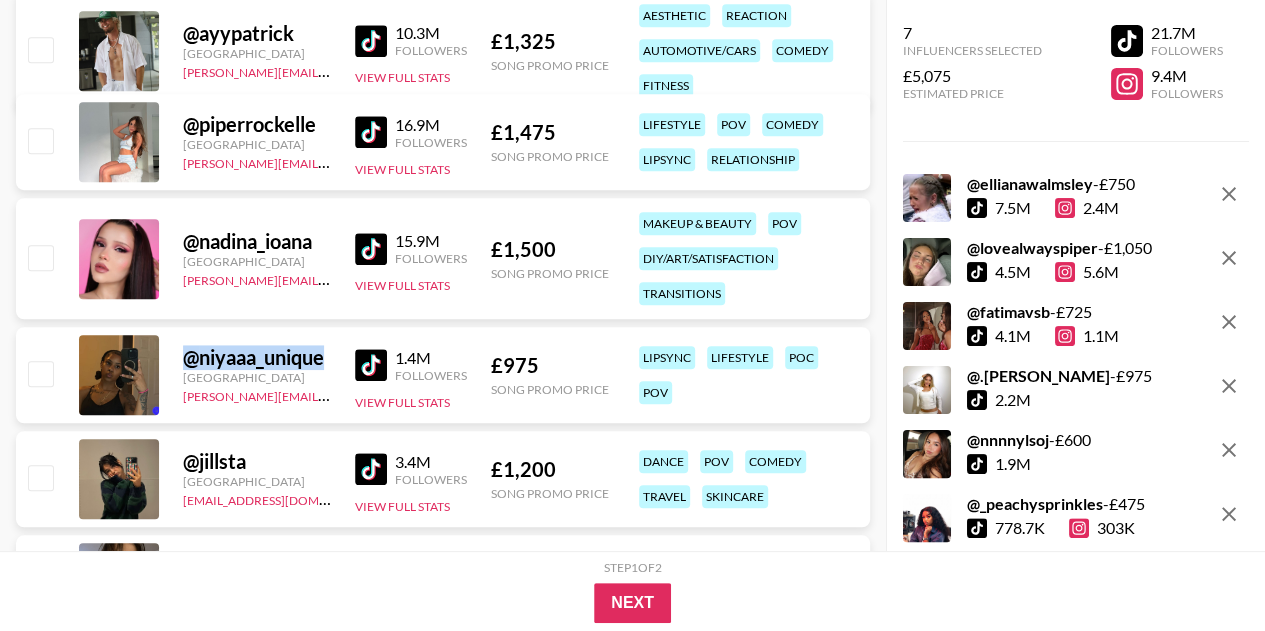 click at bounding box center (40, 373) 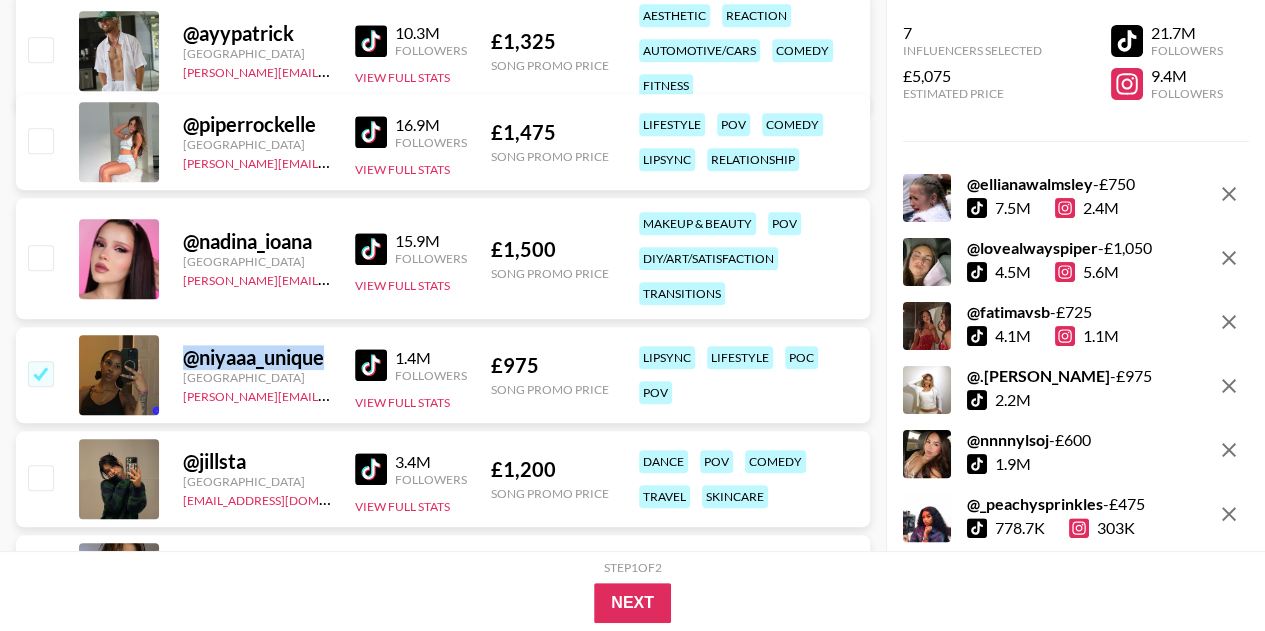 checkbox on "true" 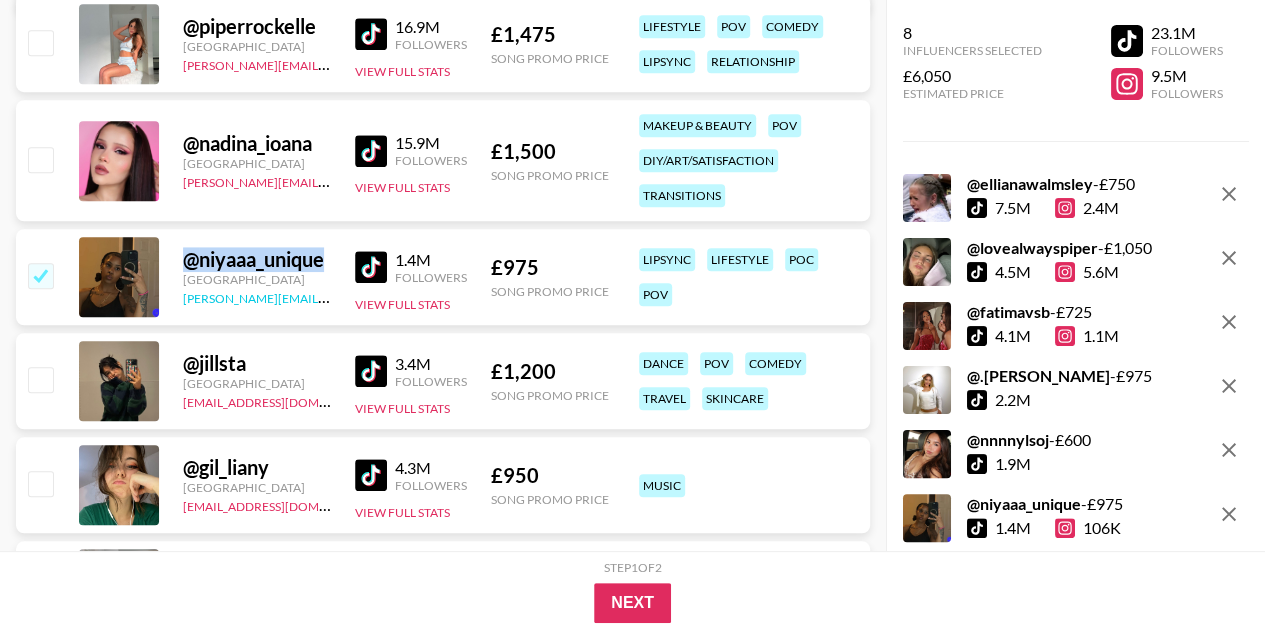 scroll, scrollTop: 680, scrollLeft: 0, axis: vertical 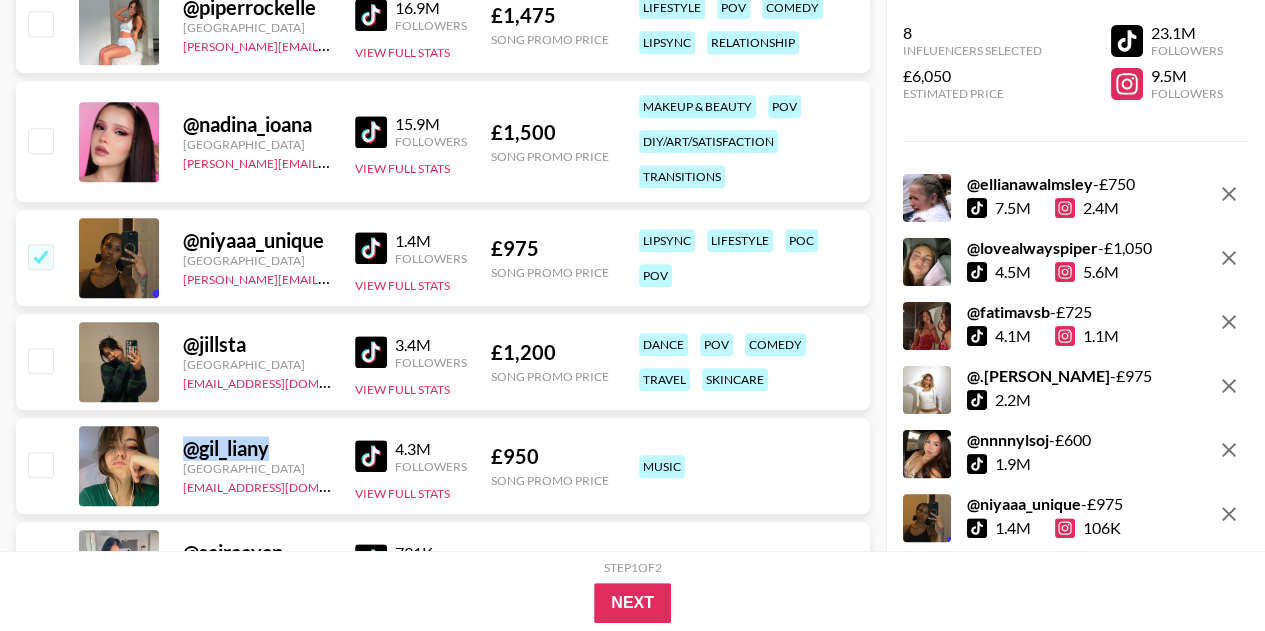 drag, startPoint x: 289, startPoint y: 439, endPoint x: 169, endPoint y: 448, distance: 120.33703 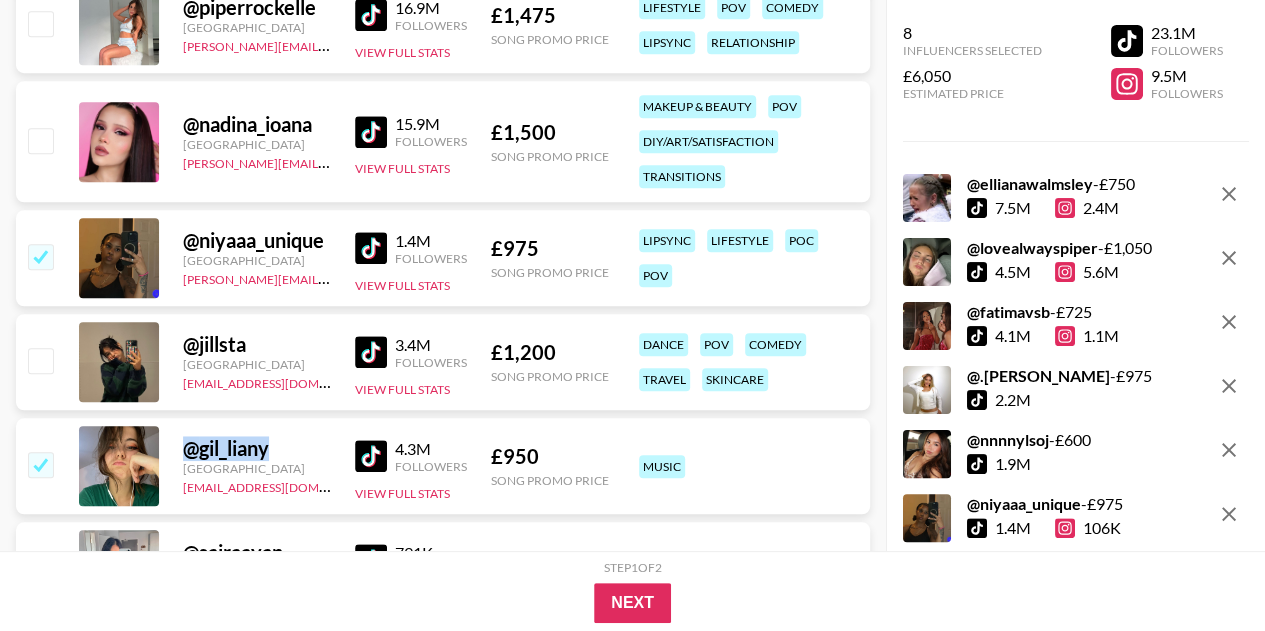 checkbox on "true" 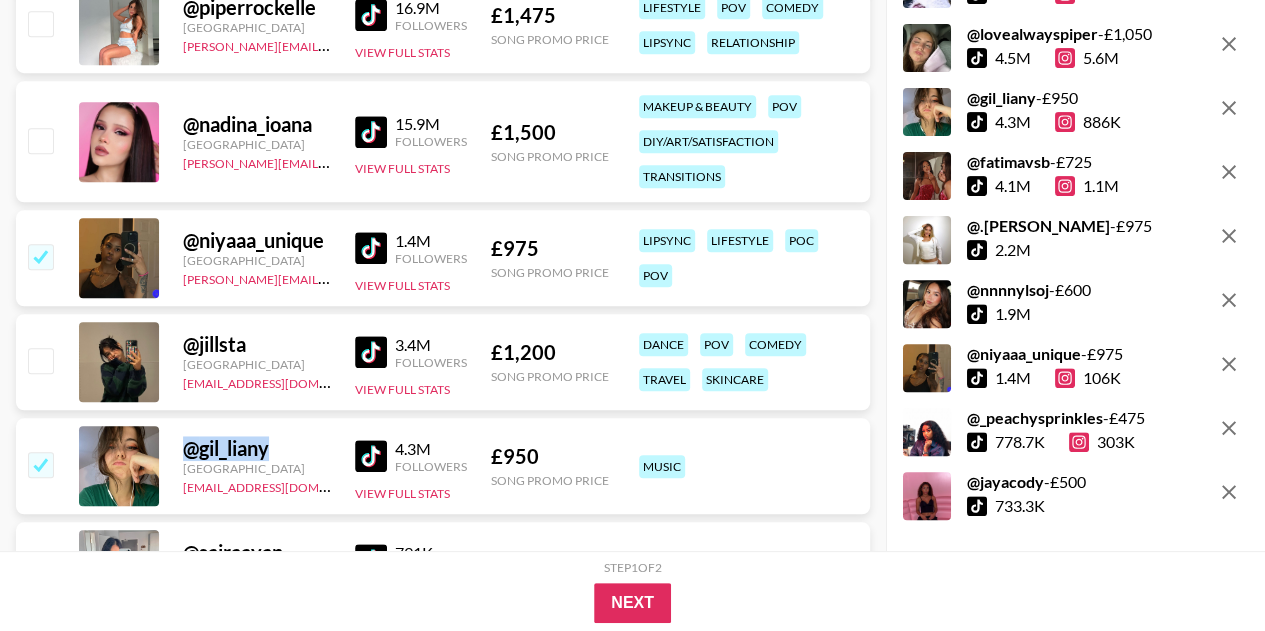 scroll, scrollTop: 214, scrollLeft: 0, axis: vertical 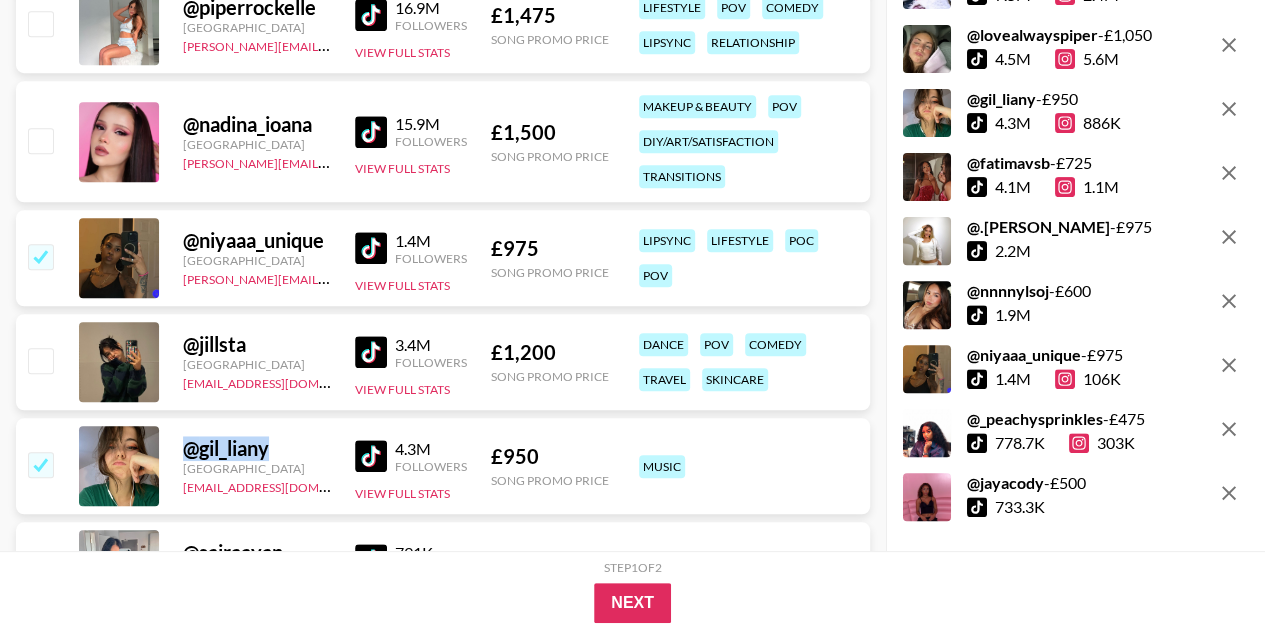 click 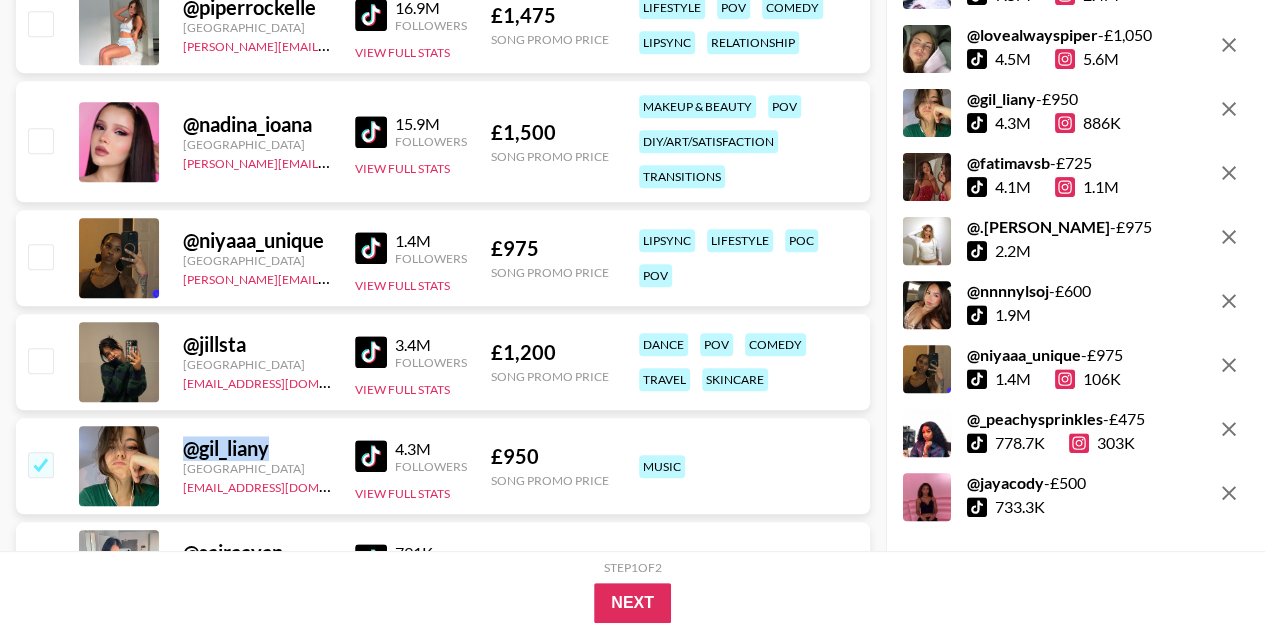 checkbox on "false" 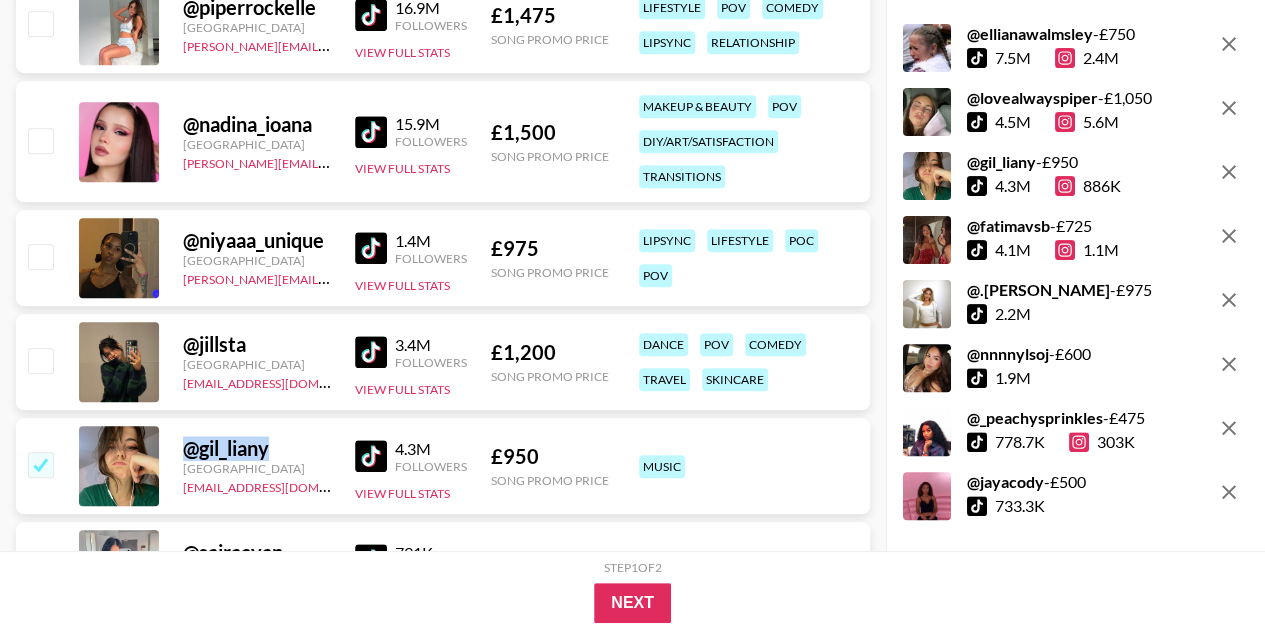 scroll, scrollTop: 149, scrollLeft: 0, axis: vertical 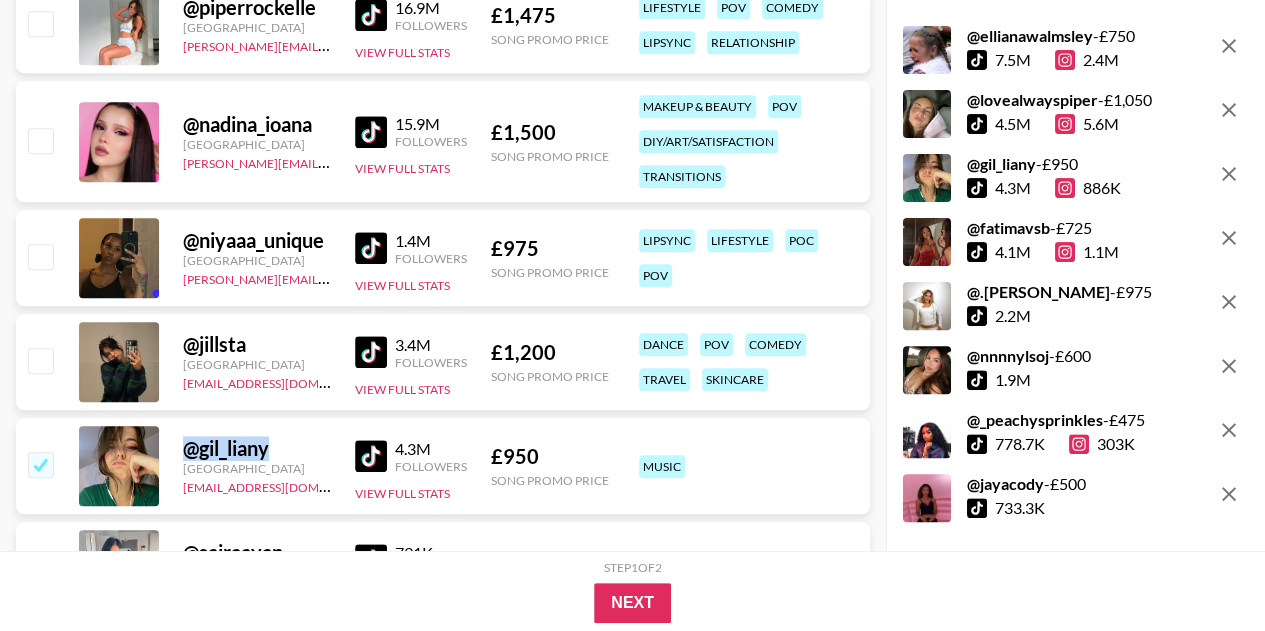 click 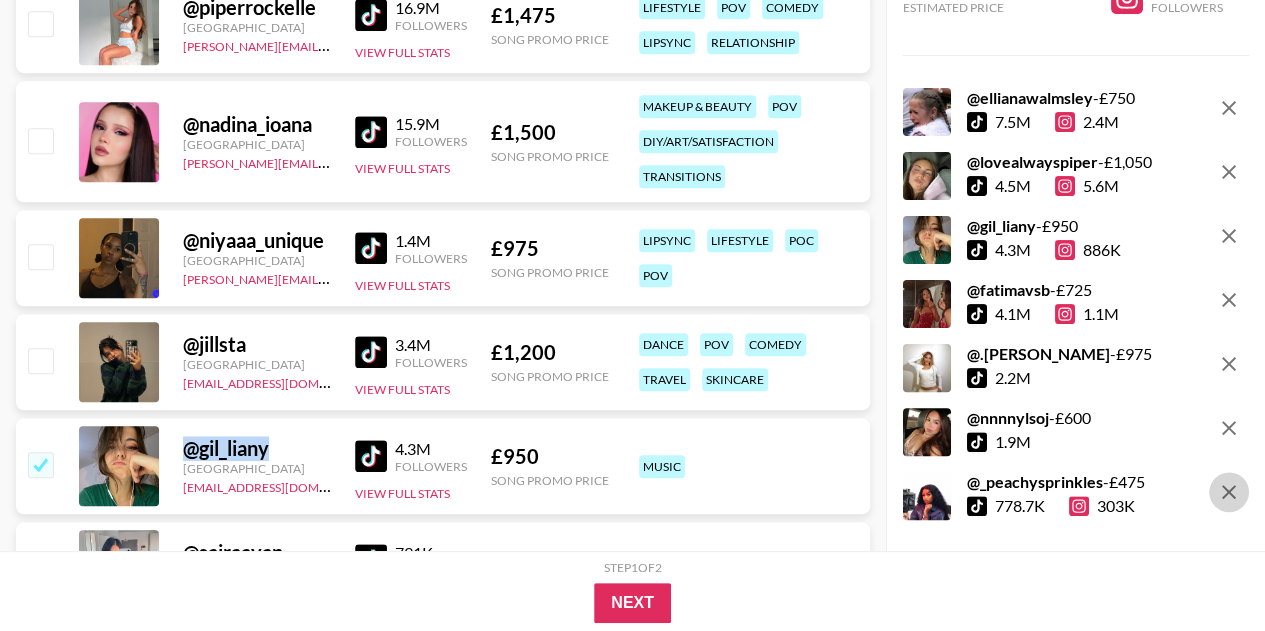 click 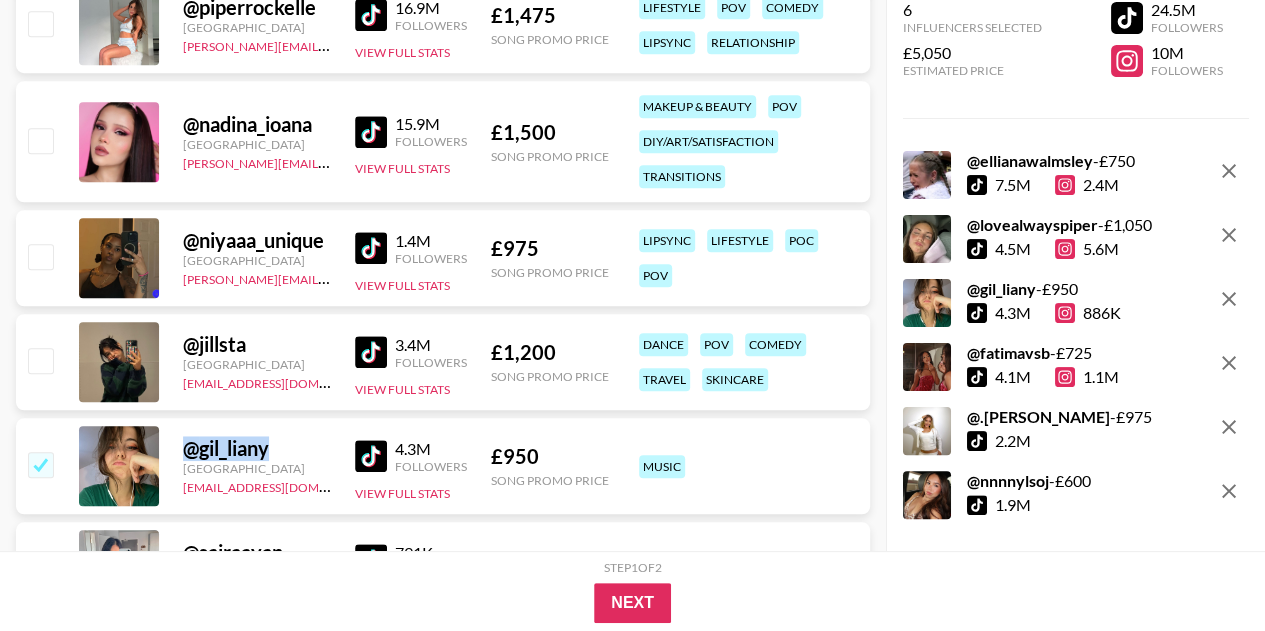scroll, scrollTop: 23, scrollLeft: 0, axis: vertical 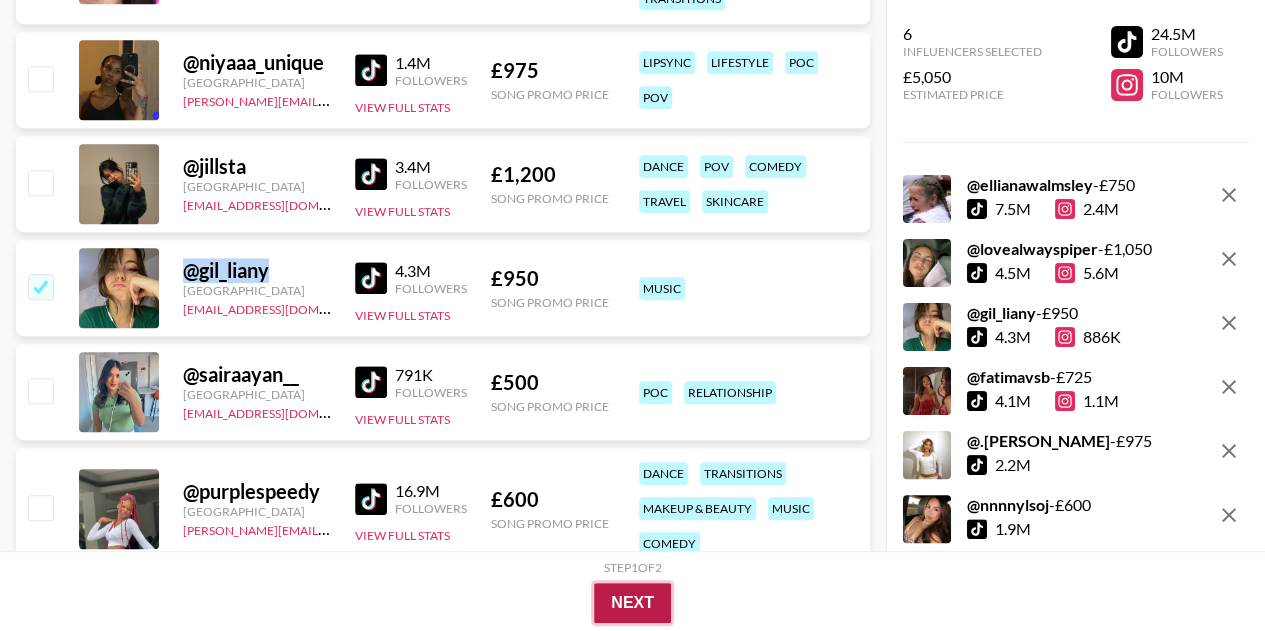 click on "Next" at bounding box center [632, 603] 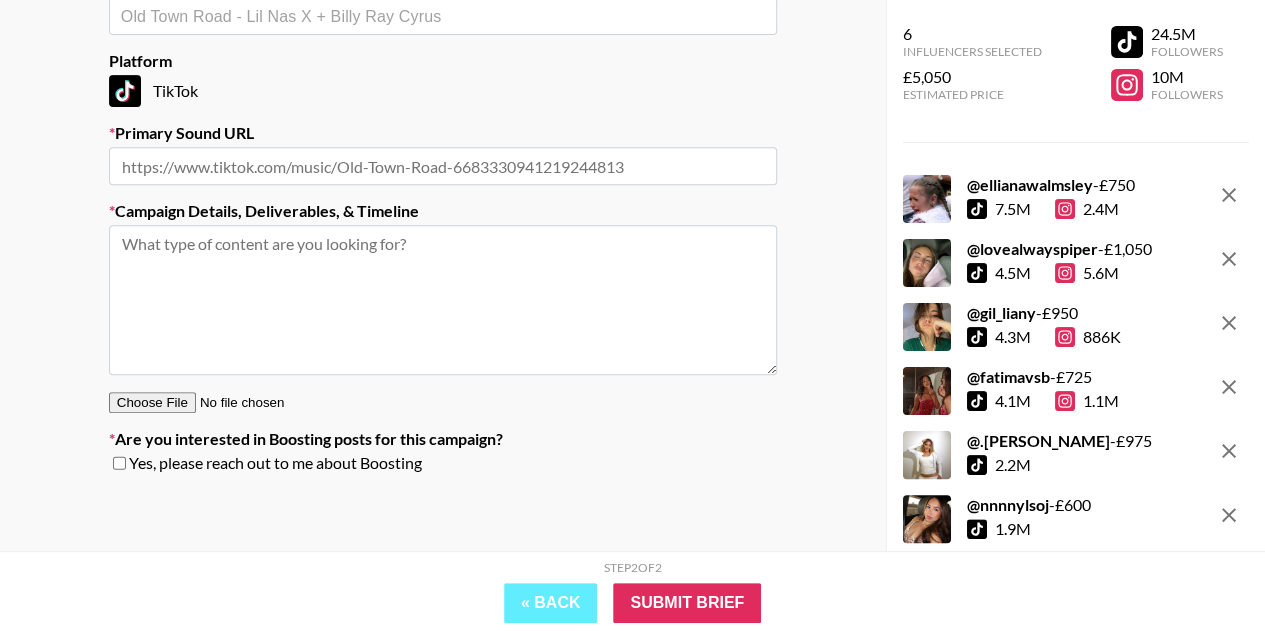 scroll, scrollTop: 0, scrollLeft: 0, axis: both 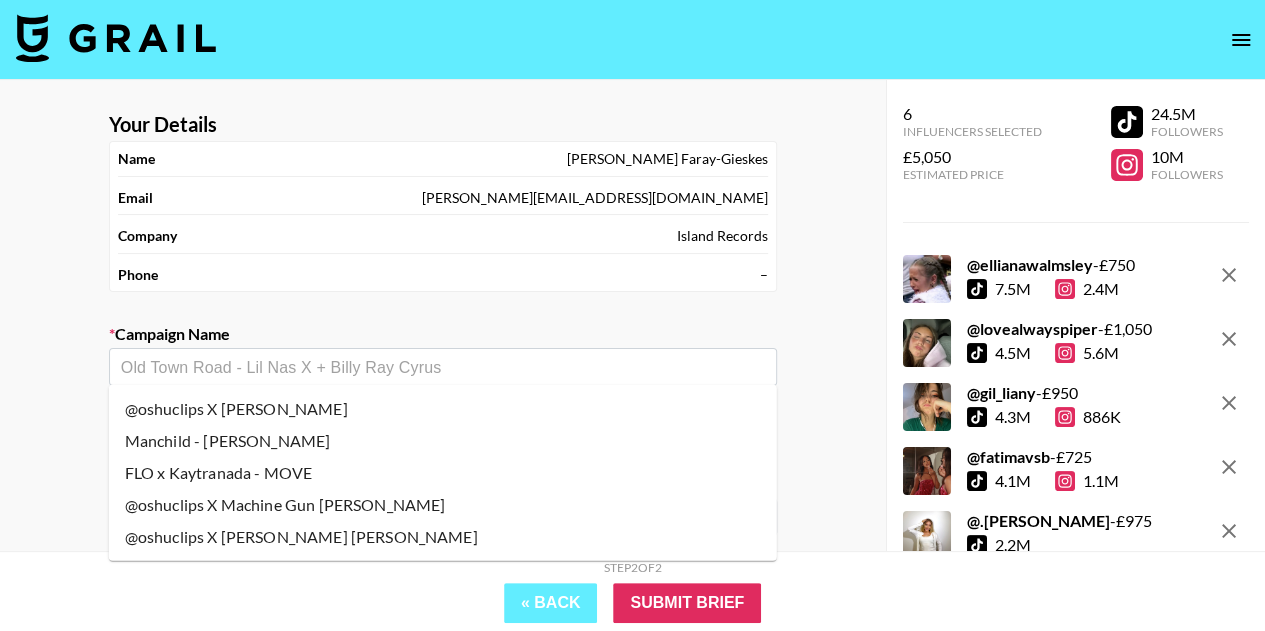 click at bounding box center [443, 367] 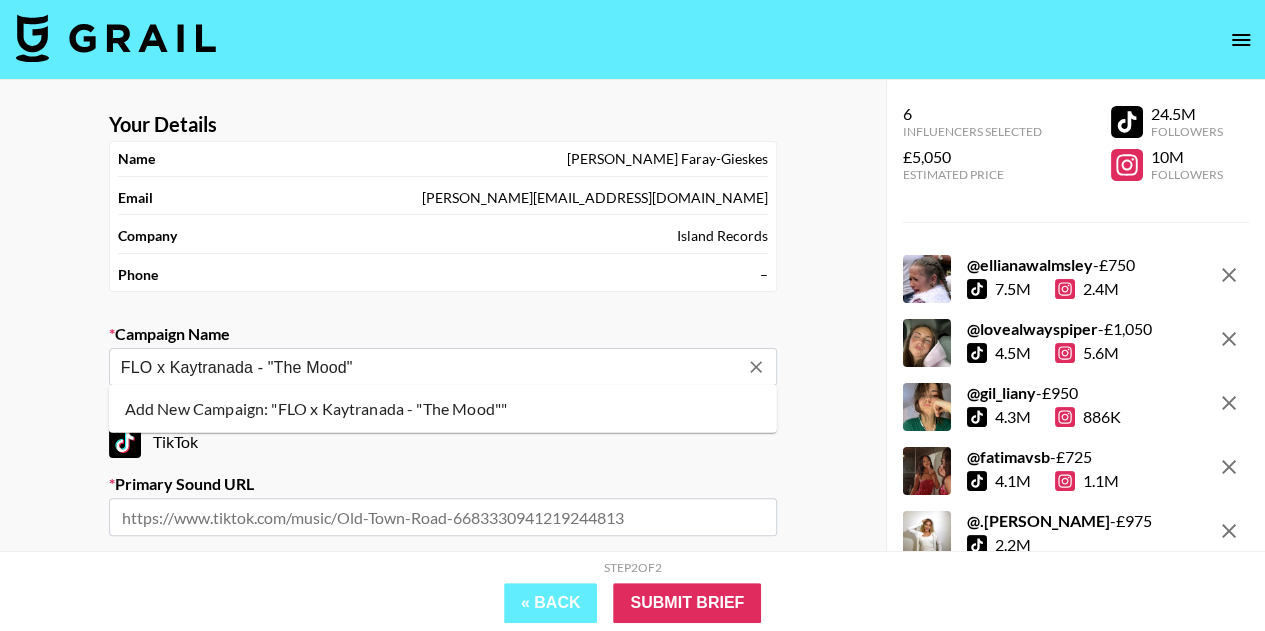 click on "Add New Campaign: "FLO x Kaytranada - "The Mood""" at bounding box center (443, 409) 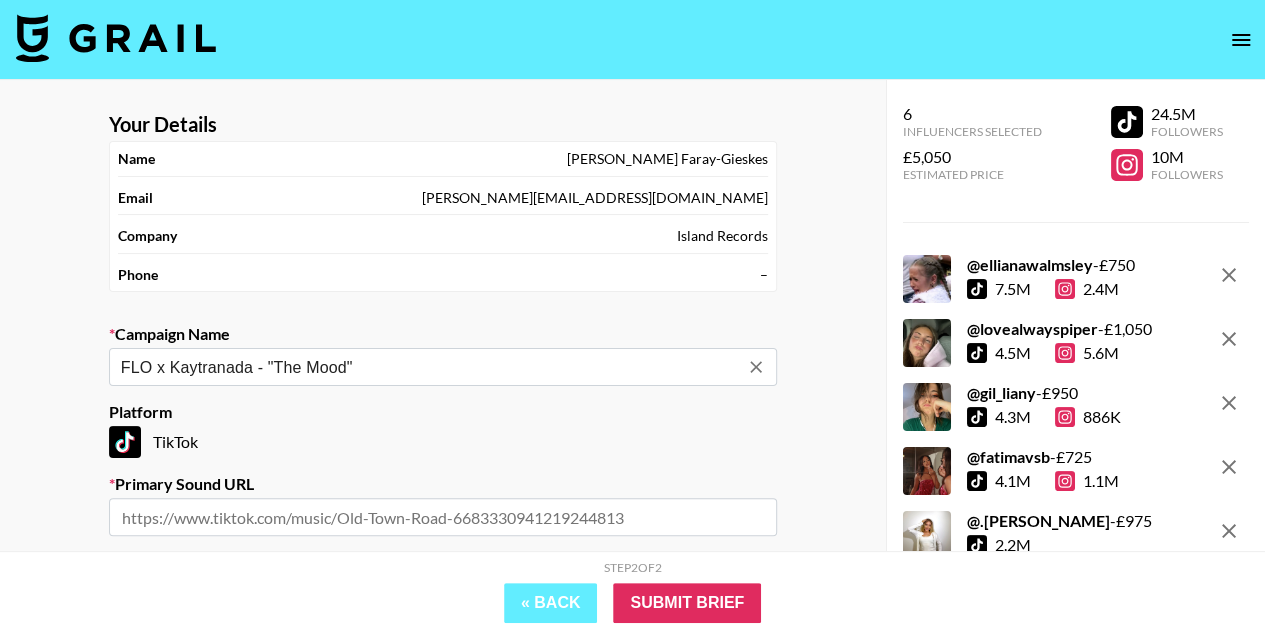 type on "FLO x Kaytranada - "The Mood"" 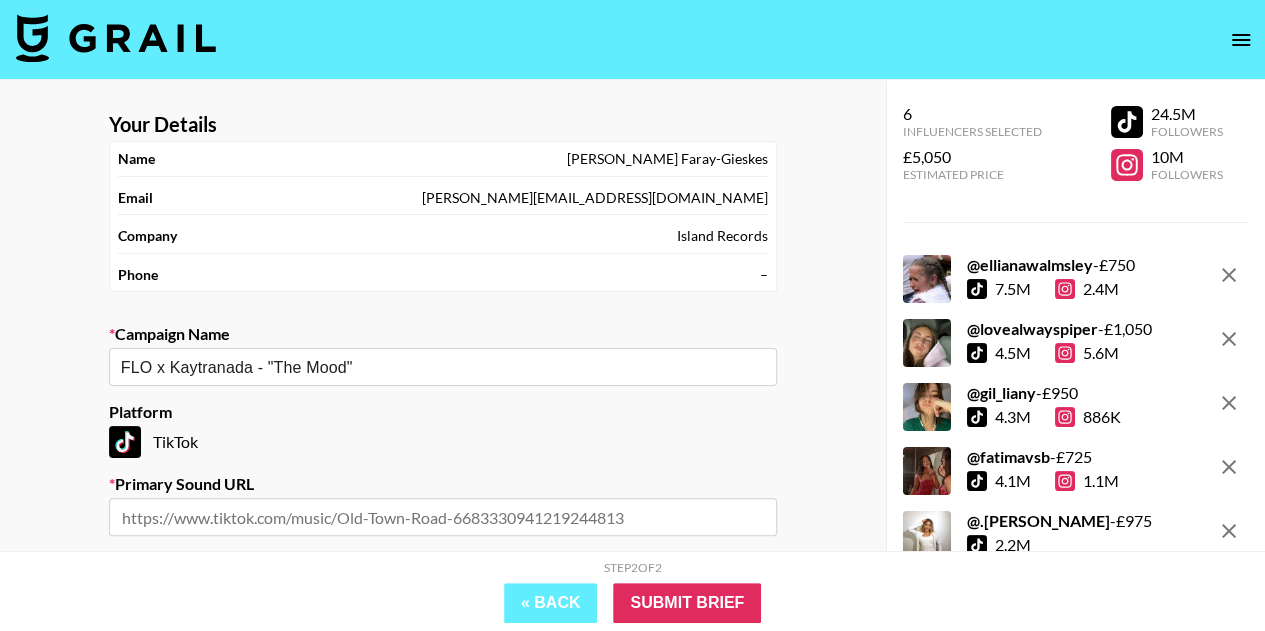 paste on "[URL][DOMAIN_NAME]" 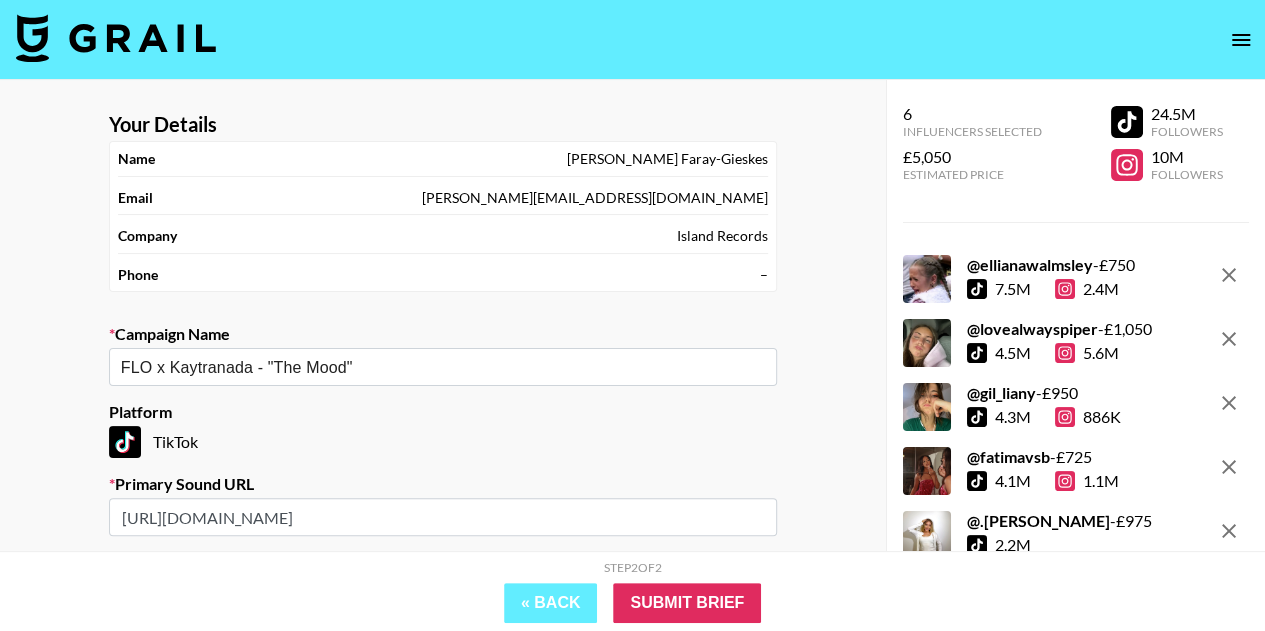 scroll, scrollTop: 292, scrollLeft: 0, axis: vertical 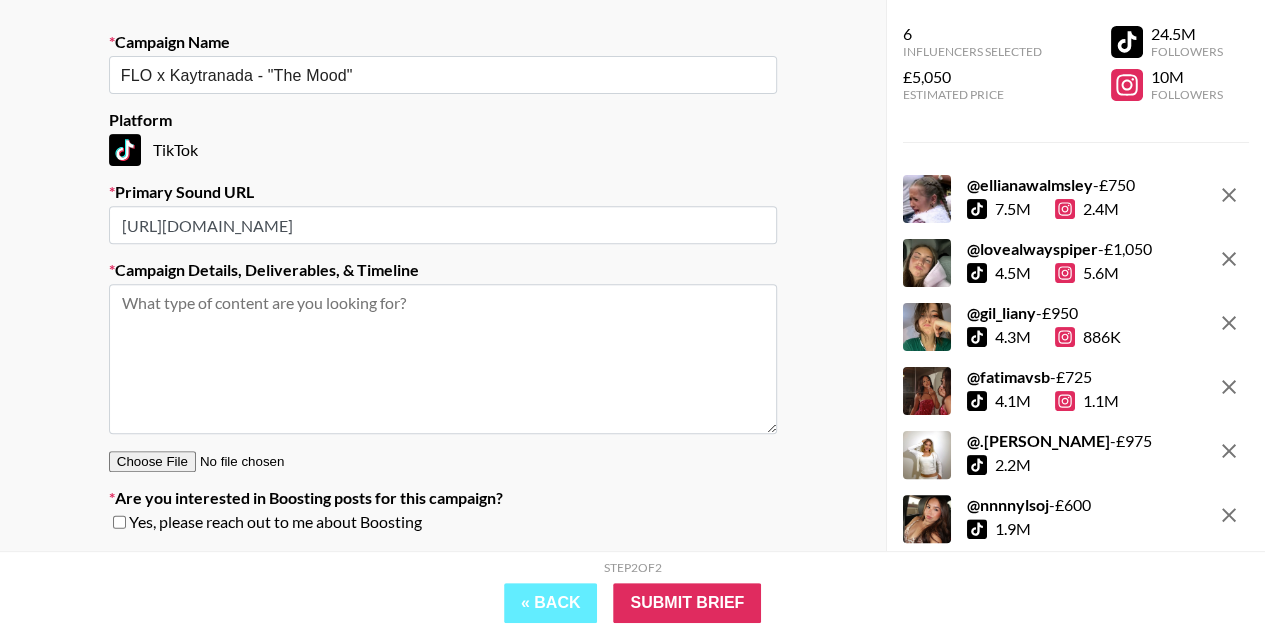 type on "[URL][DOMAIN_NAME]" 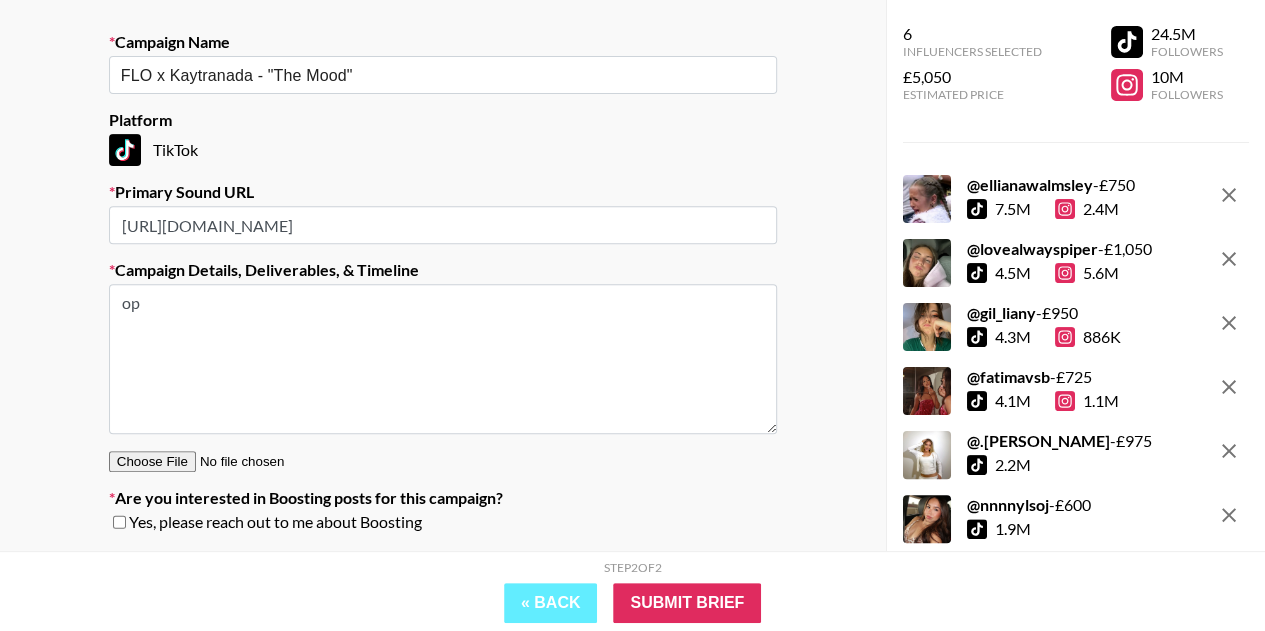 type on "o" 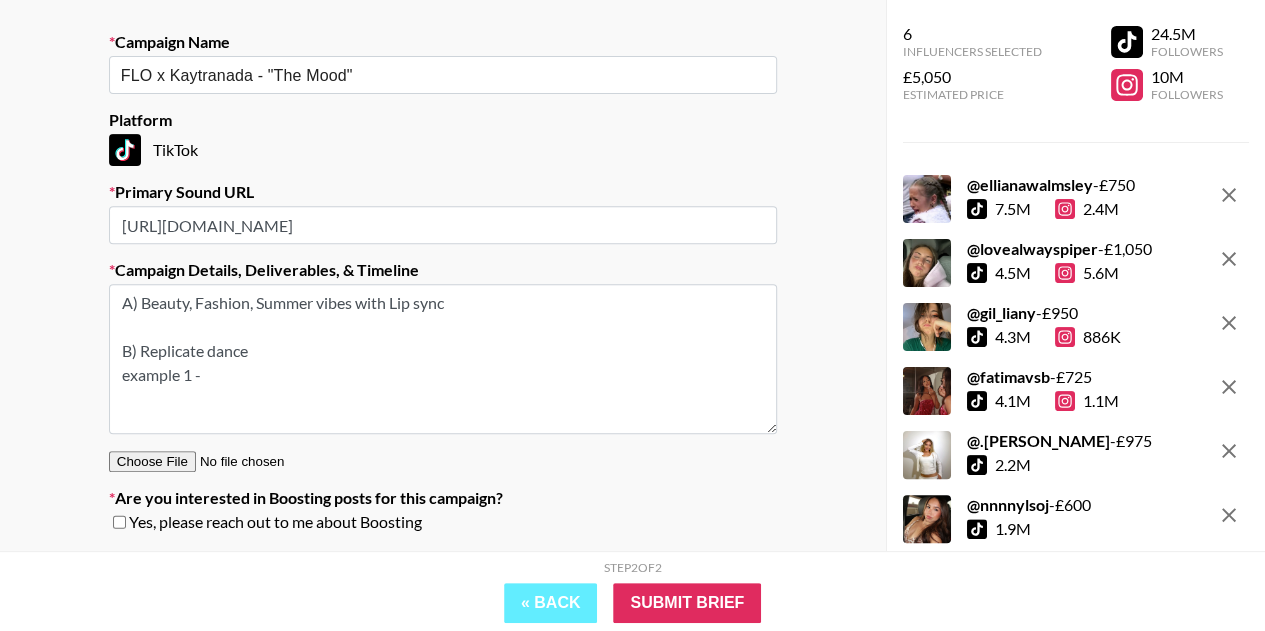 paste on "[URL][DOMAIN_NAME]" 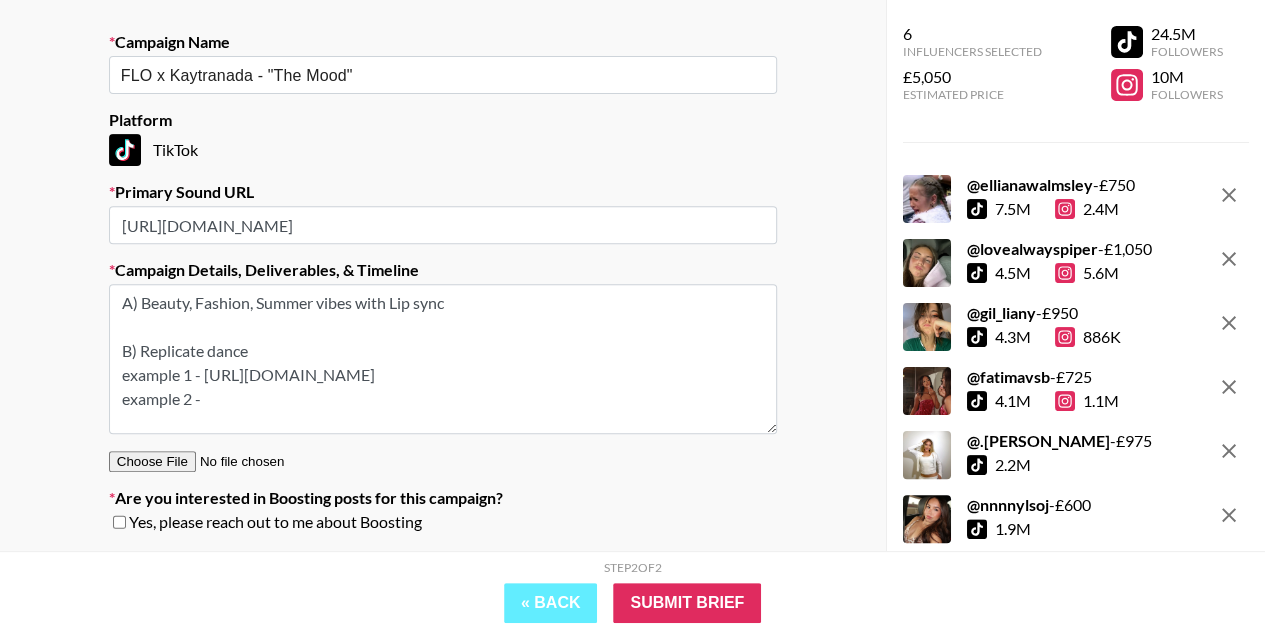 paste on "[URL][DOMAIN_NAME]" 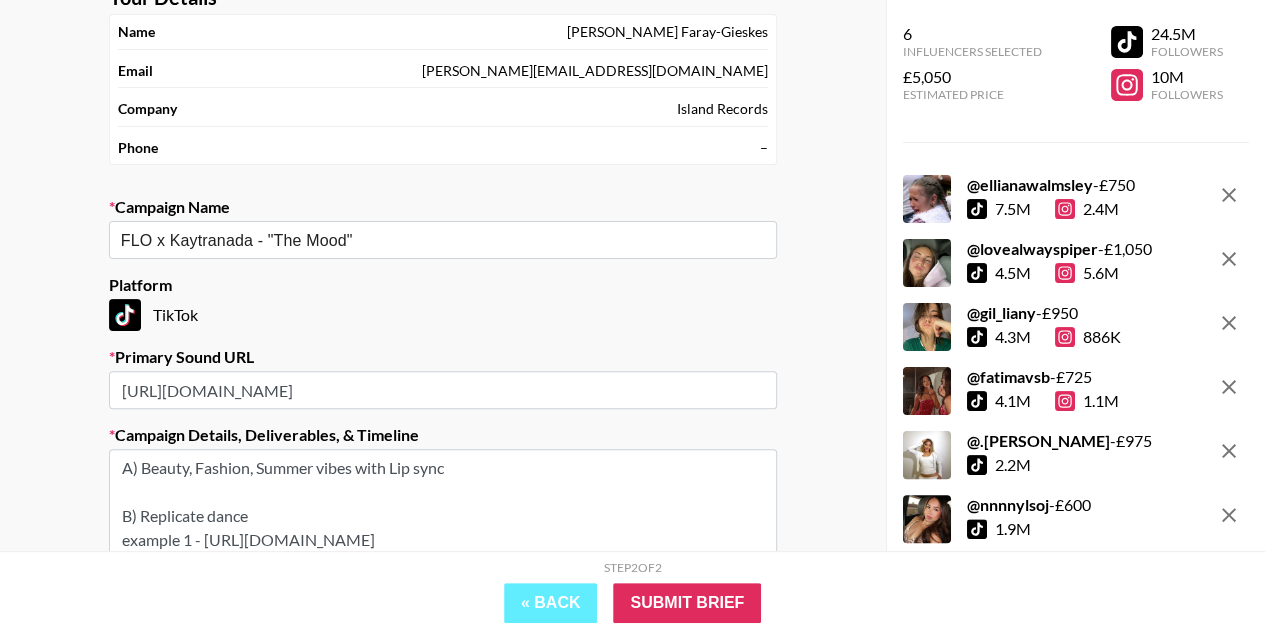 scroll, scrollTop: 126, scrollLeft: 0, axis: vertical 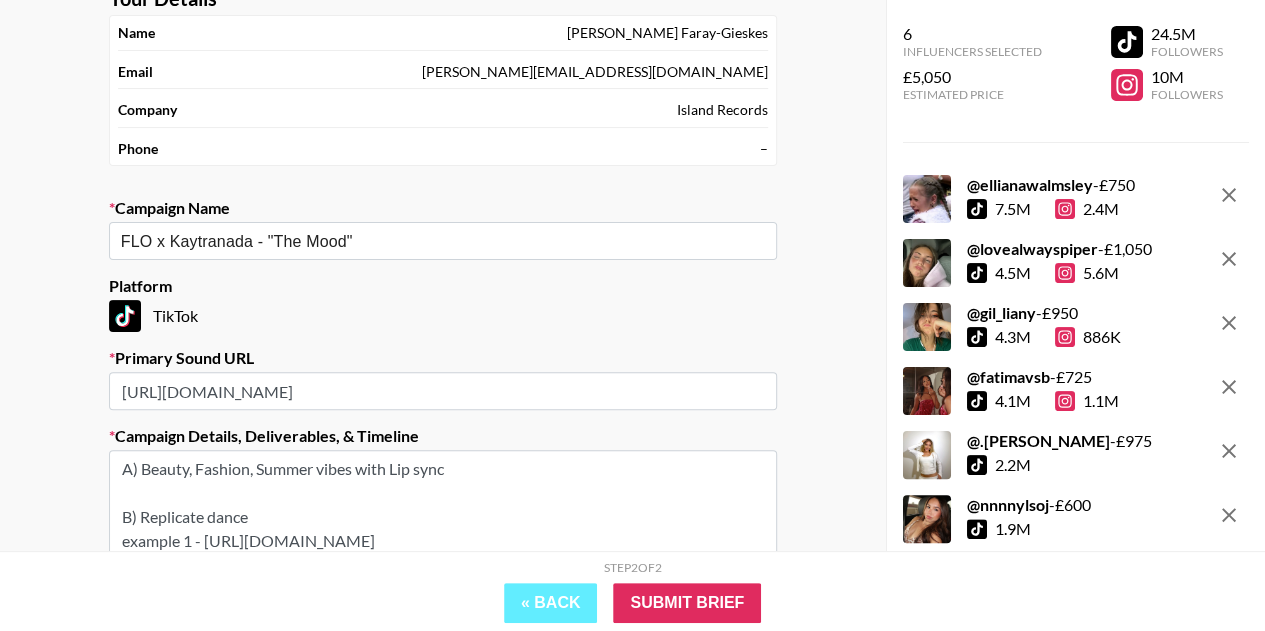 click on "A) Beauty, Fashion, Summer vibes with Lip sync
B) Replicate dance
example 1 - [URL][DOMAIN_NAME]
example 2 - [URL][DOMAIN_NAME]" at bounding box center (443, 525) 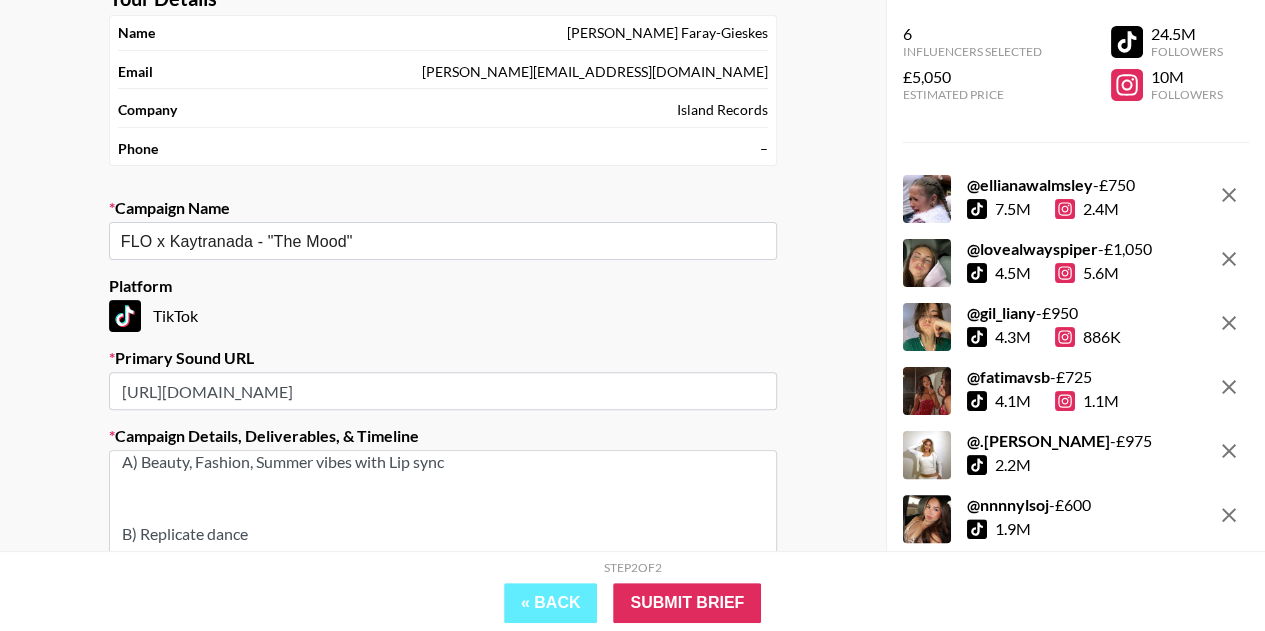 scroll, scrollTop: 31, scrollLeft: 0, axis: vertical 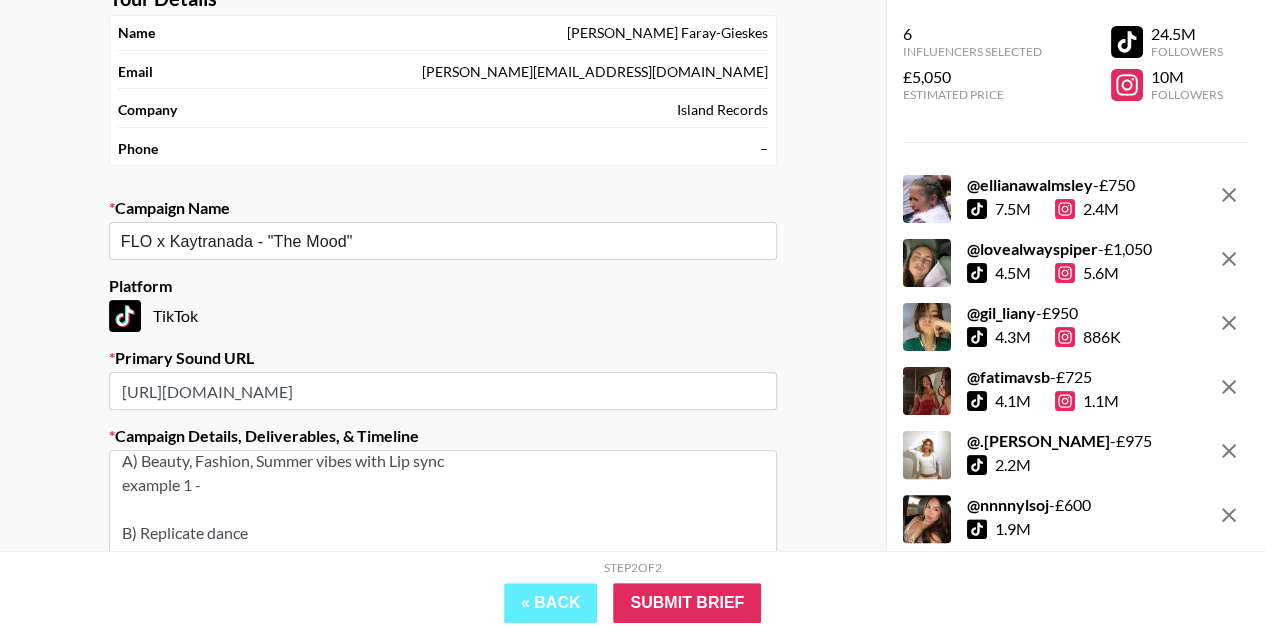 type on "A) Beauty, Fashion, Summer vibes with Lip sync
example 1 -
B) Replicate dance
example 1 - [URL][DOMAIN_NAME]
example 2 - [URL][DOMAIN_NAME]" 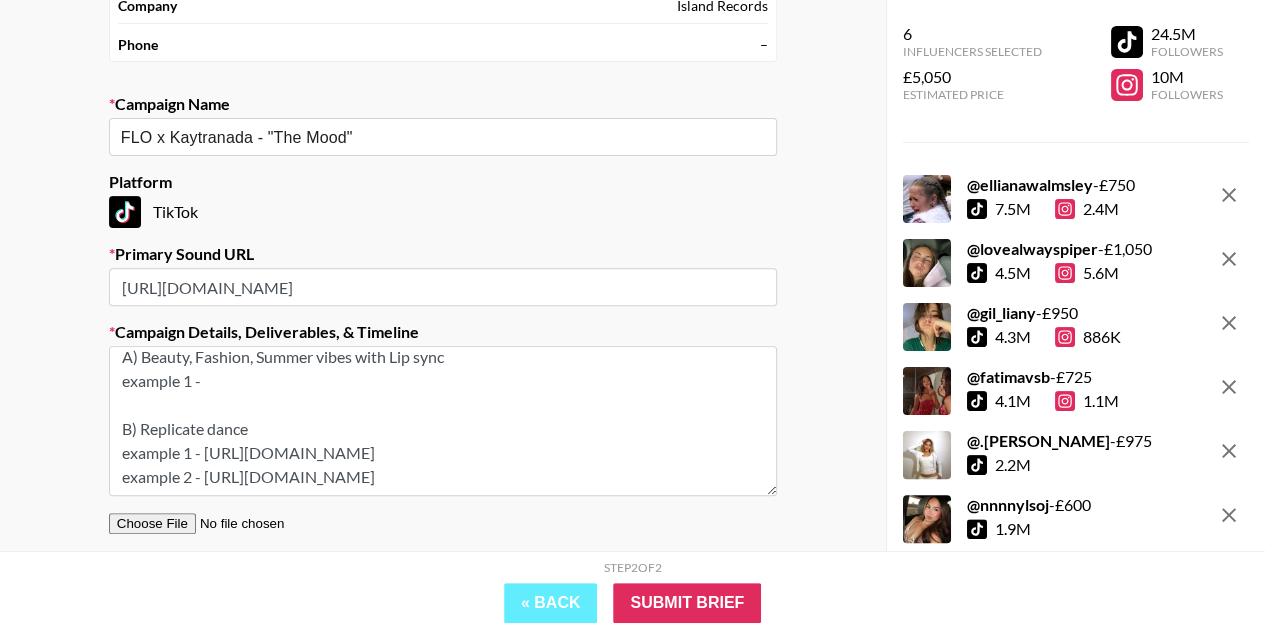 scroll, scrollTop: 231, scrollLeft: 0, axis: vertical 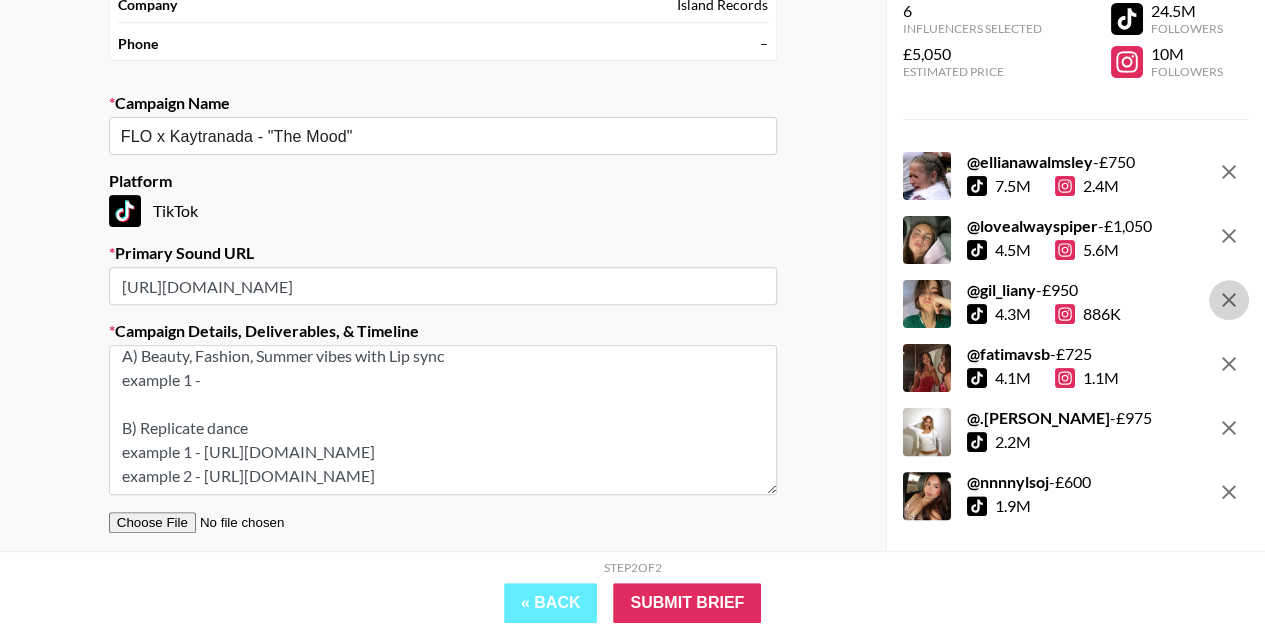 click 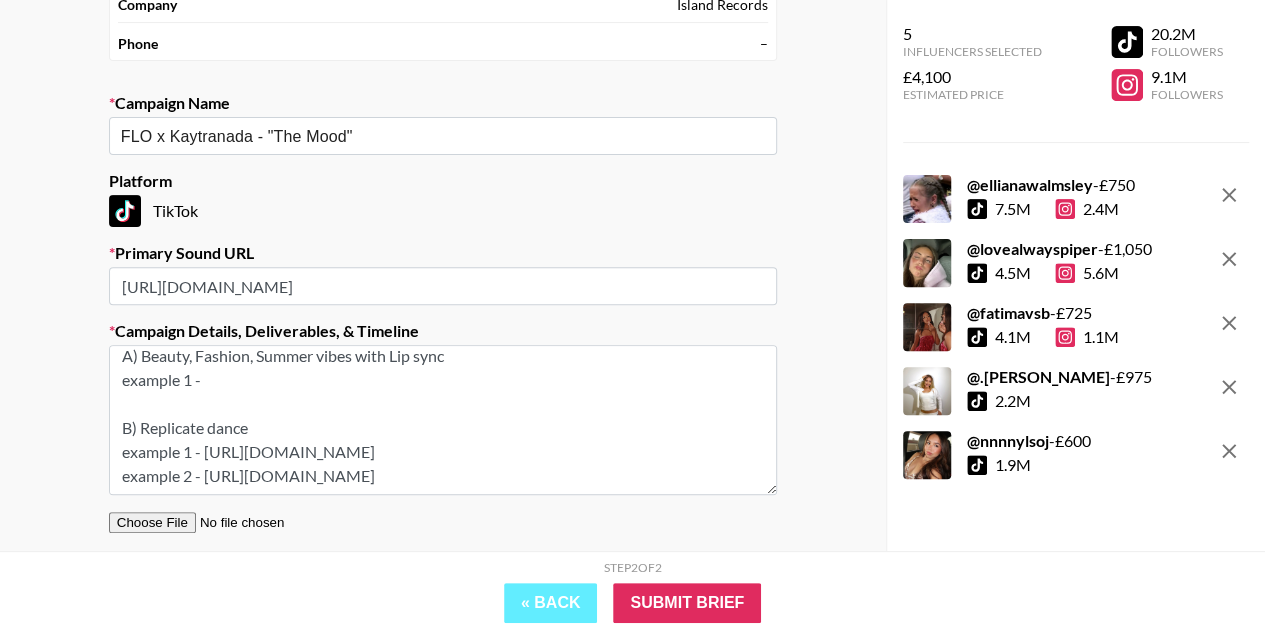 scroll, scrollTop: 0, scrollLeft: 0, axis: both 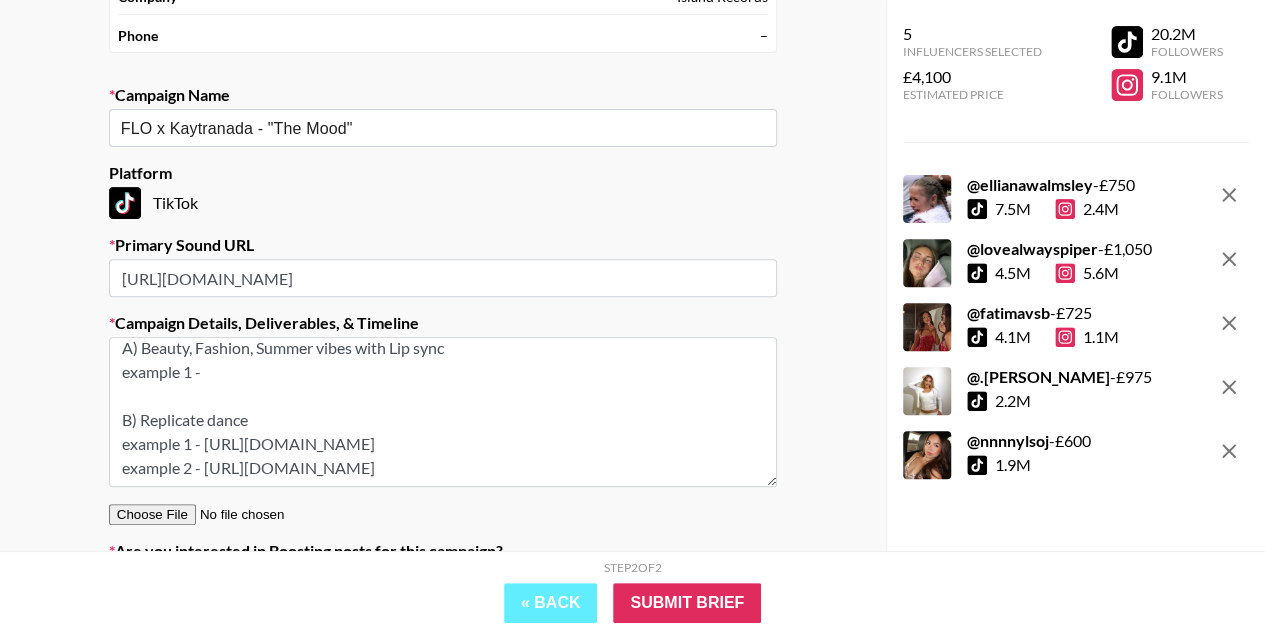 click on "A) Beauty, Fashion, Summer vibes with Lip sync
example 1 -
B) Replicate dance
example 1 - [URL][DOMAIN_NAME]
example 2 - [URL][DOMAIN_NAME]" at bounding box center [443, 412] 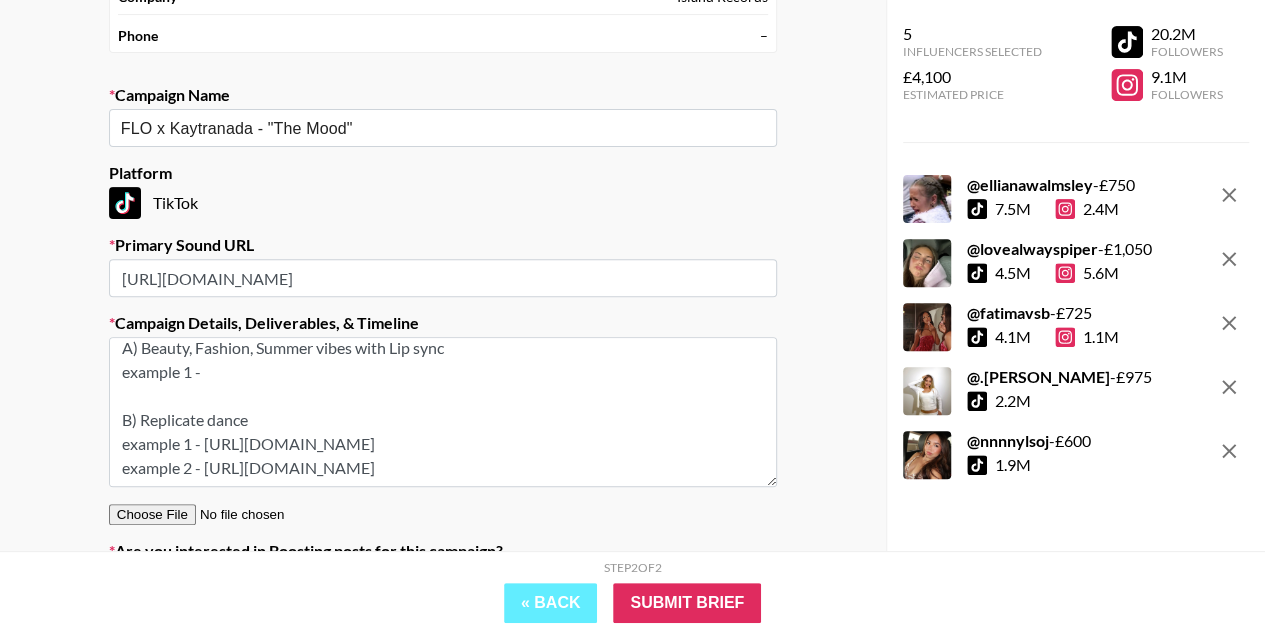 scroll, scrollTop: 351, scrollLeft: 0, axis: vertical 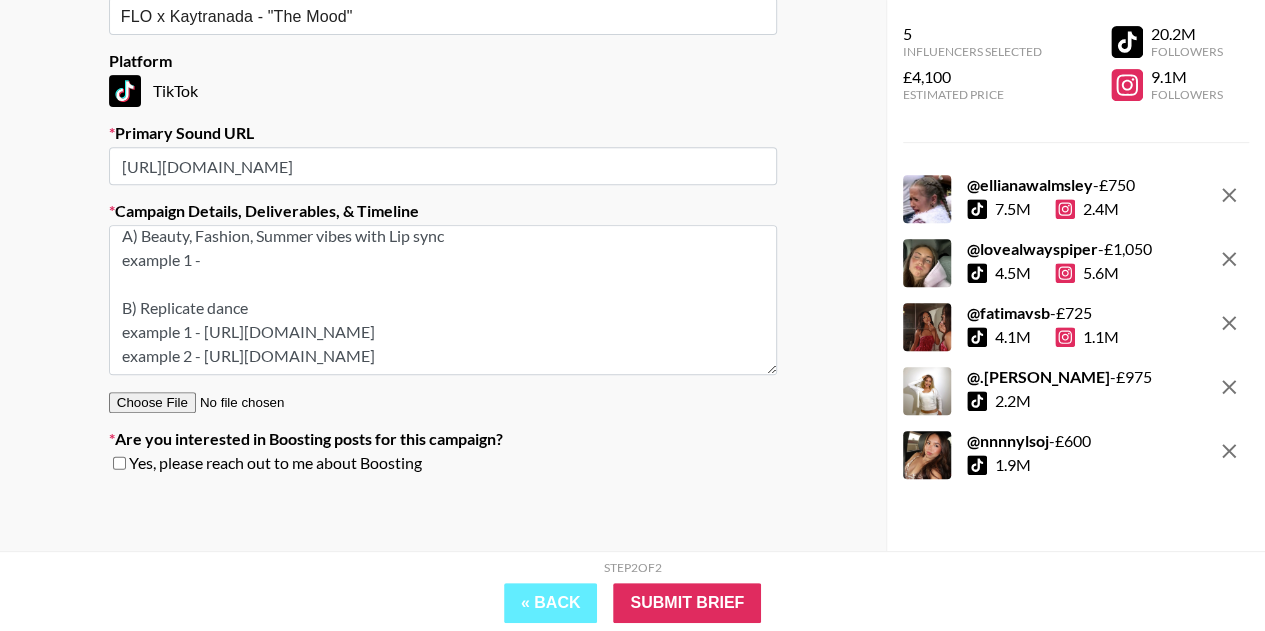 click on "A) Beauty, Fashion, Summer vibes with Lip sync
example 1 -
B) Replicate dance
example 1 - [URL][DOMAIN_NAME]
example 2 - [URL][DOMAIN_NAME]" at bounding box center [443, 300] 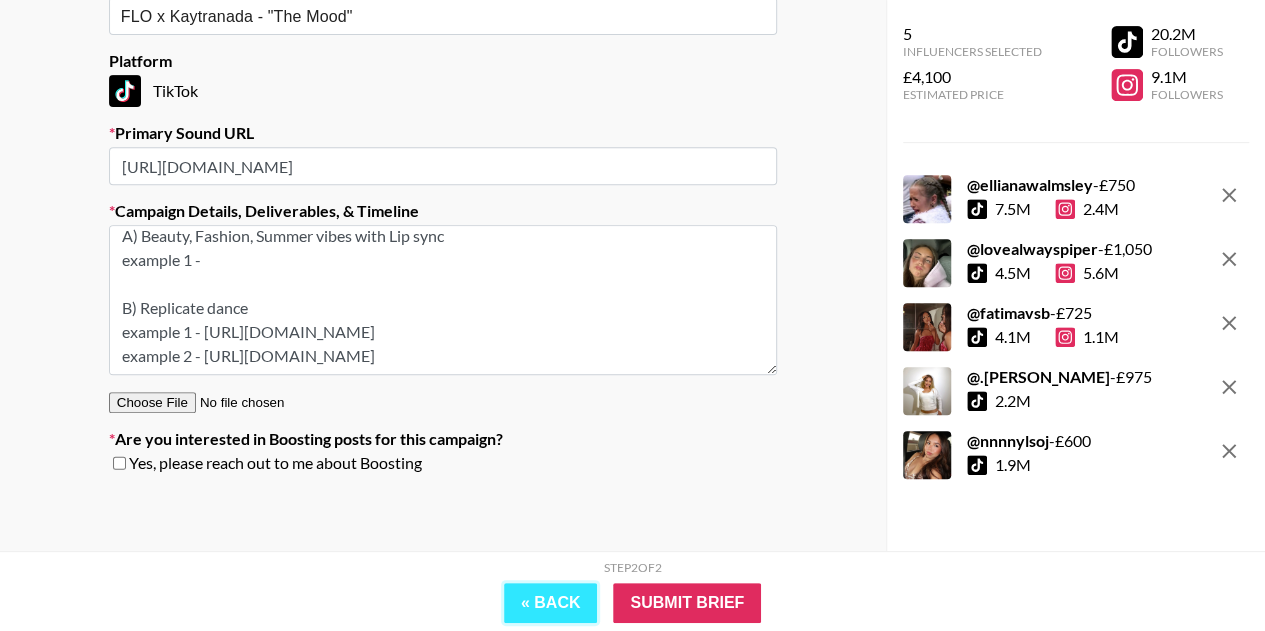 click on "« Back" at bounding box center [551, 603] 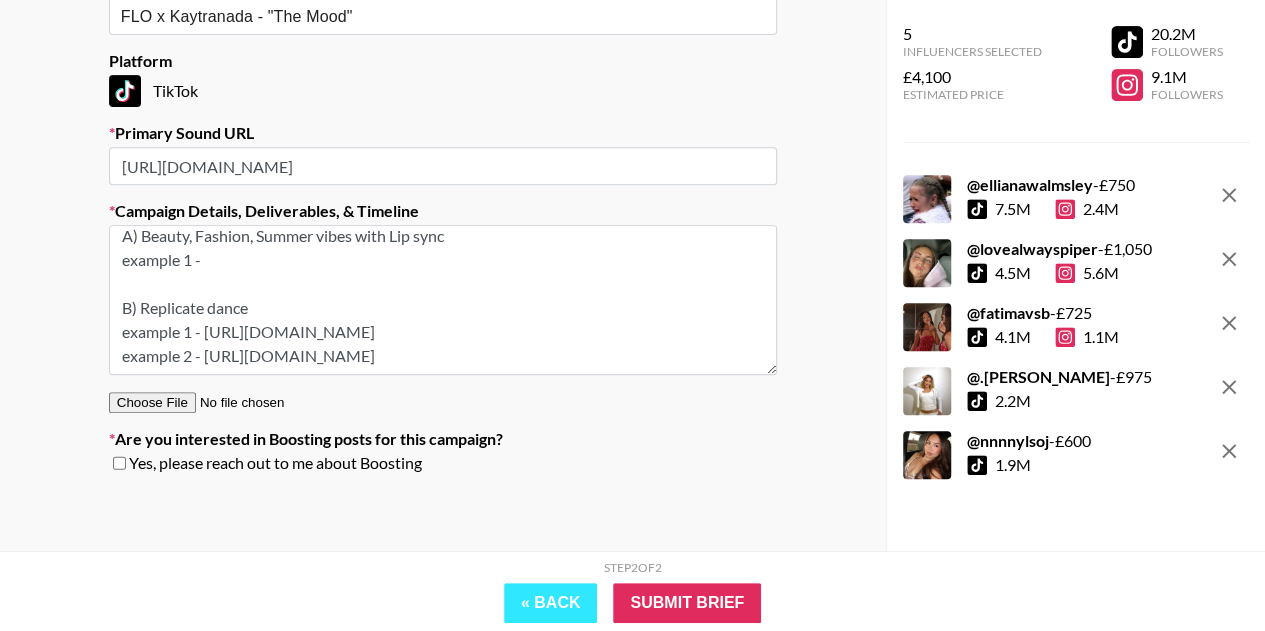 select on "Song" 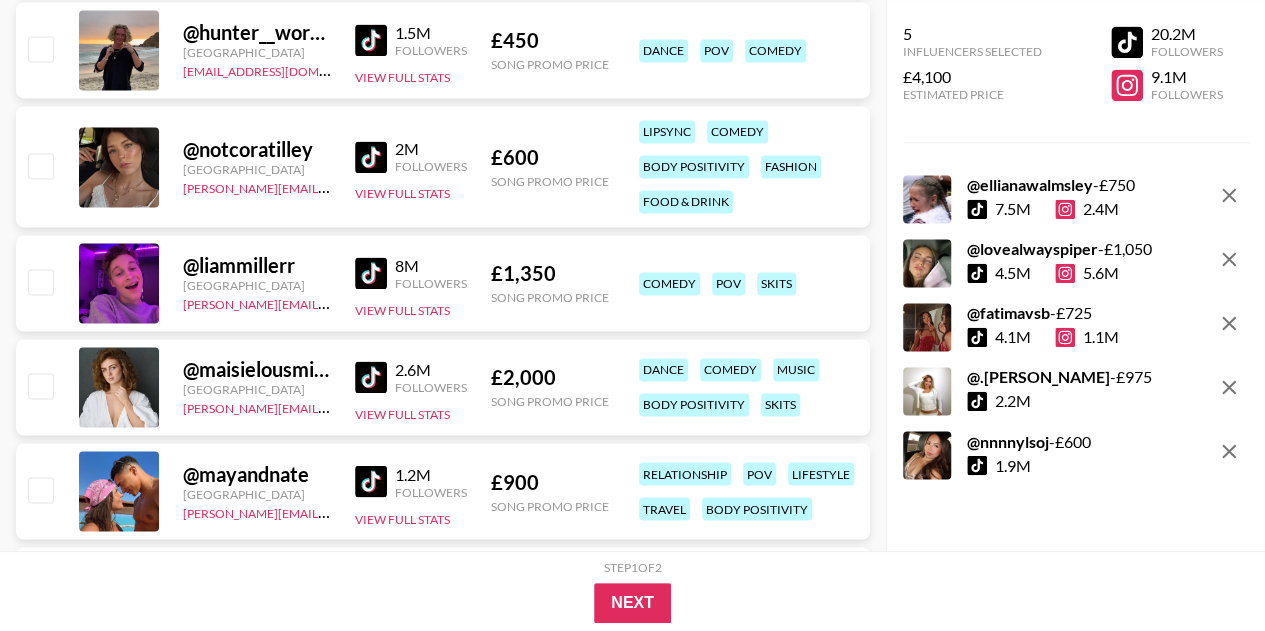 scroll, scrollTop: 1505, scrollLeft: 0, axis: vertical 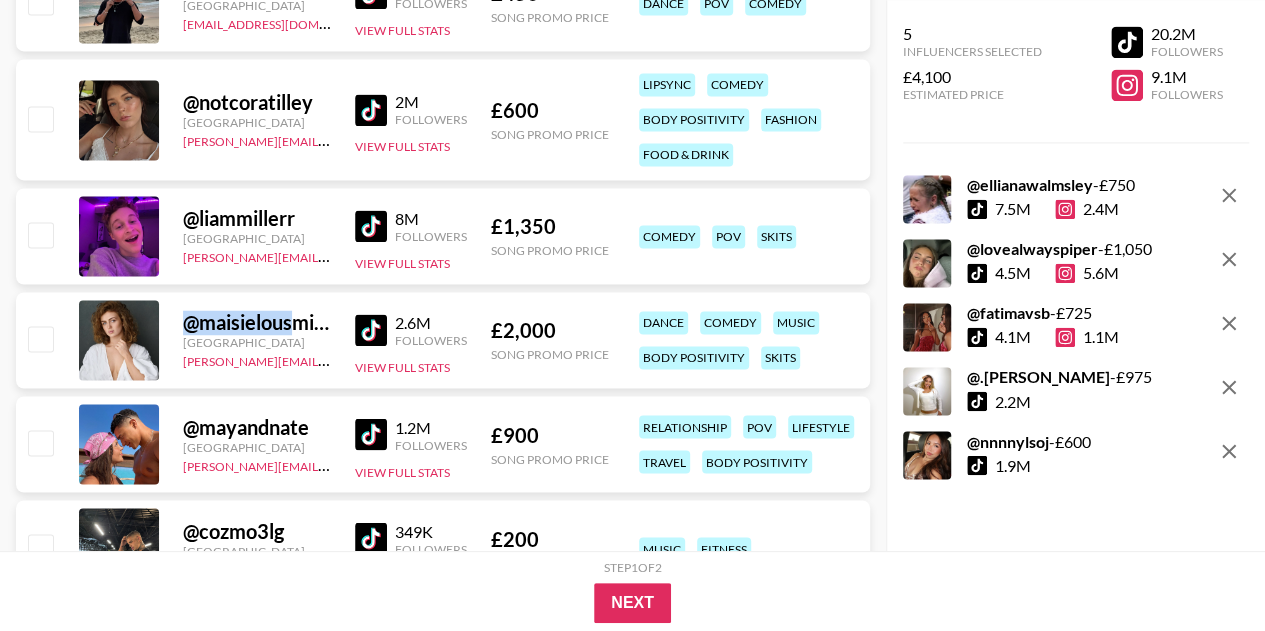 drag, startPoint x: 185, startPoint y: 323, endPoint x: 295, endPoint y: 331, distance: 110.29053 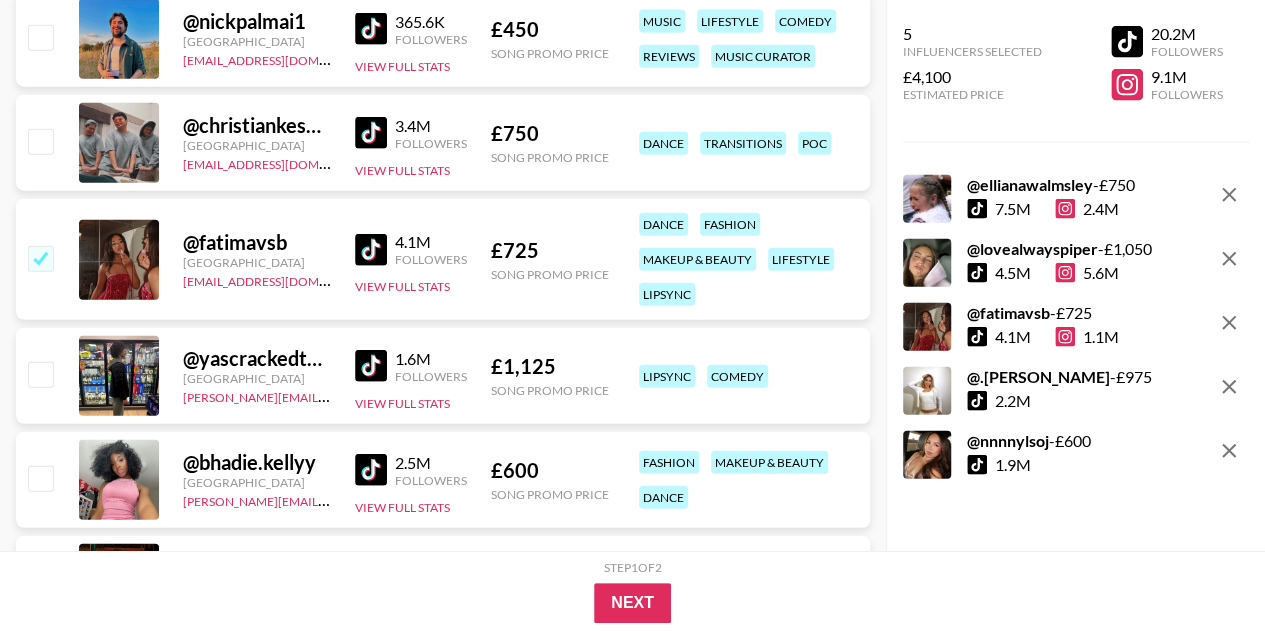 scroll, scrollTop: 2377, scrollLeft: 0, axis: vertical 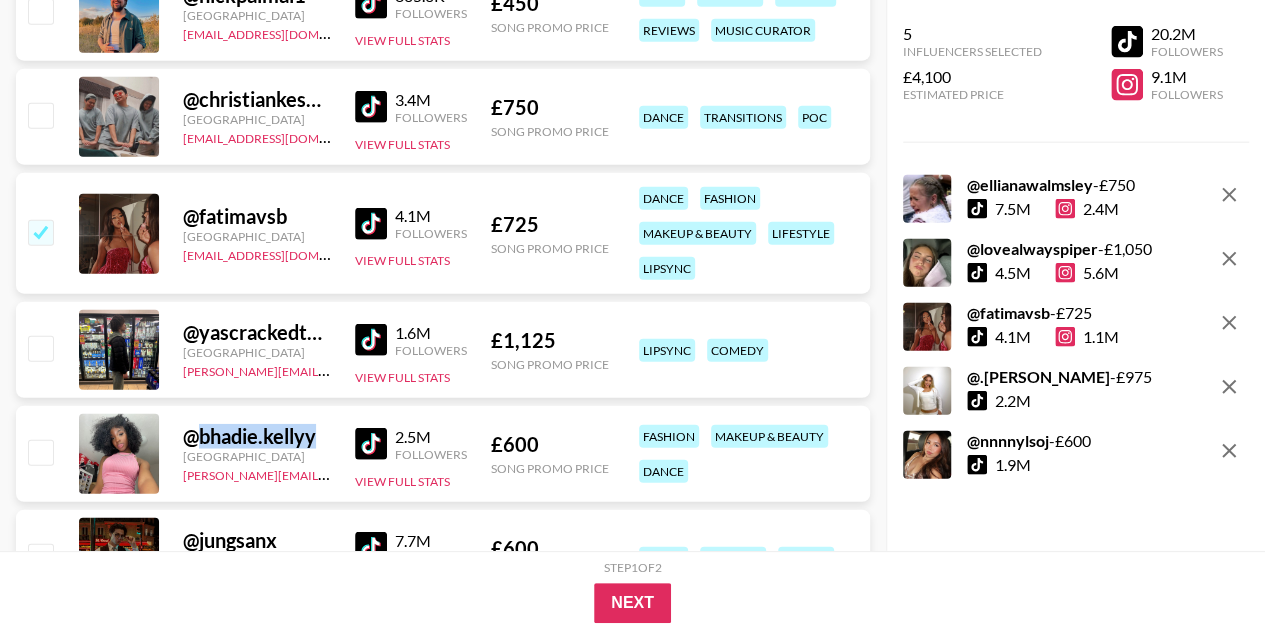 drag, startPoint x: 318, startPoint y: 437, endPoint x: 204, endPoint y: 438, distance: 114.00439 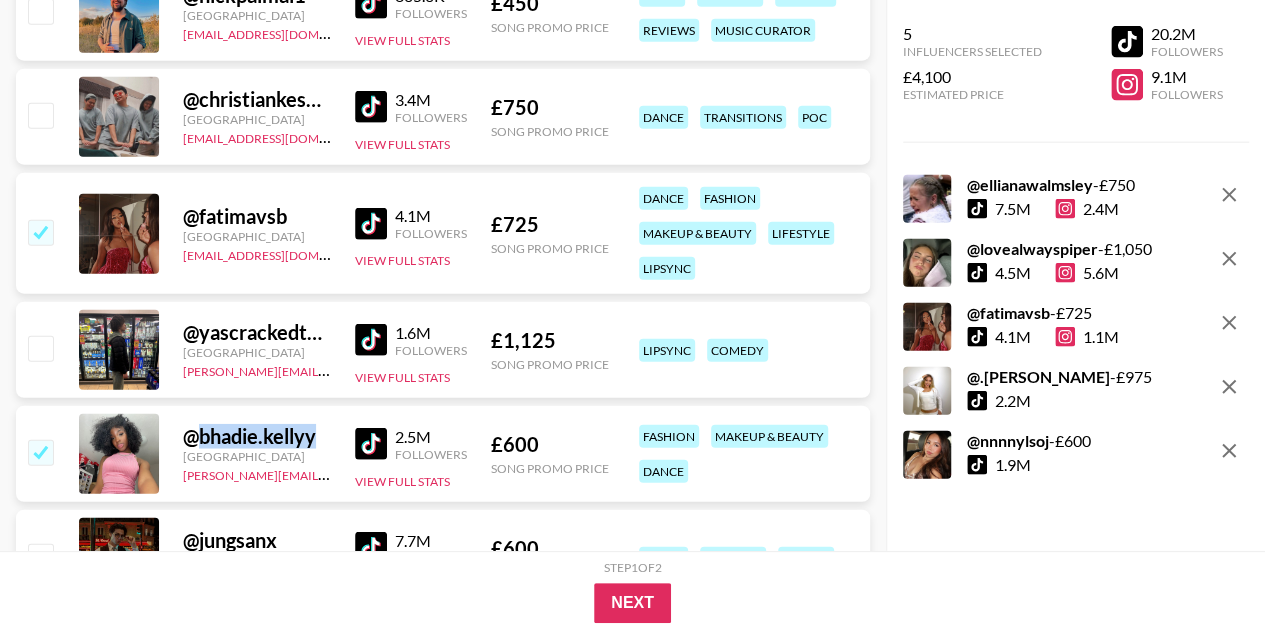 checkbox on "true" 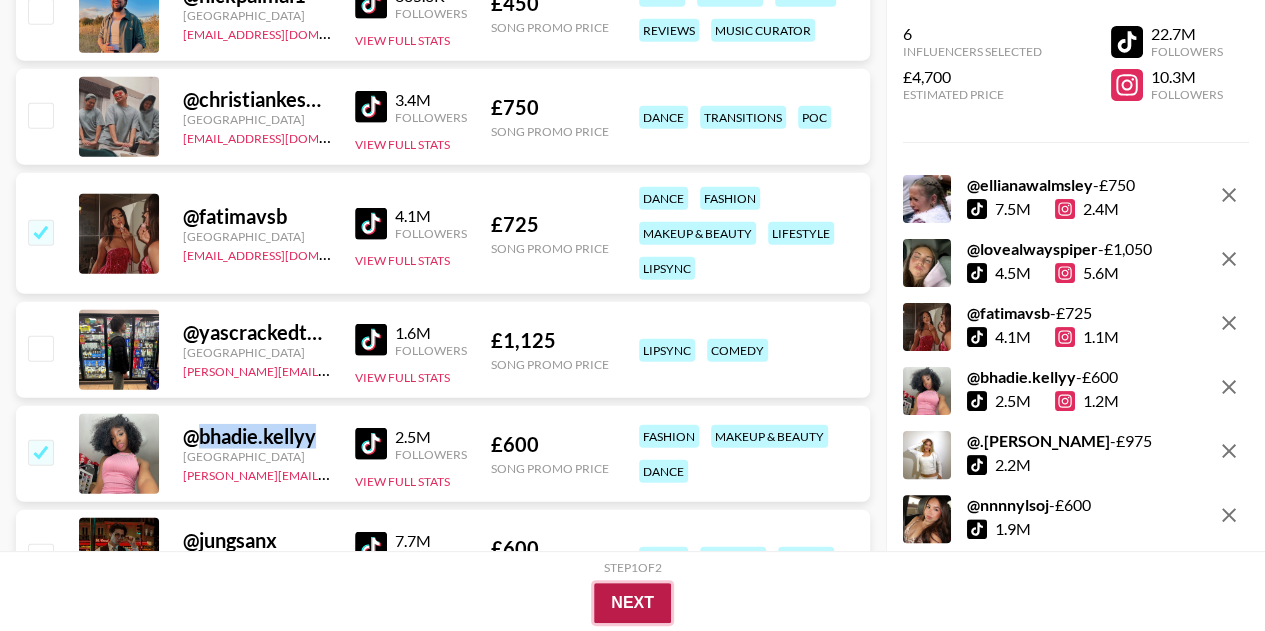 click on "Next" at bounding box center (632, 603) 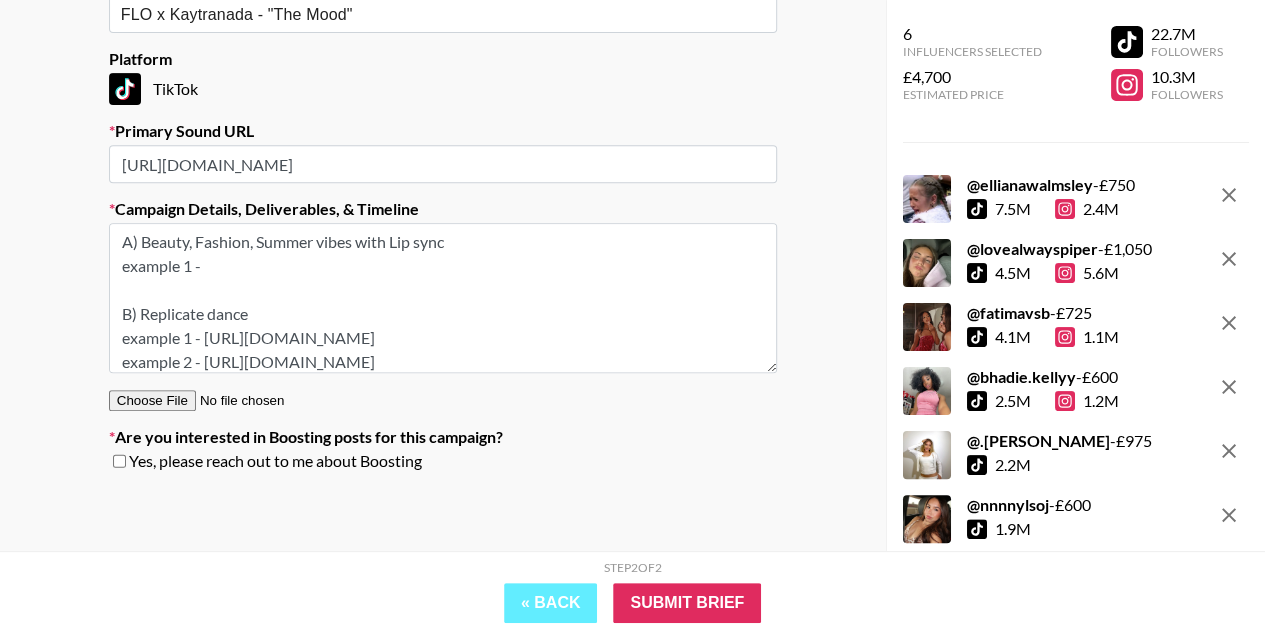 scroll, scrollTop: 351, scrollLeft: 0, axis: vertical 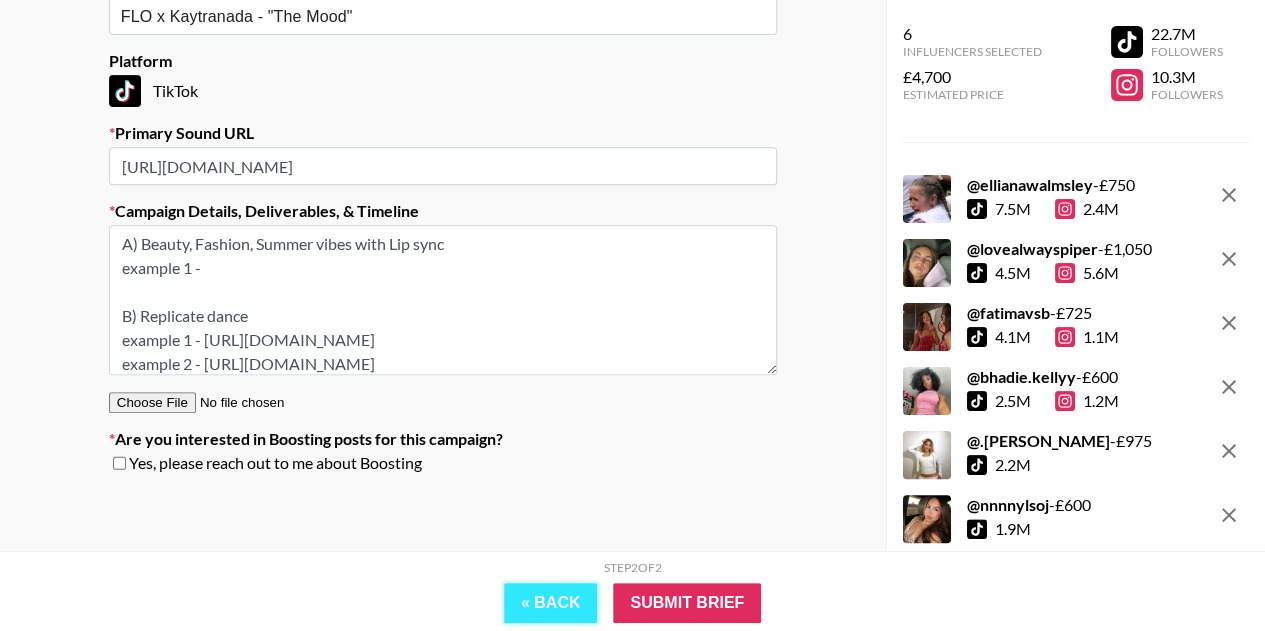 click on "« Back" at bounding box center [551, 603] 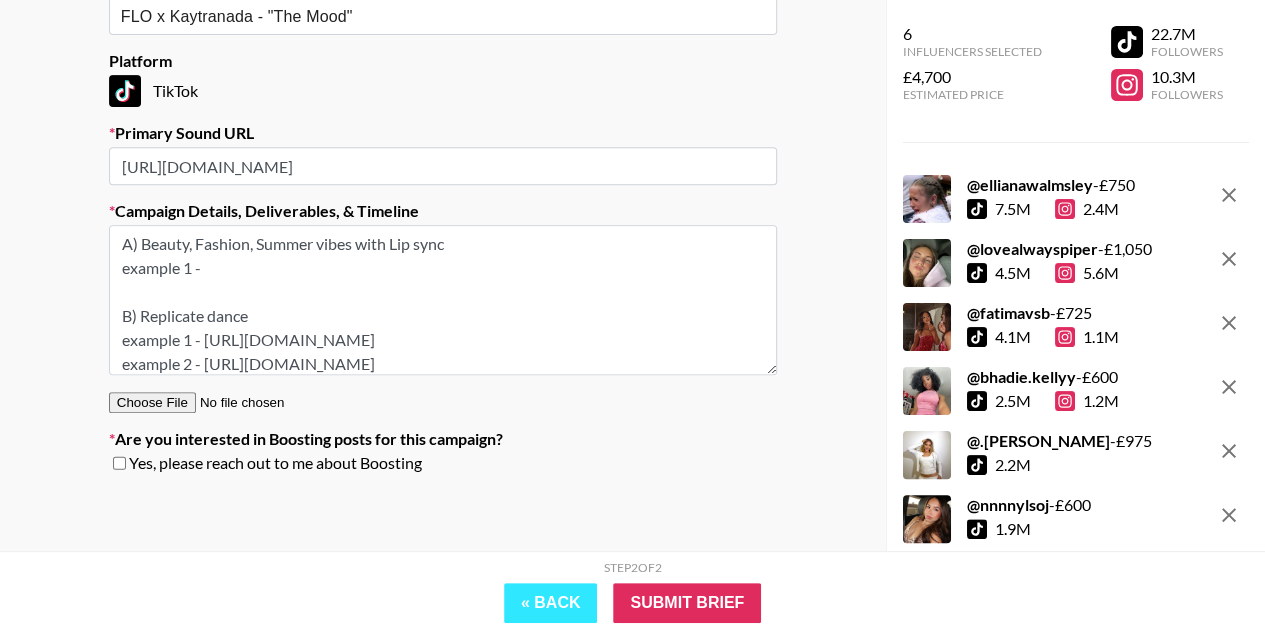 select on "Song" 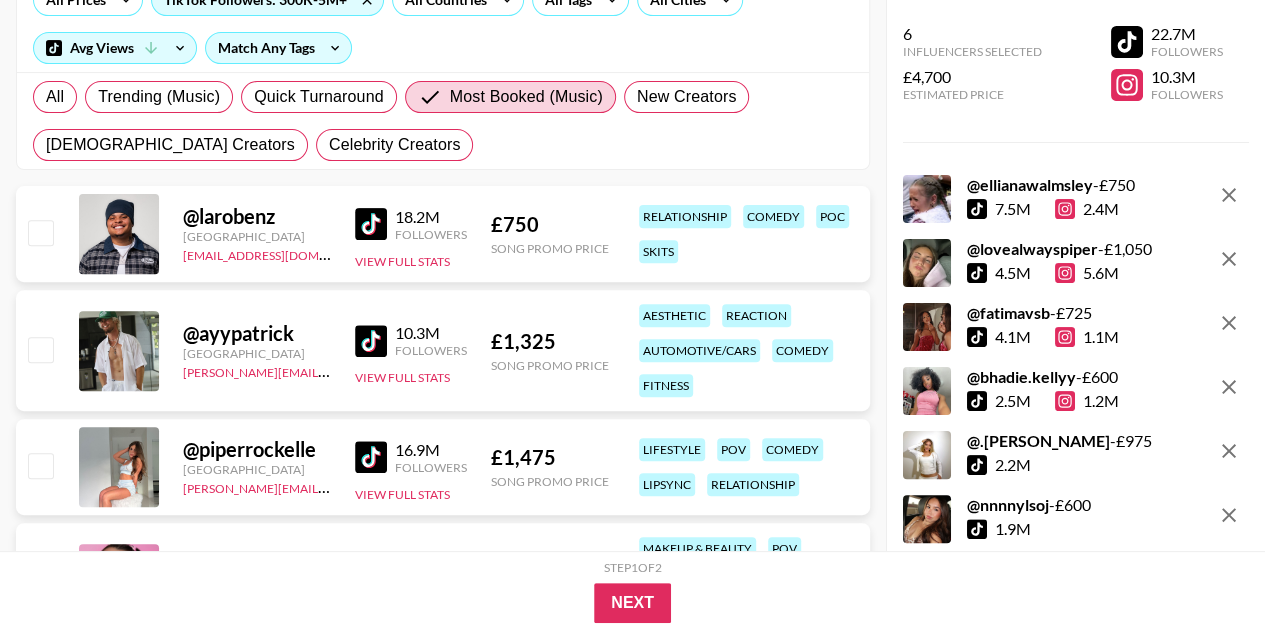 scroll, scrollTop: 0, scrollLeft: 0, axis: both 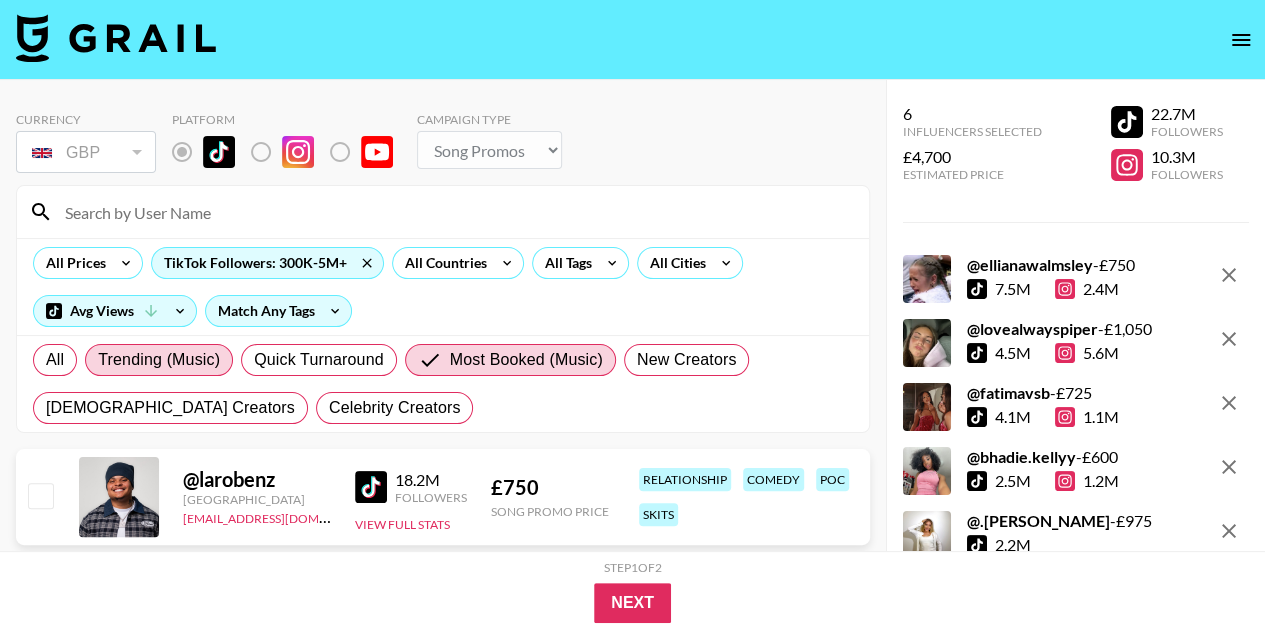 click on "Trending (Music)" at bounding box center [159, 360] 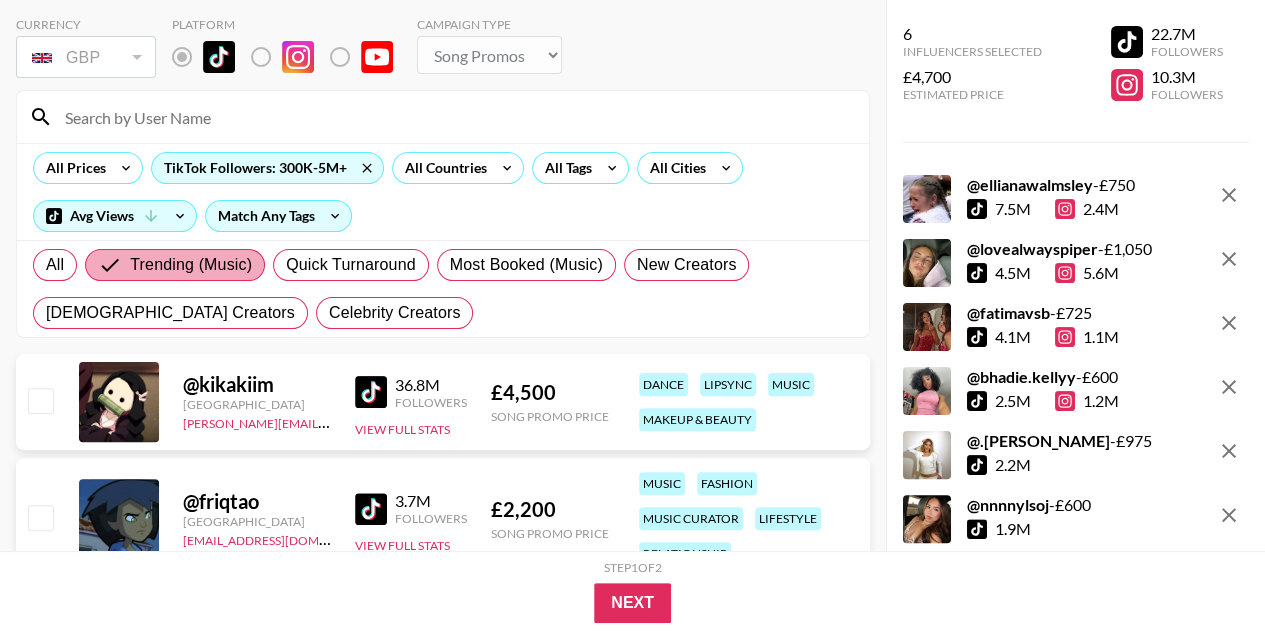 scroll, scrollTop: 102, scrollLeft: 0, axis: vertical 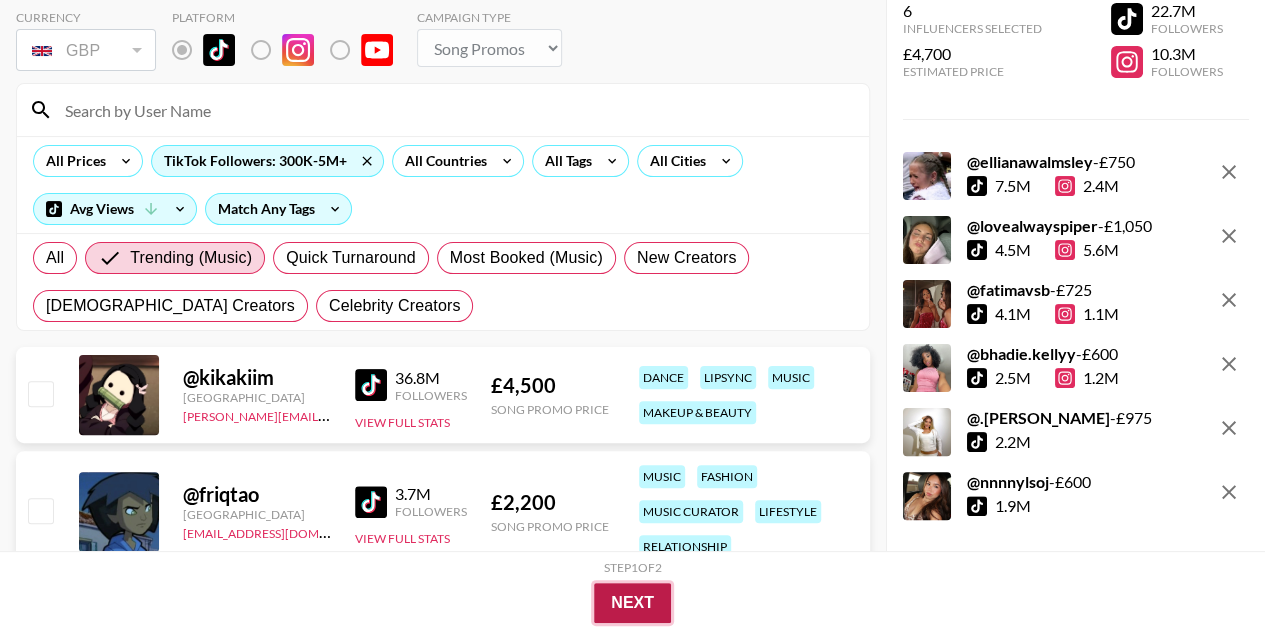 click on "Next" at bounding box center (632, 603) 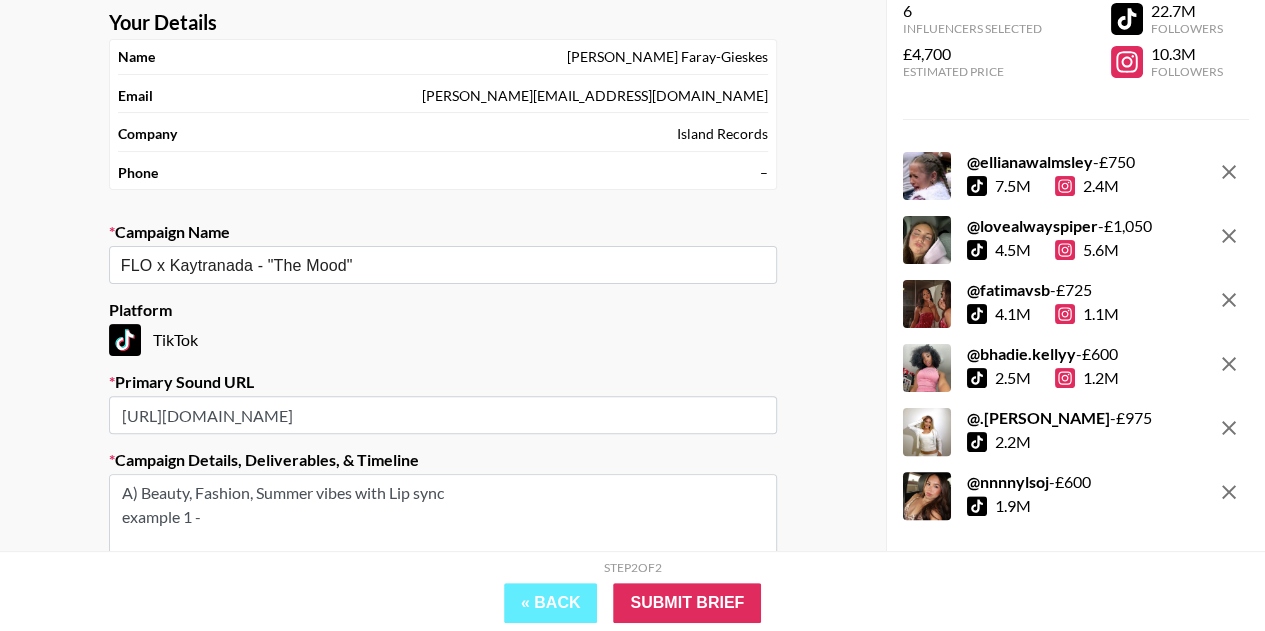 scroll, scrollTop: 31, scrollLeft: 0, axis: vertical 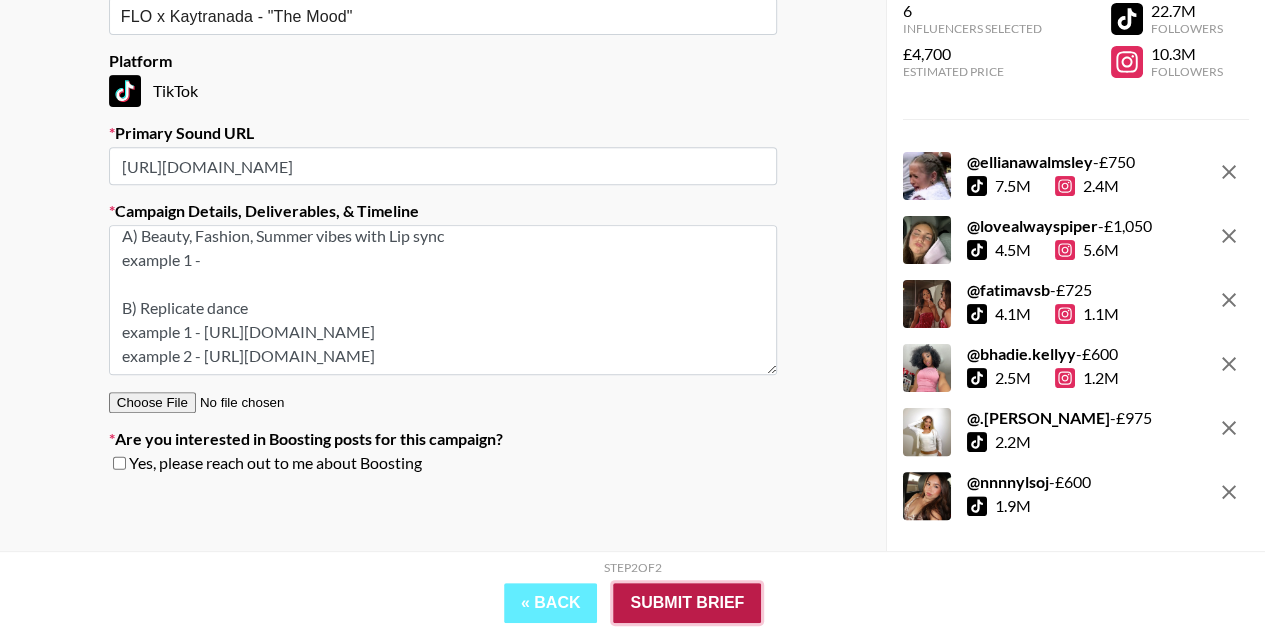 click on "Submit Brief" at bounding box center (687, 603) 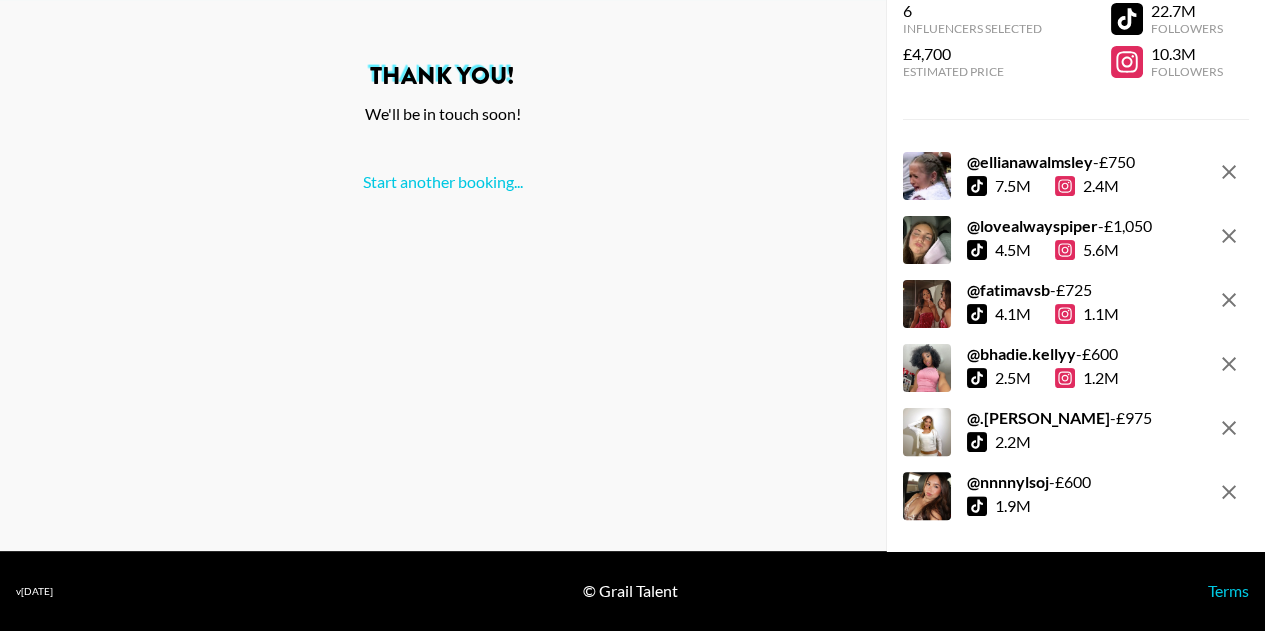 scroll, scrollTop: 0, scrollLeft: 0, axis: both 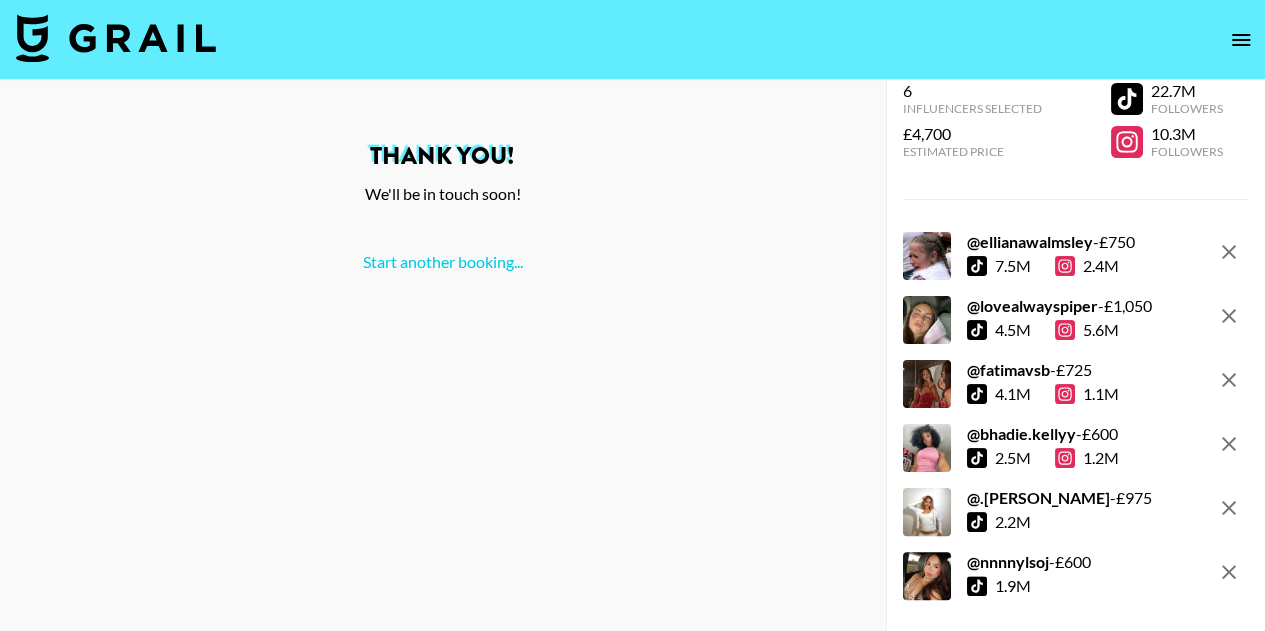 click on "Thank You! We'll be in touch soon! Start another booking..." at bounding box center [443, 355] 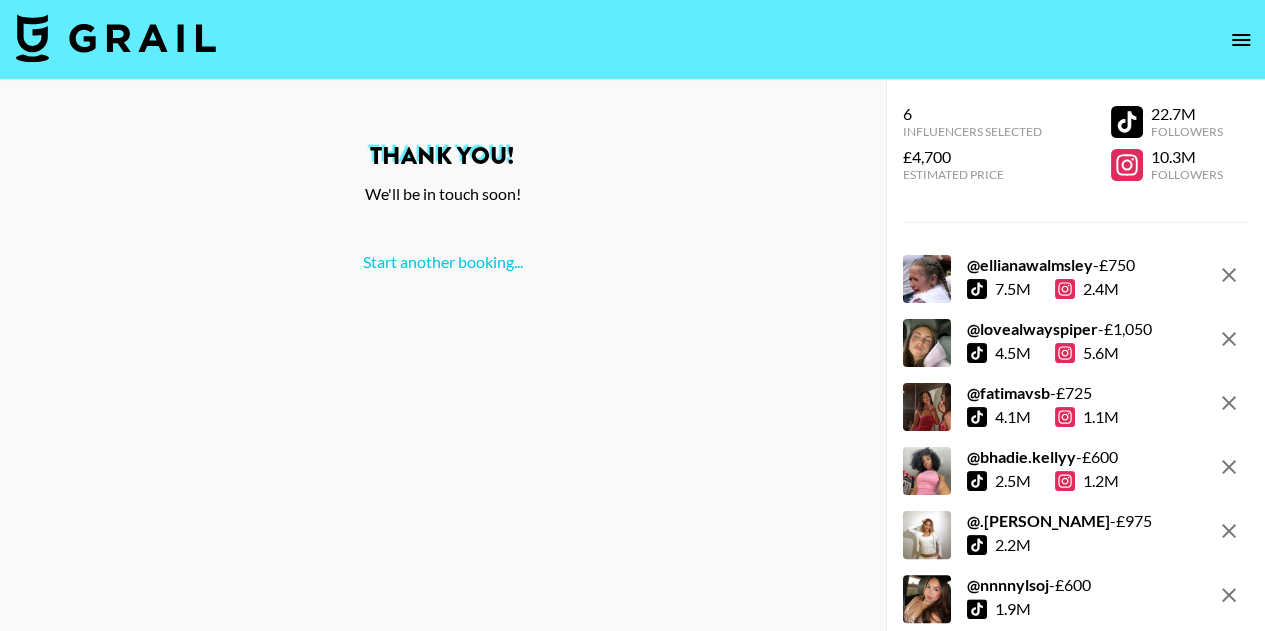 scroll, scrollTop: 23, scrollLeft: 0, axis: vertical 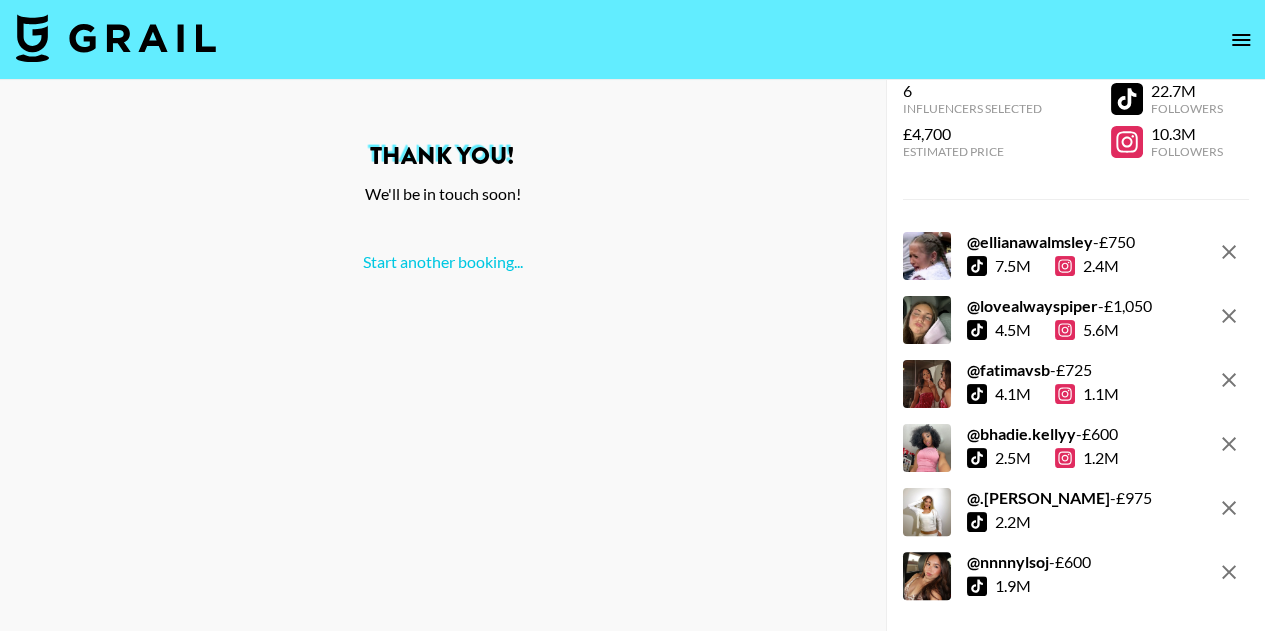click 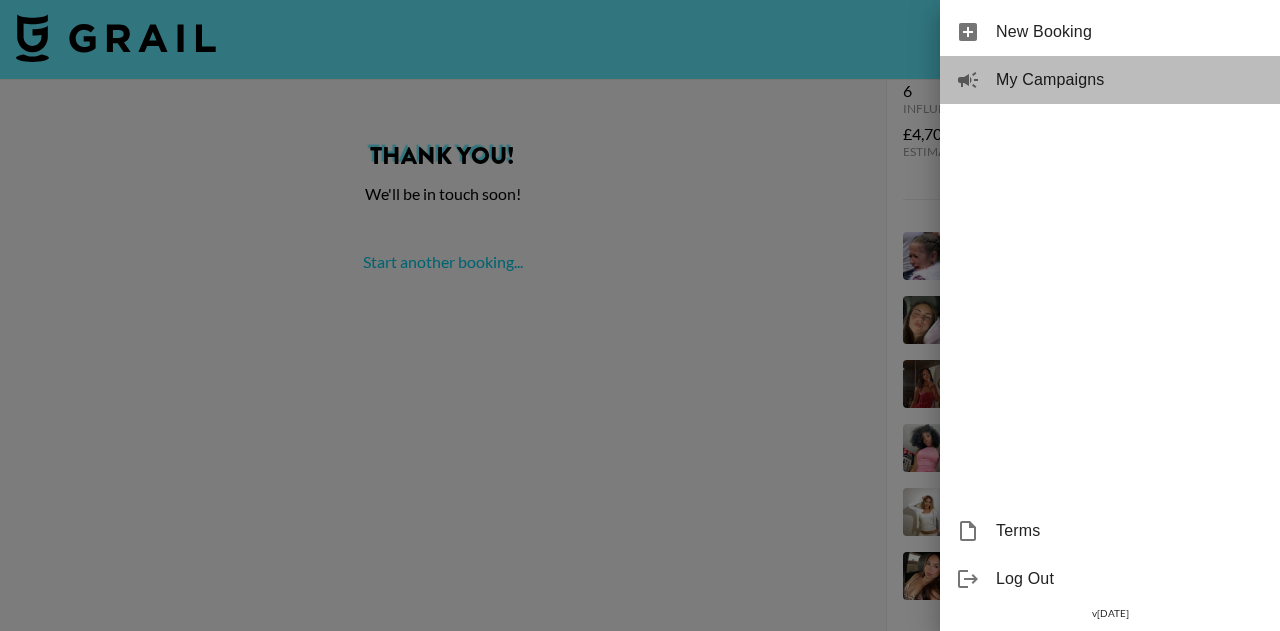click on "My Campaigns" at bounding box center (1110, 80) 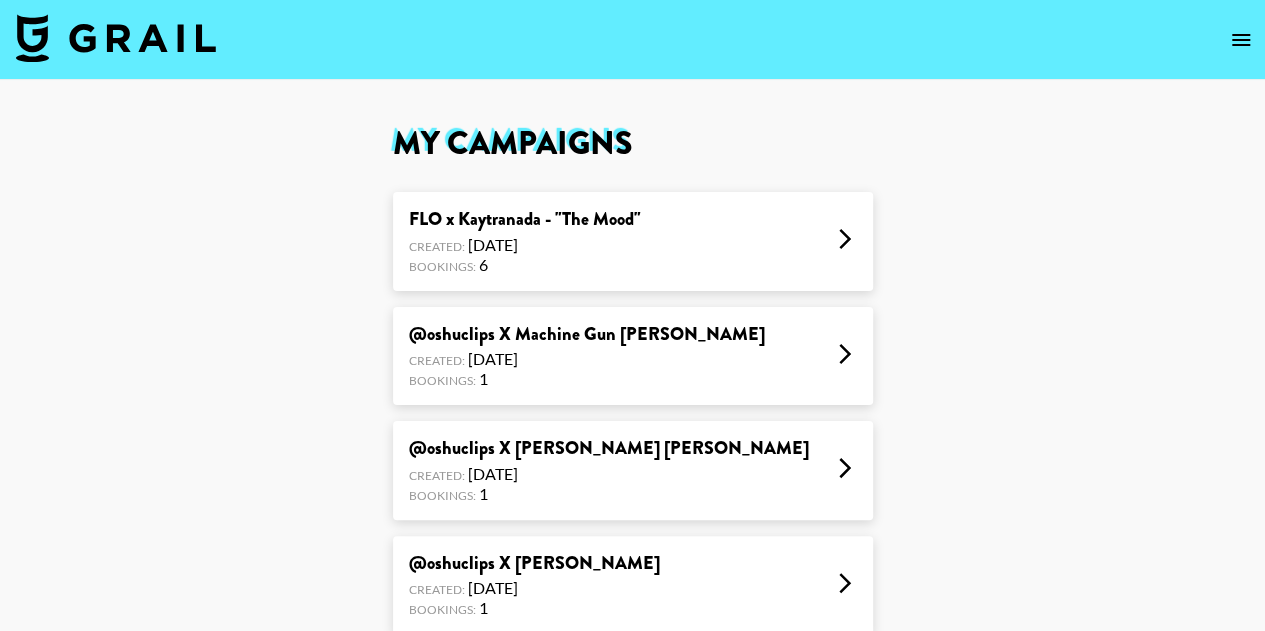 click on "Bookings:   6" at bounding box center [525, 265] 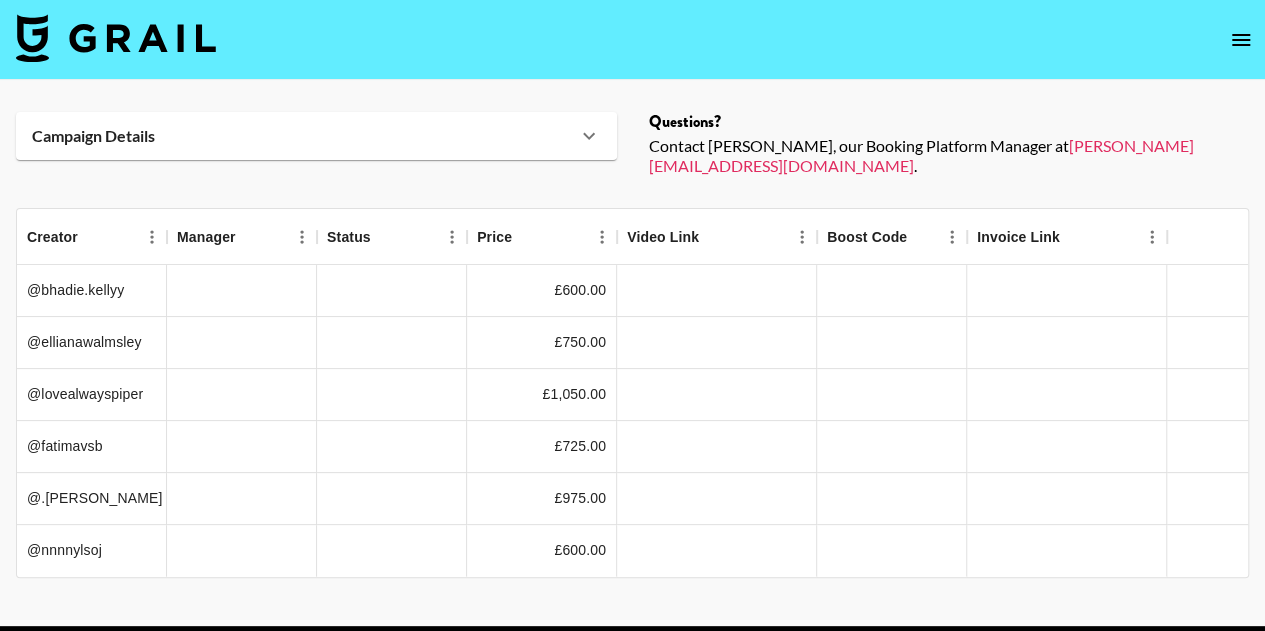 scroll, scrollTop: 58, scrollLeft: 0, axis: vertical 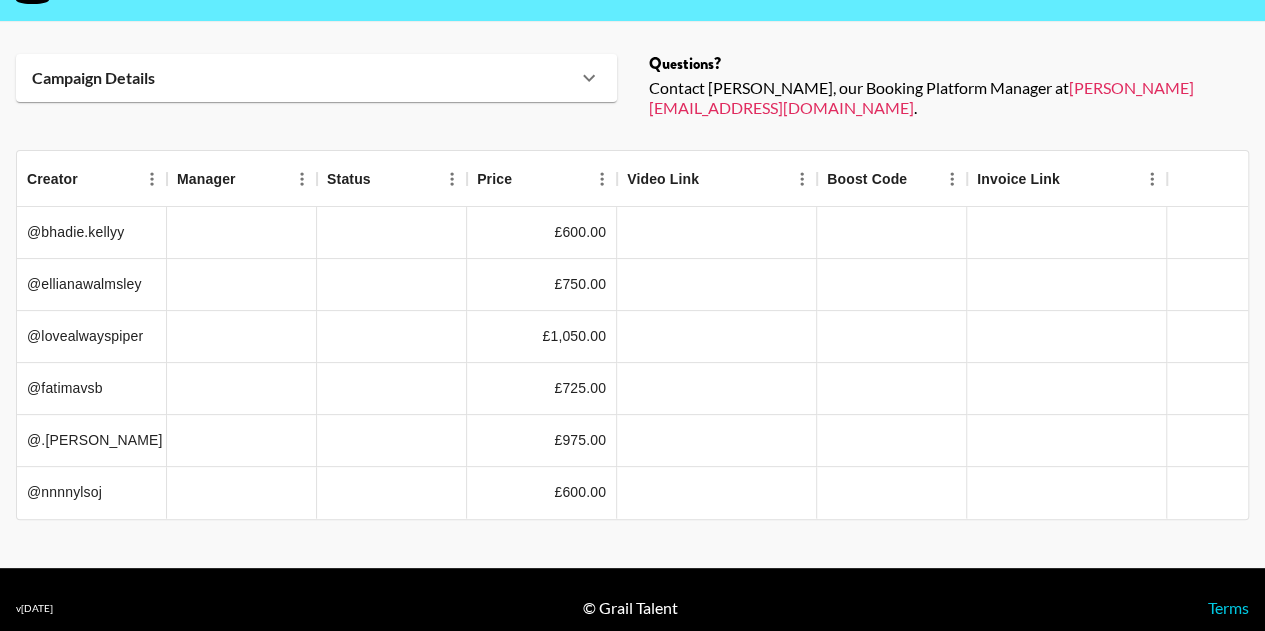 click 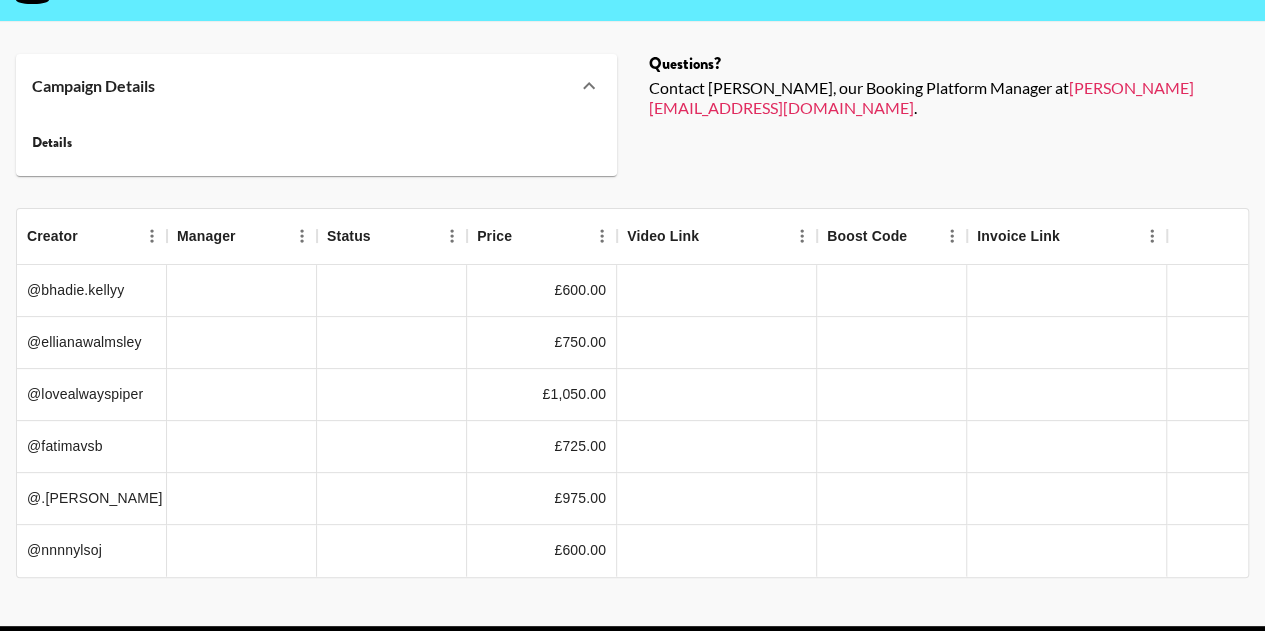 click on "Details" at bounding box center [288, 143] 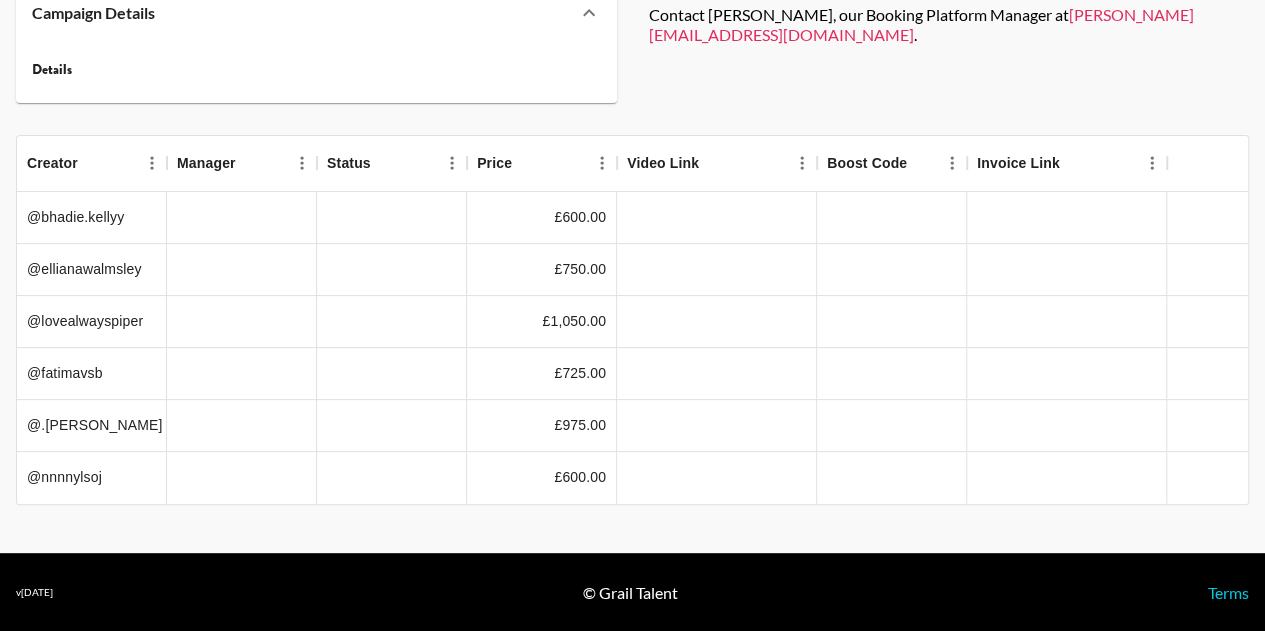 scroll, scrollTop: 0, scrollLeft: 0, axis: both 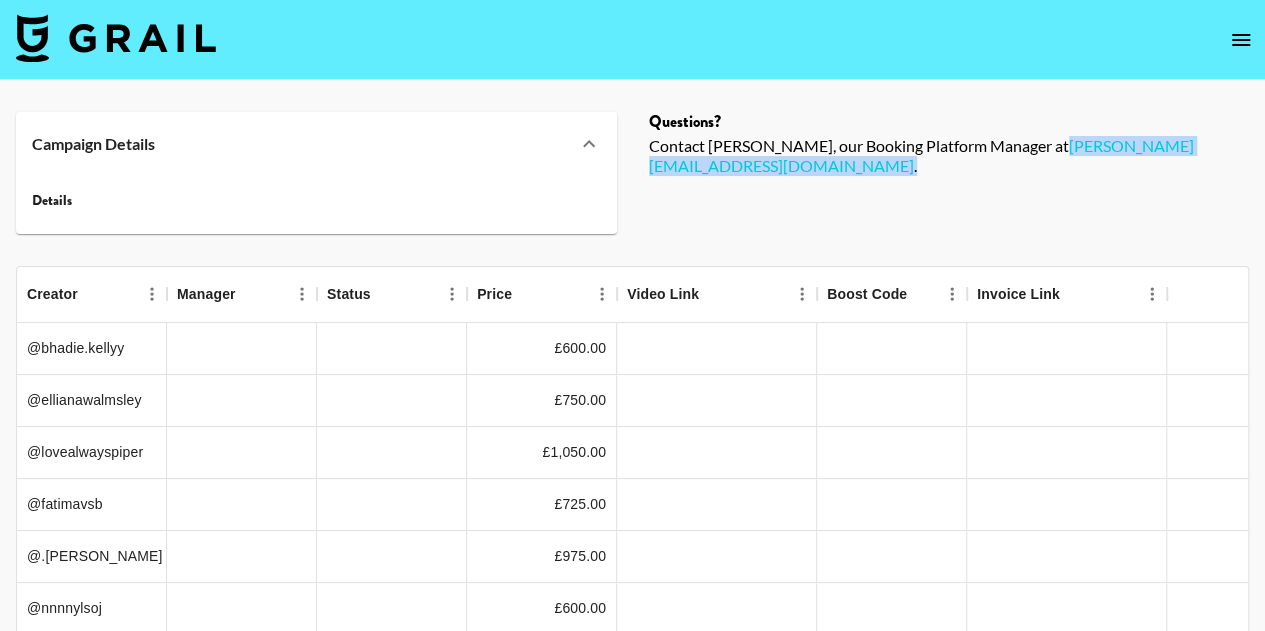 drag, startPoint x: 1152, startPoint y: 144, endPoint x: 979, endPoint y: 140, distance: 173.04623 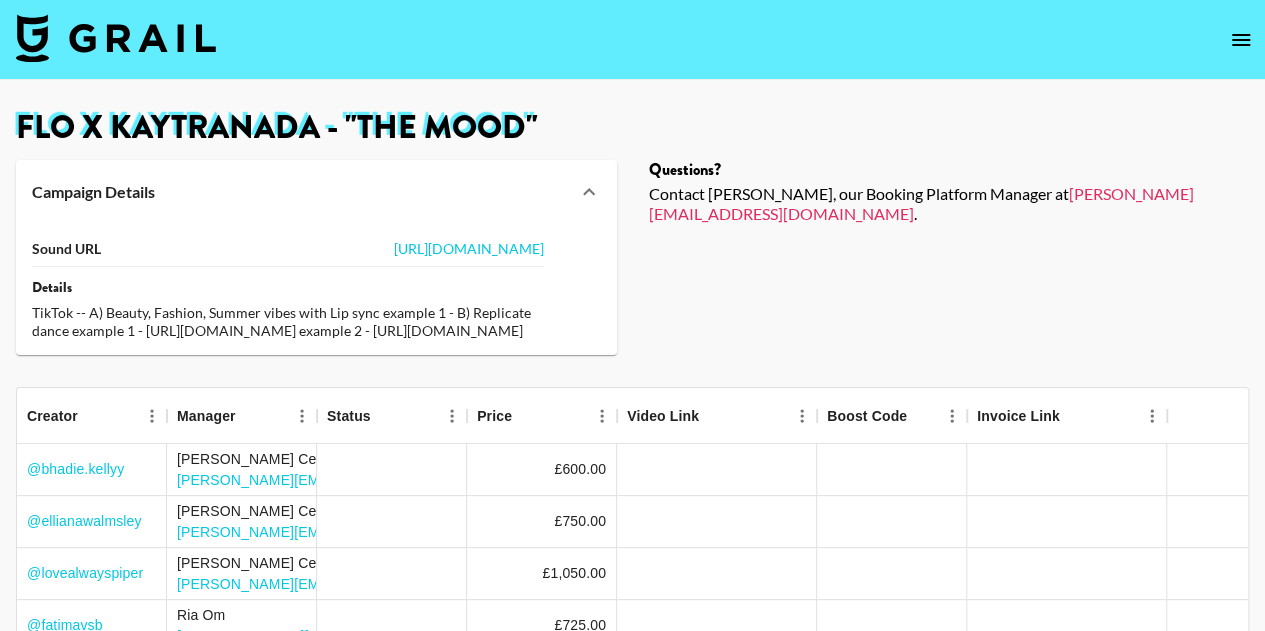 click on "TikTok -- A) Beauty, Fashion, Summer vibes with Lip sync
example 1 -
B) Replicate dance
example 1 - [URL][DOMAIN_NAME]
example 2 - [URL][DOMAIN_NAME]" at bounding box center (288, 321) 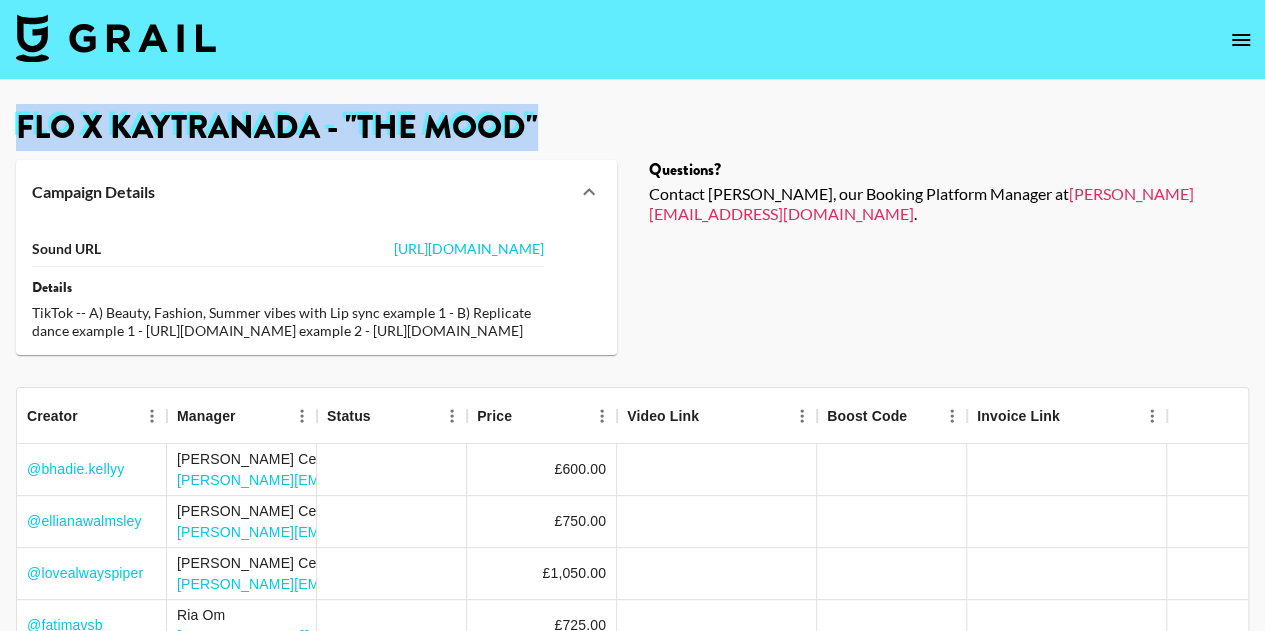 drag, startPoint x: 587, startPoint y: 130, endPoint x: 2, endPoint y: 99, distance: 585.8208 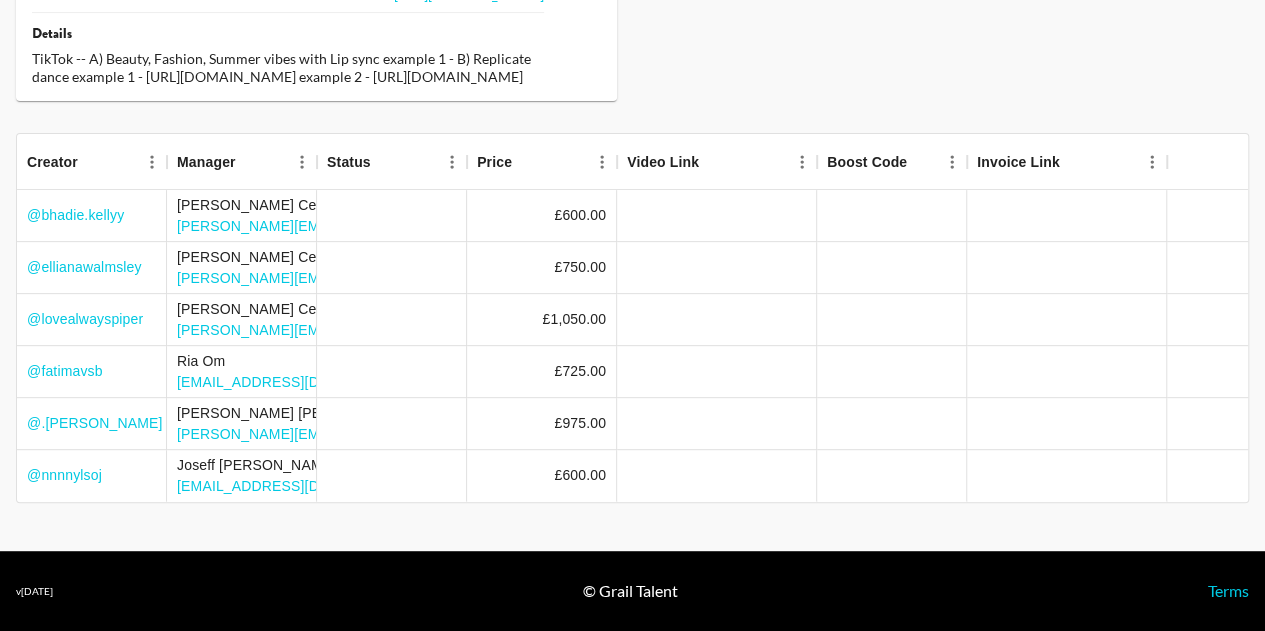 scroll, scrollTop: 288, scrollLeft: 0, axis: vertical 